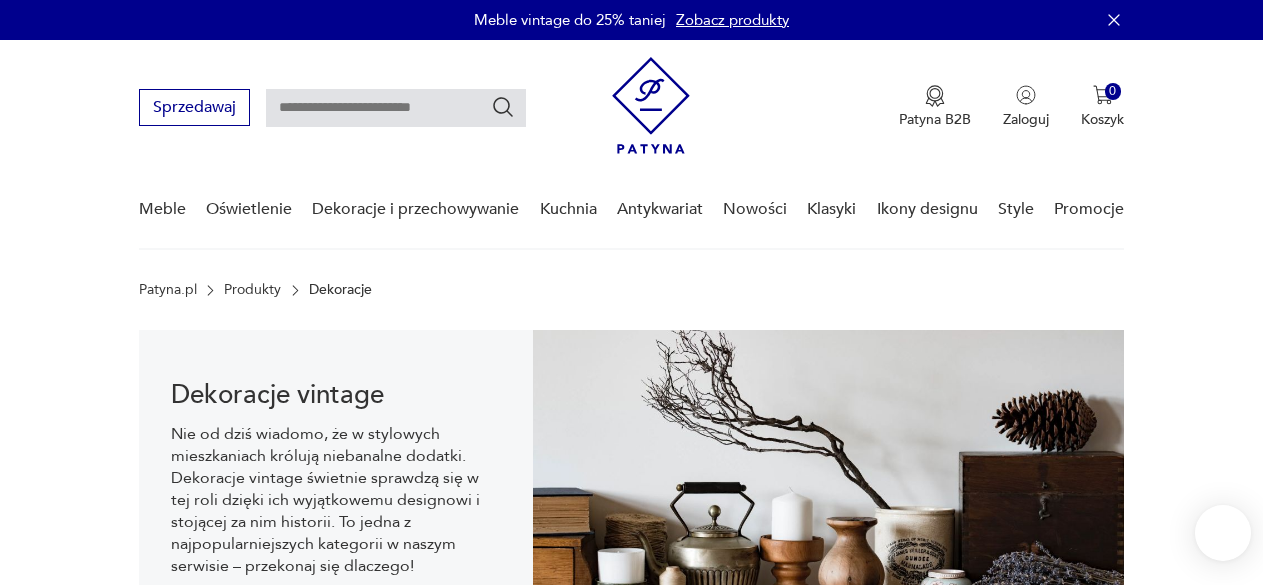 scroll, scrollTop: 30, scrollLeft: 0, axis: vertical 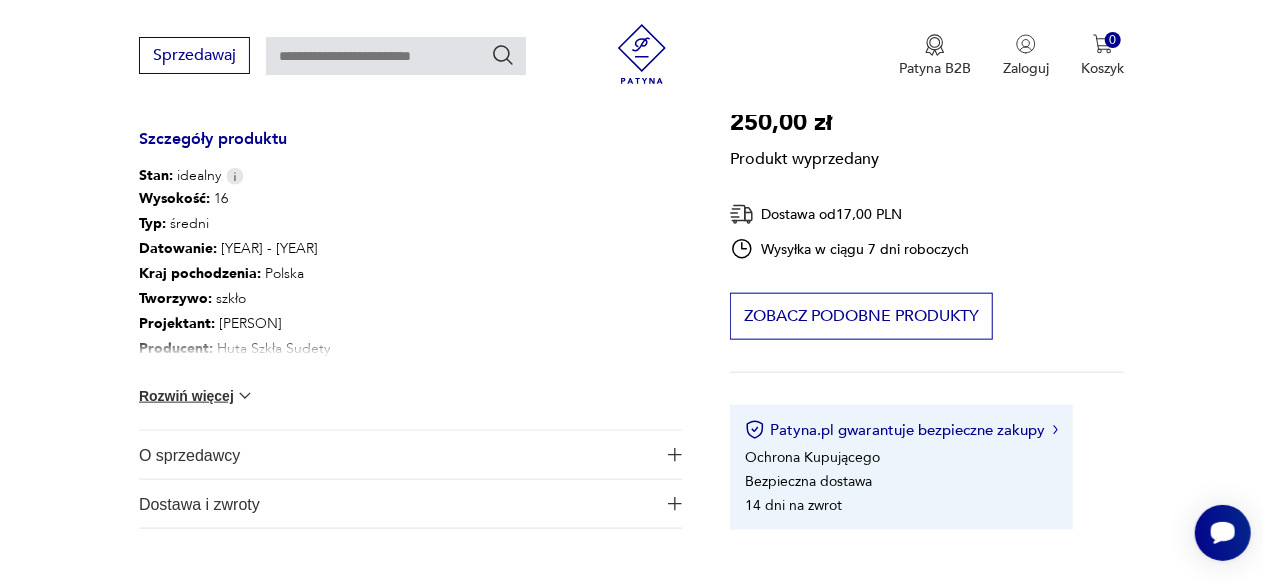 click at bounding box center (675, 455) 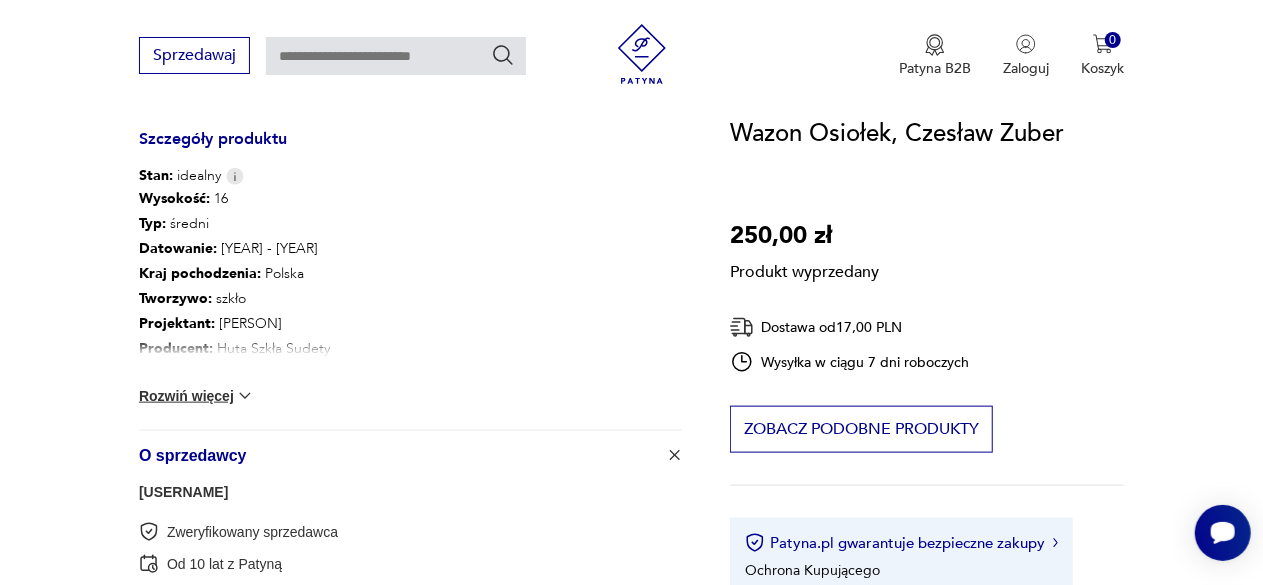 click on "[USERNAME]" at bounding box center [183, 492] 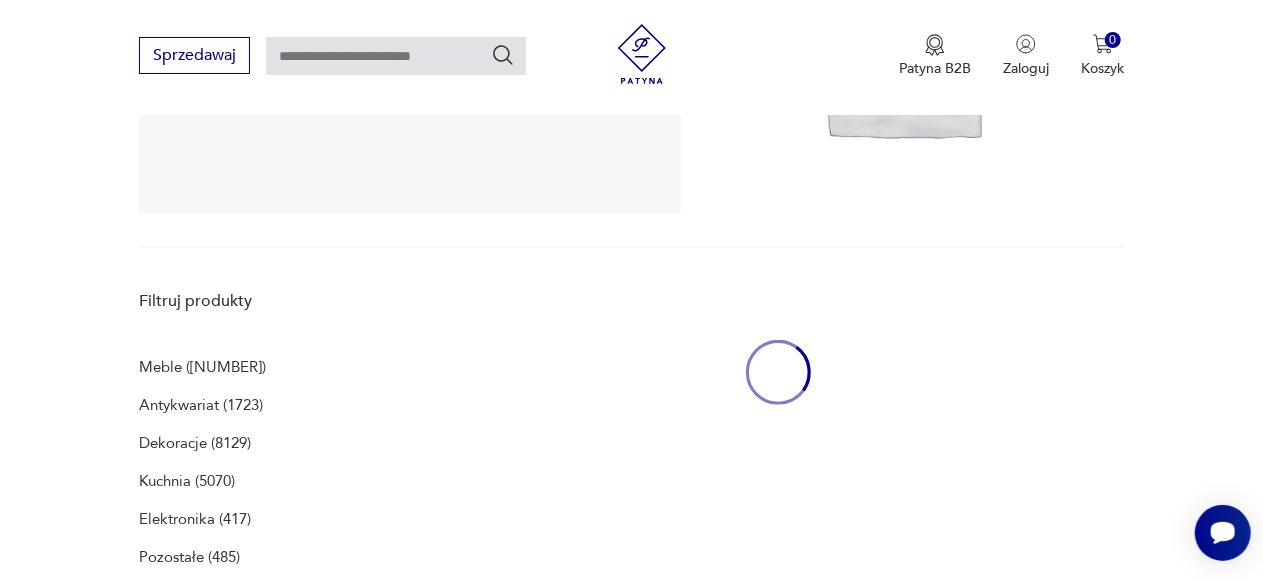 scroll, scrollTop: 412, scrollLeft: 0, axis: vertical 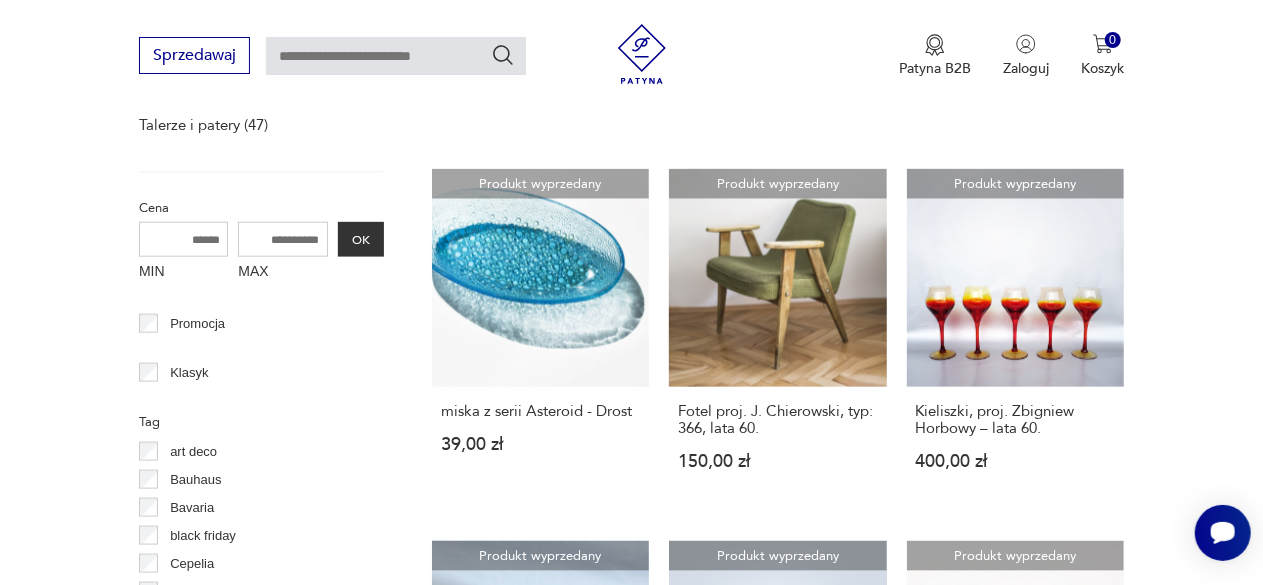 click on "Promocja" at bounding box center (197, 324) 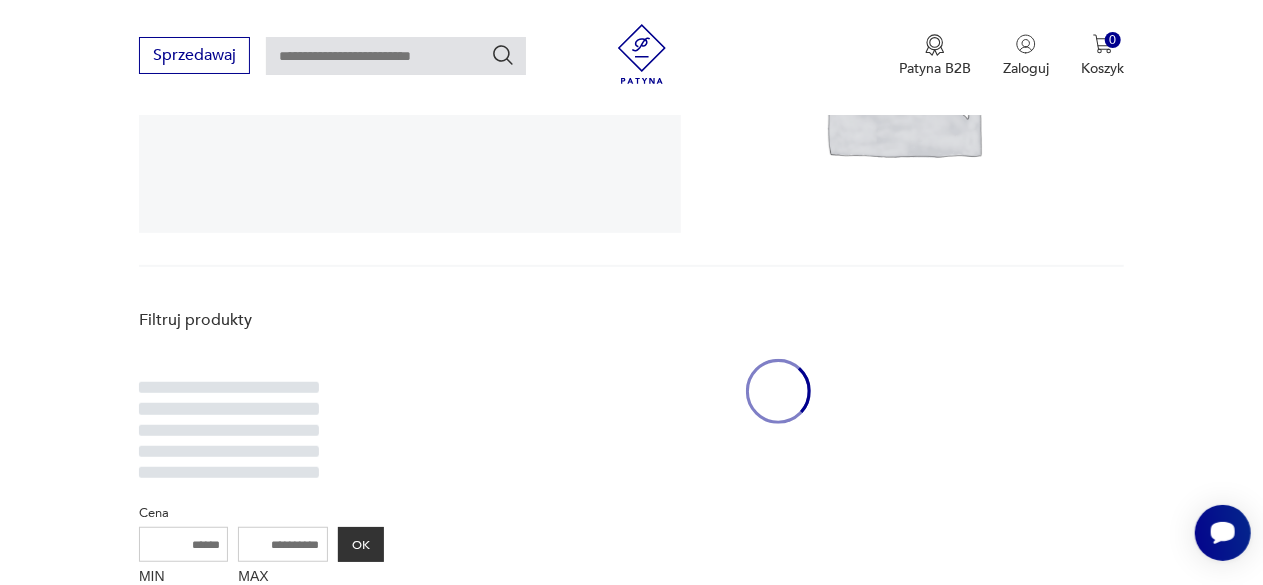 scroll, scrollTop: 412, scrollLeft: 0, axis: vertical 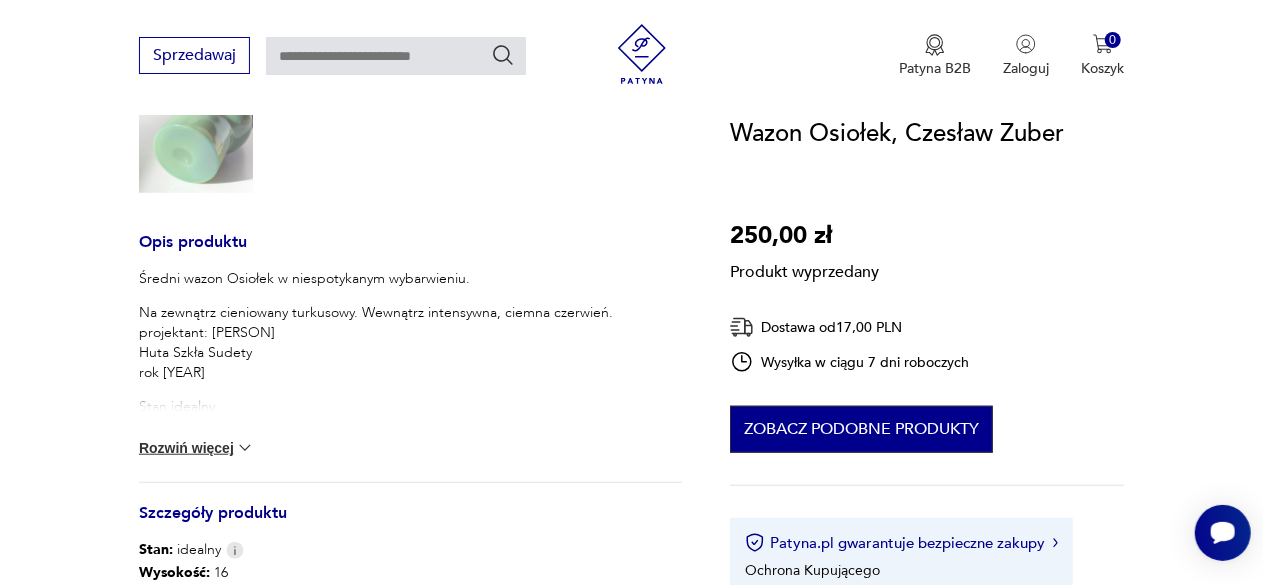 click on "Zobacz podobne produkty" at bounding box center (861, 429) 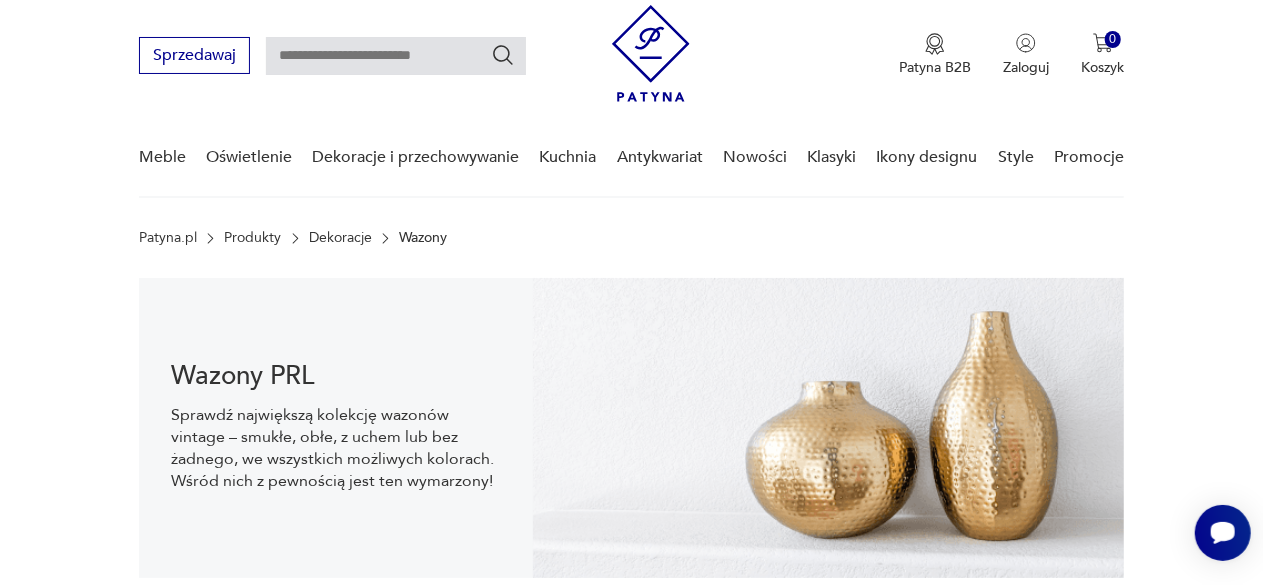 scroll, scrollTop: 30, scrollLeft: 0, axis: vertical 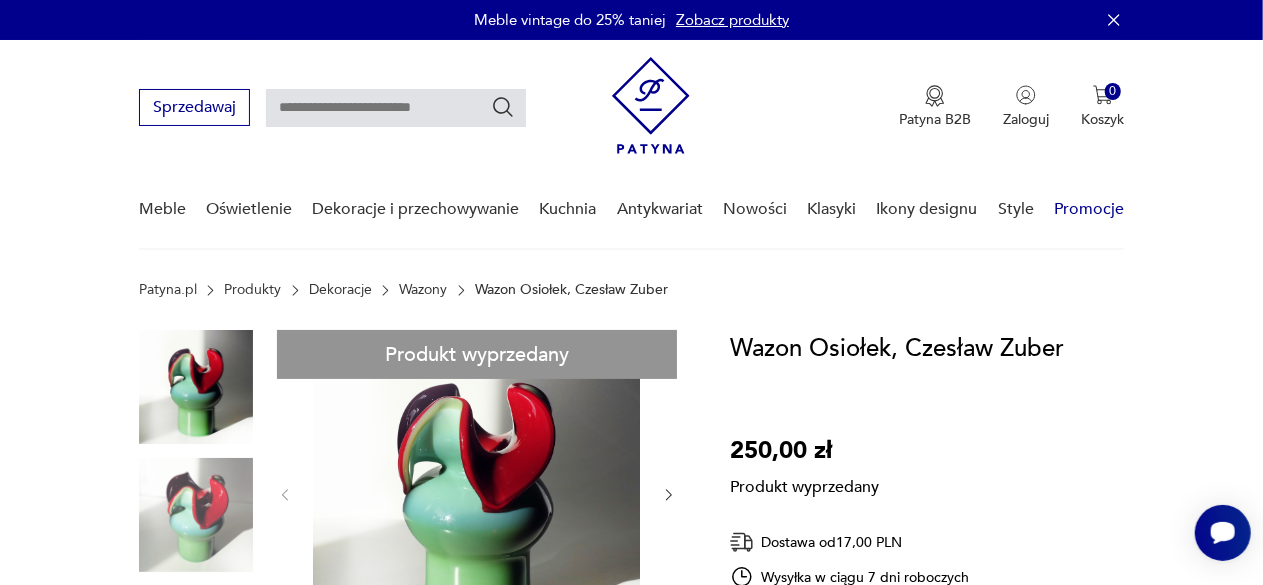 click on "Promocje" at bounding box center (1089, 209) 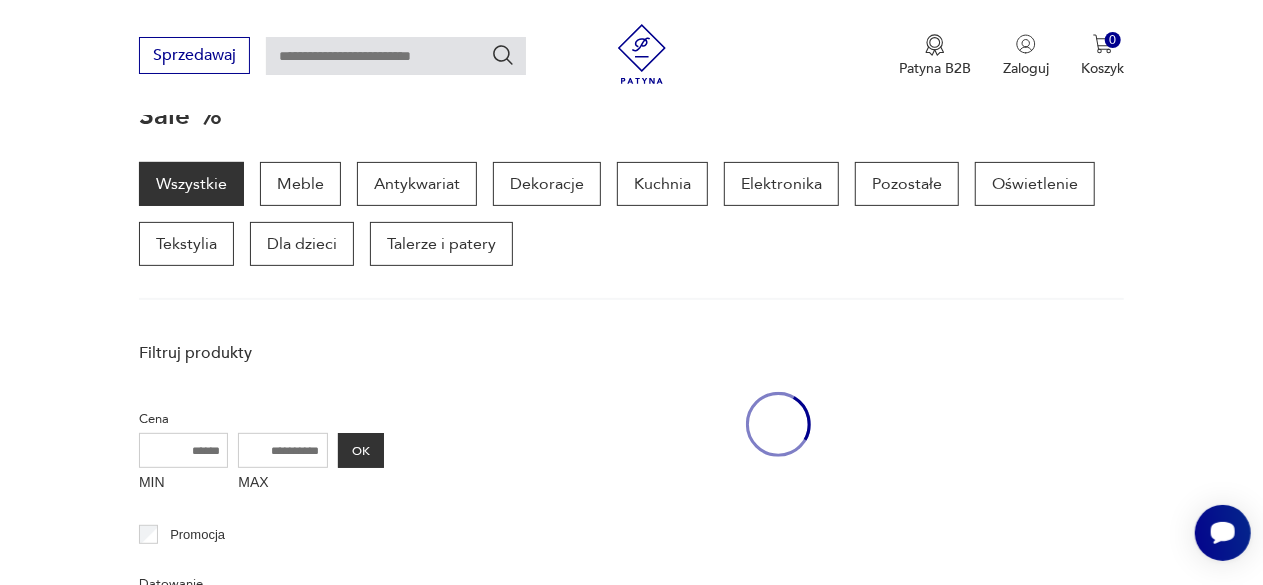 scroll, scrollTop: 258, scrollLeft: 0, axis: vertical 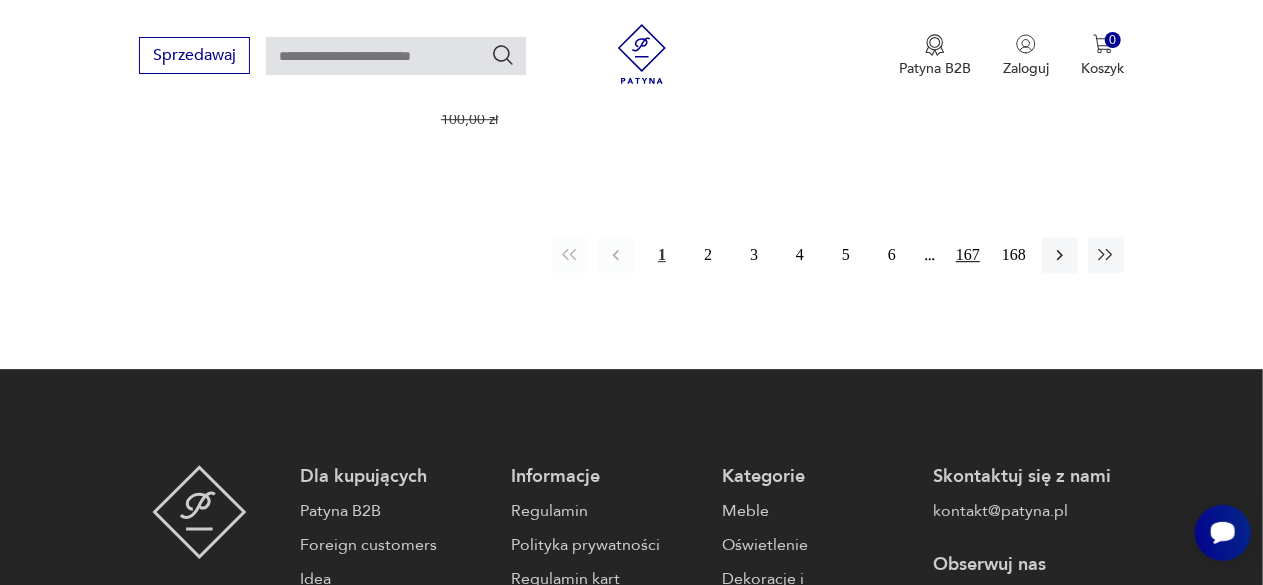 click on "167" at bounding box center (968, 255) 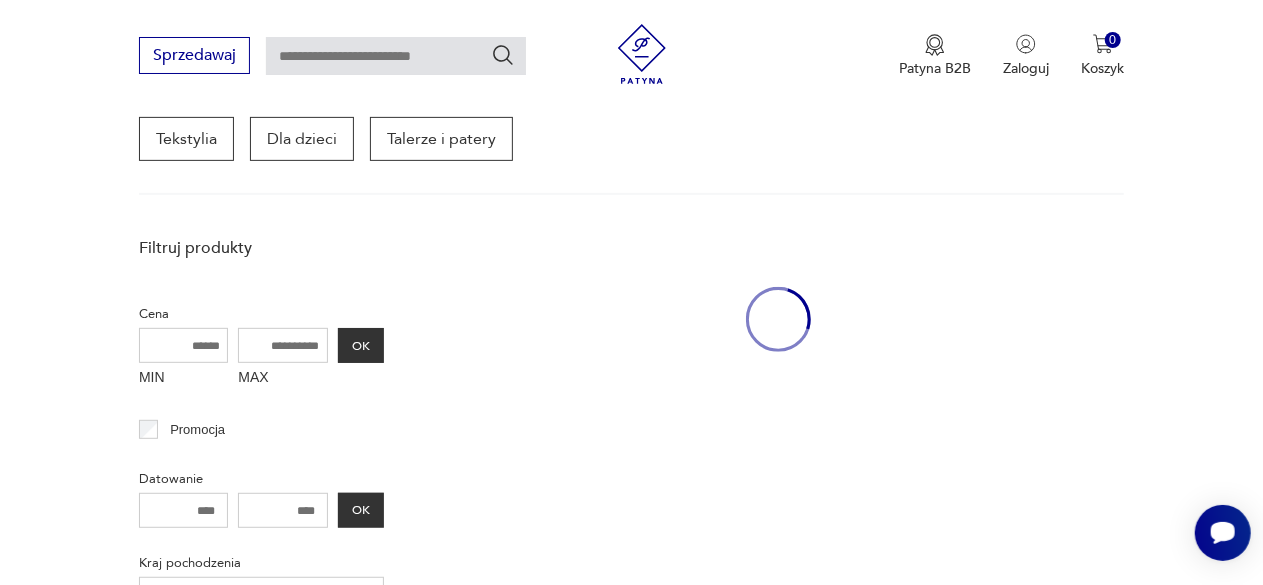 scroll, scrollTop: 258, scrollLeft: 0, axis: vertical 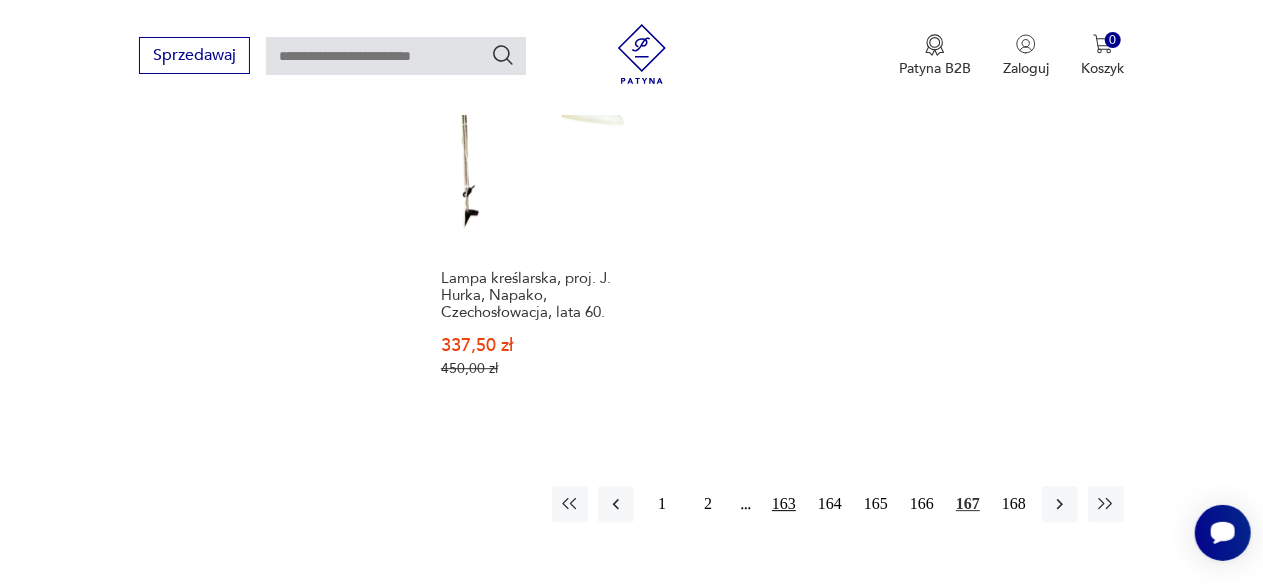 click on "163" at bounding box center [784, 504] 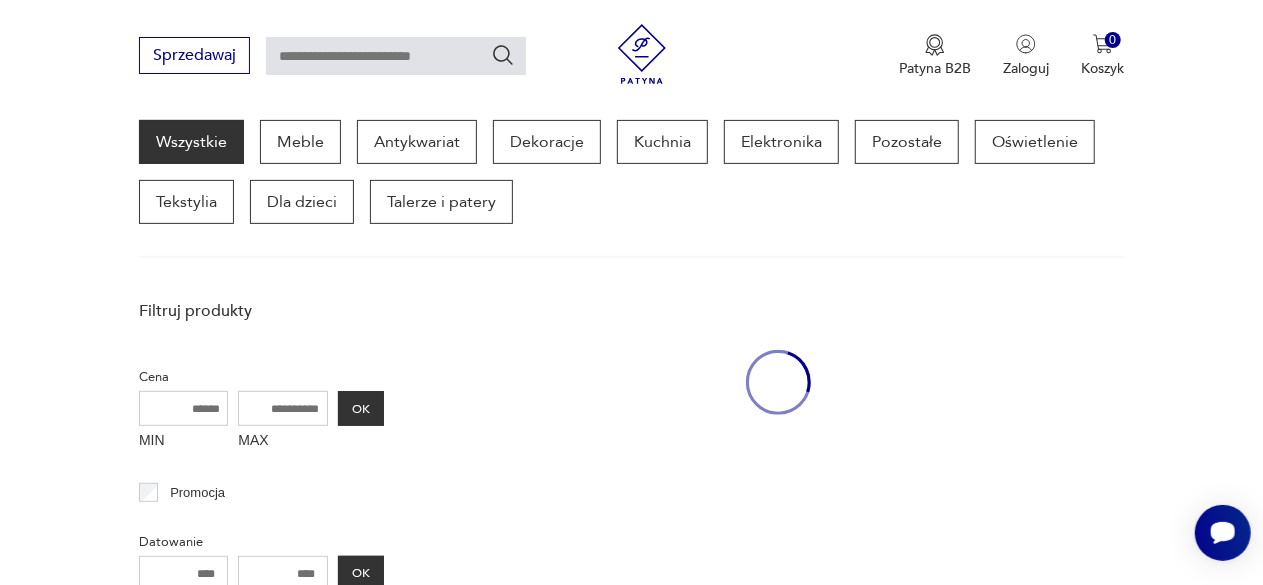 scroll, scrollTop: 258, scrollLeft: 0, axis: vertical 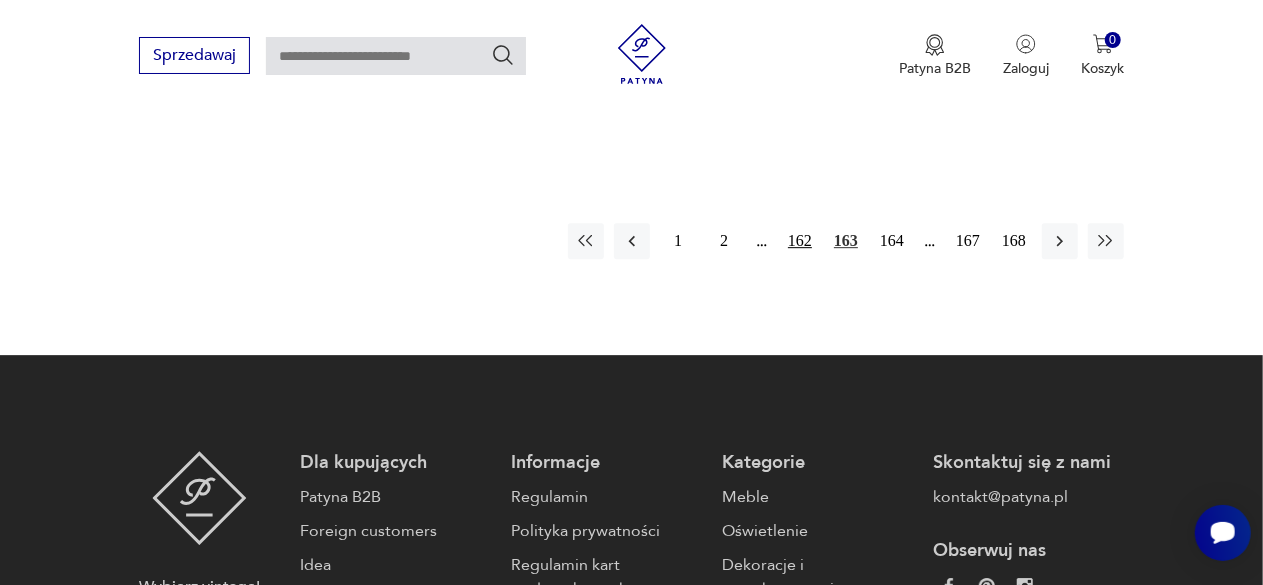 click on "162" at bounding box center (800, 241) 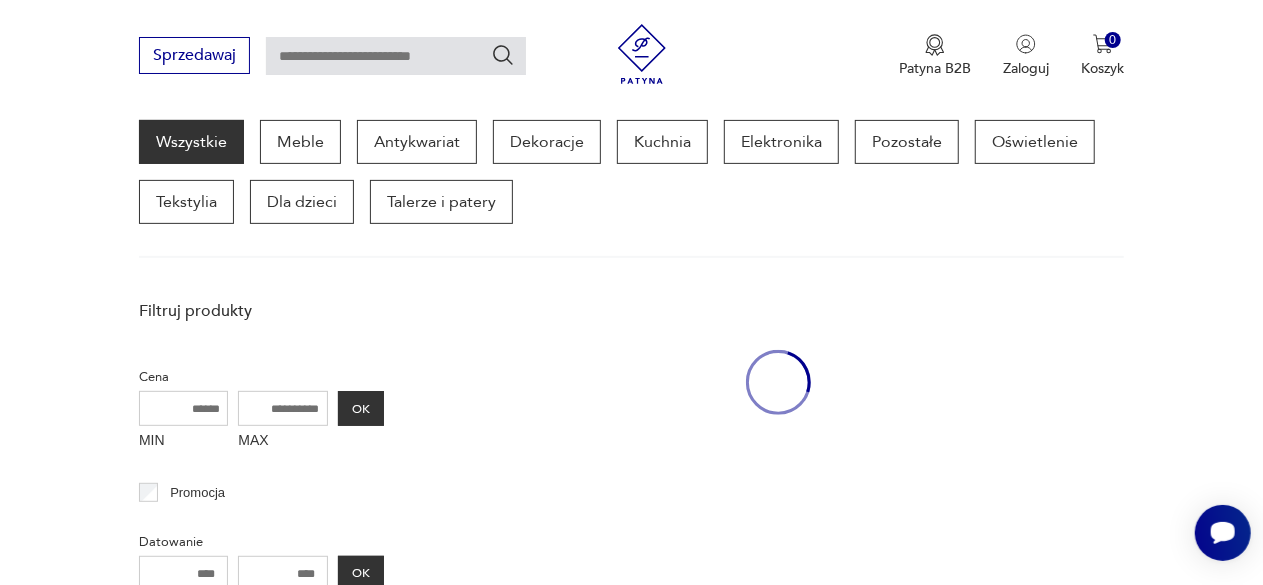 scroll, scrollTop: 258, scrollLeft: 0, axis: vertical 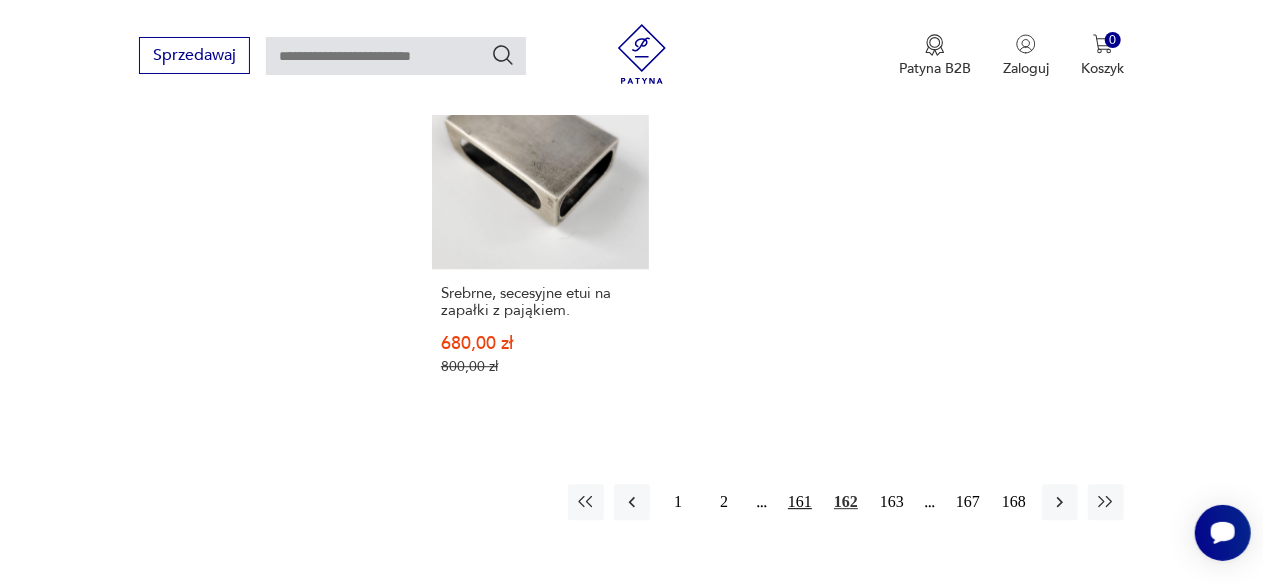 click on "161" at bounding box center (800, 502) 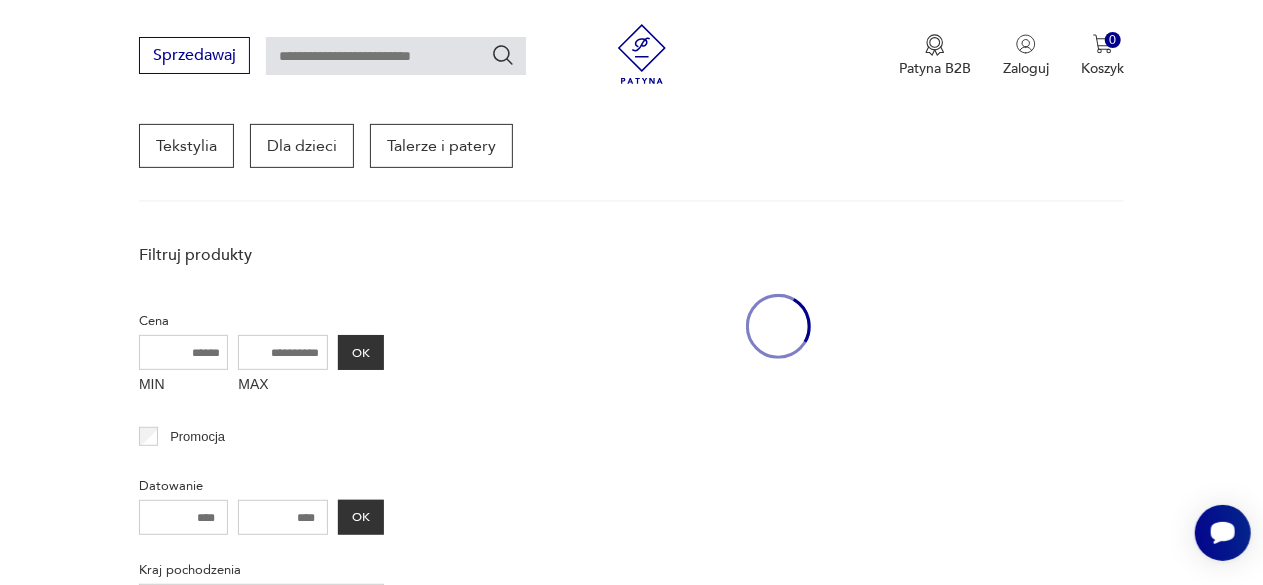 scroll, scrollTop: 258, scrollLeft: 0, axis: vertical 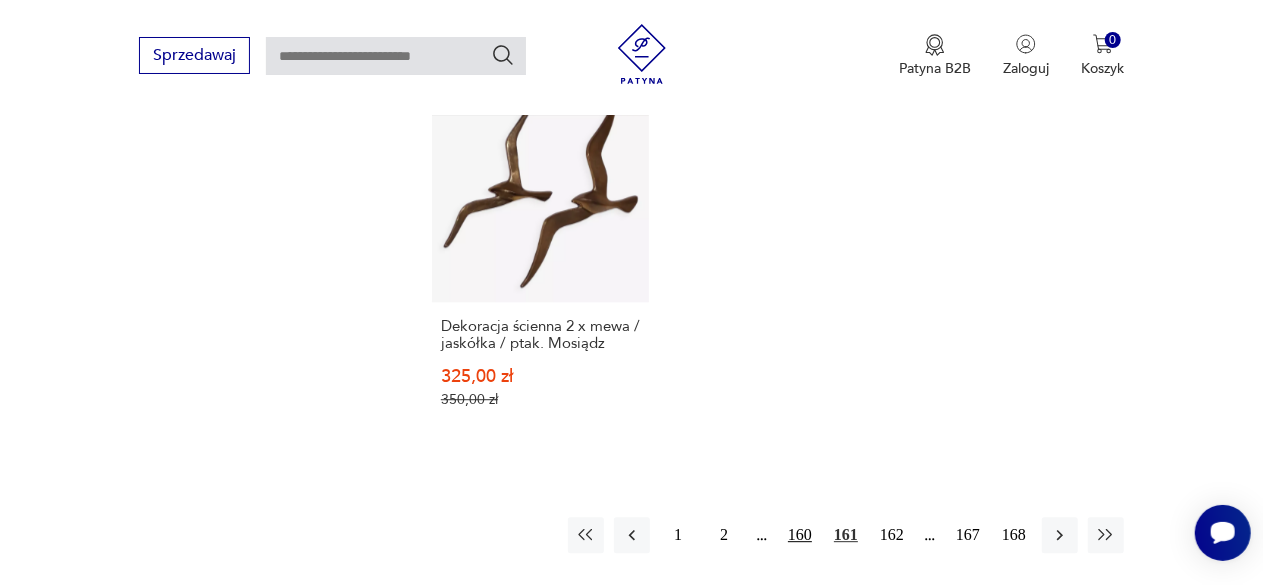 click on "160" at bounding box center [800, 535] 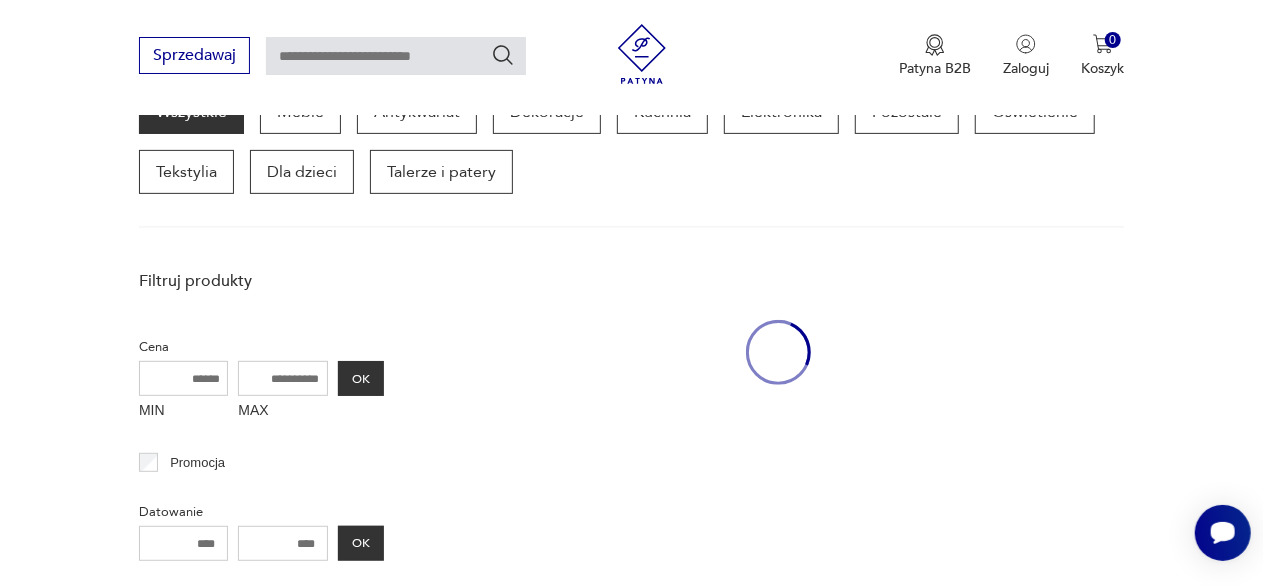 scroll, scrollTop: 258, scrollLeft: 0, axis: vertical 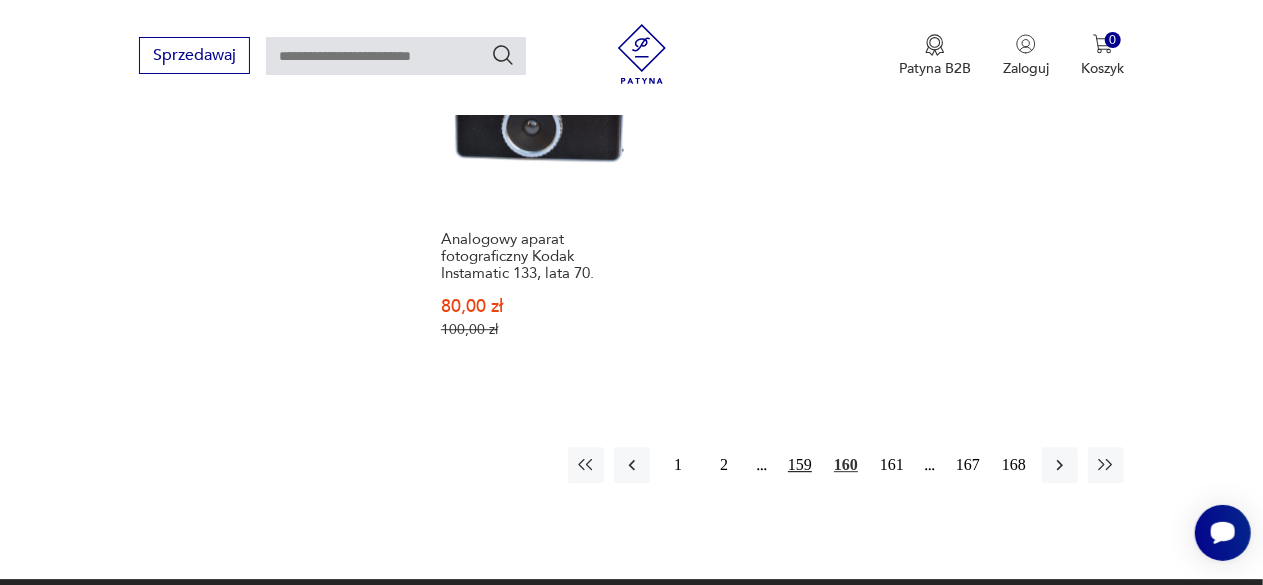 click on "159" at bounding box center (800, 465) 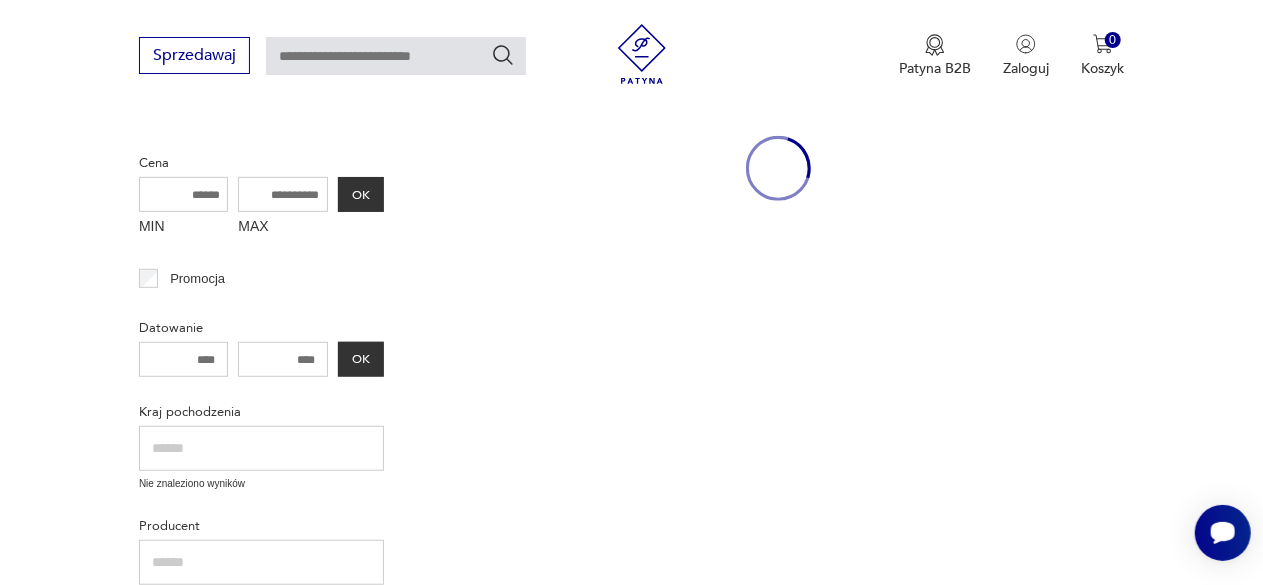 scroll, scrollTop: 258, scrollLeft: 0, axis: vertical 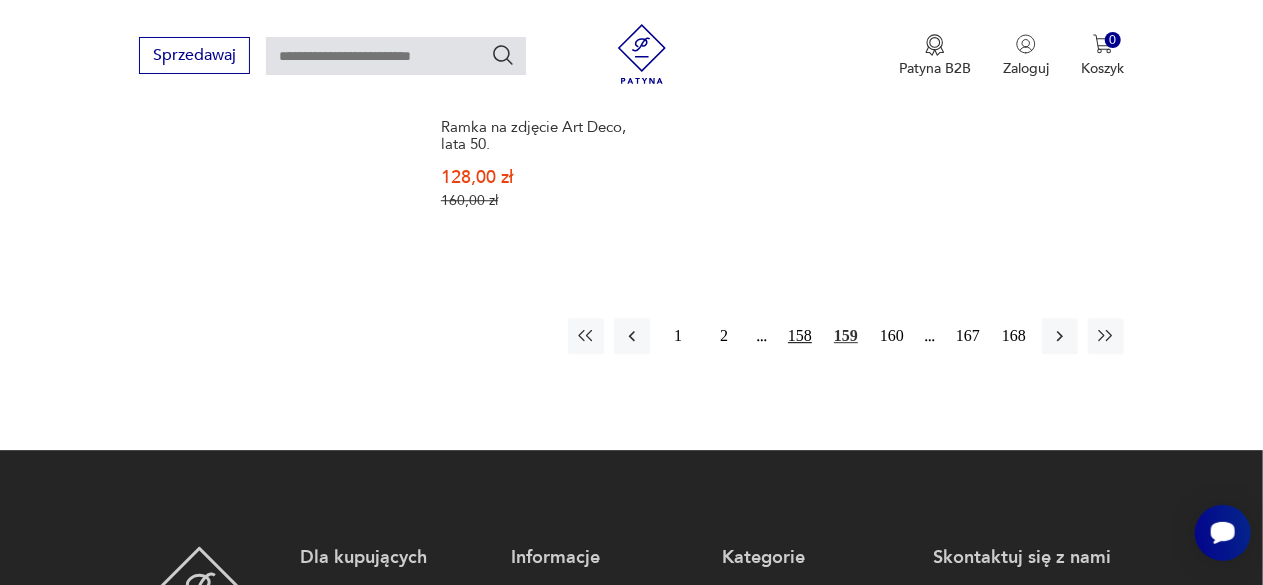 click on "158" at bounding box center [800, 336] 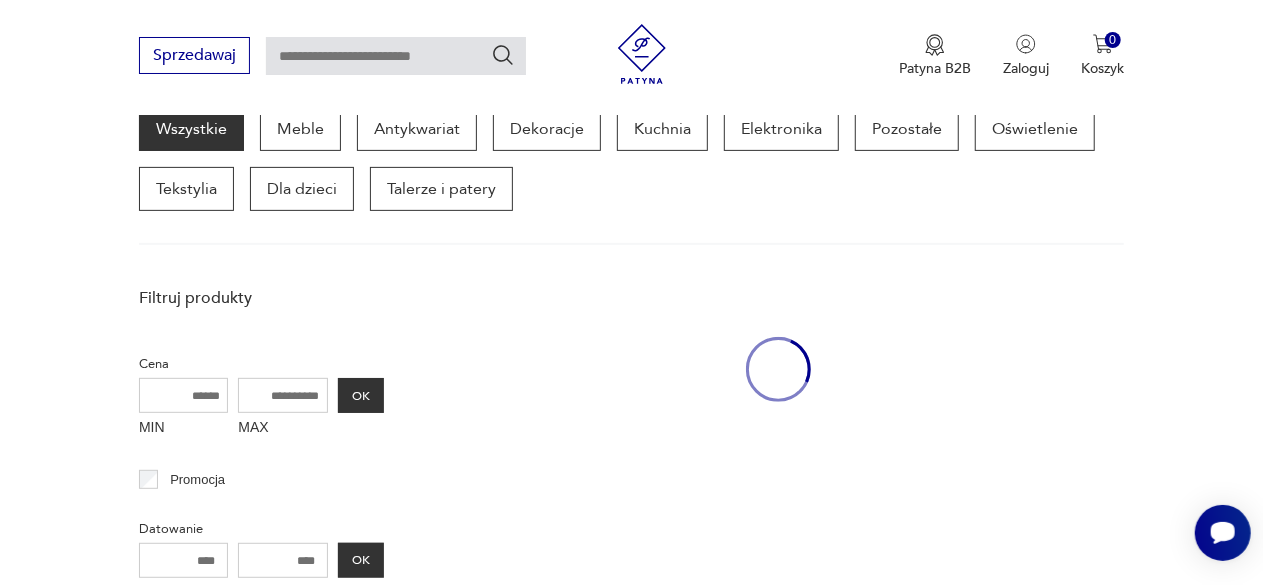 scroll, scrollTop: 258, scrollLeft: 0, axis: vertical 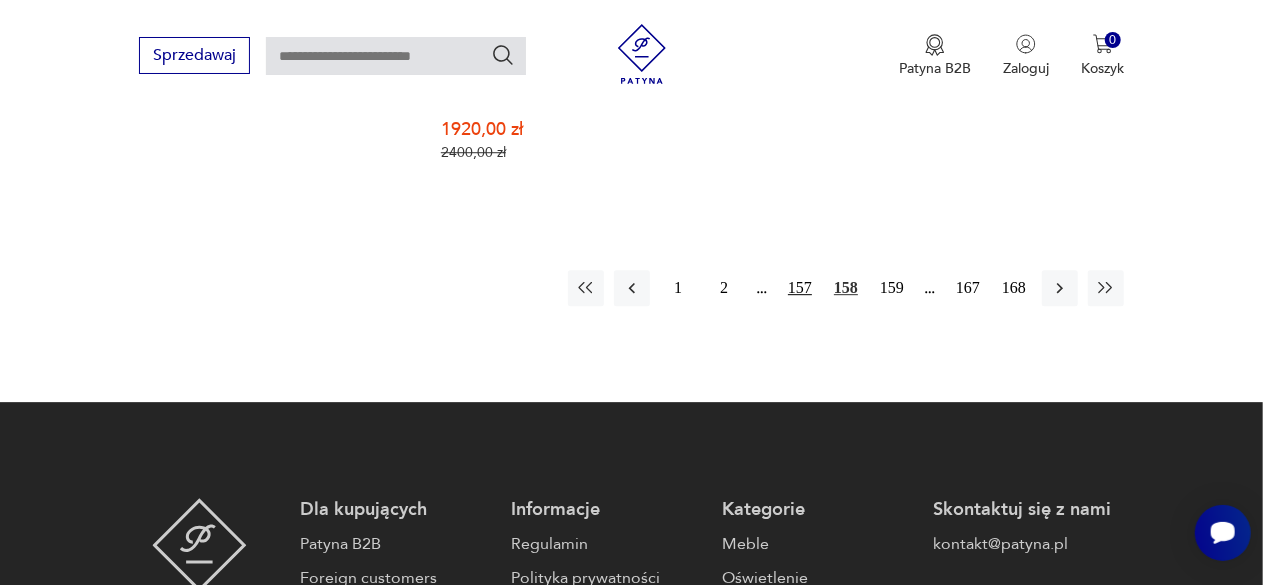 click on "157" at bounding box center (800, 288) 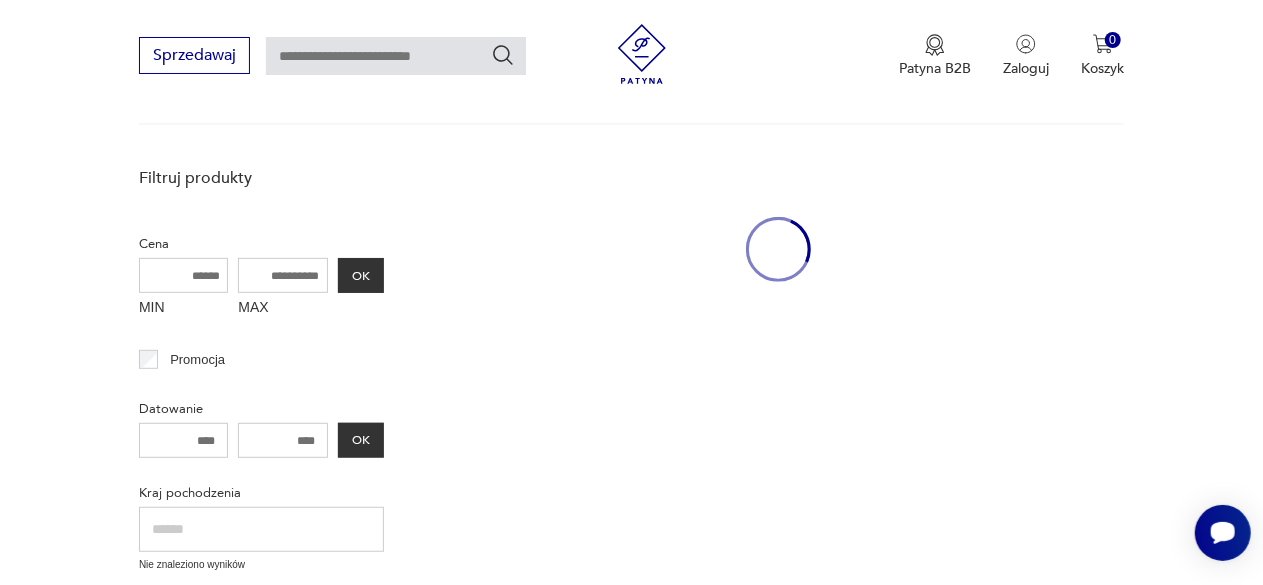 scroll, scrollTop: 258, scrollLeft: 0, axis: vertical 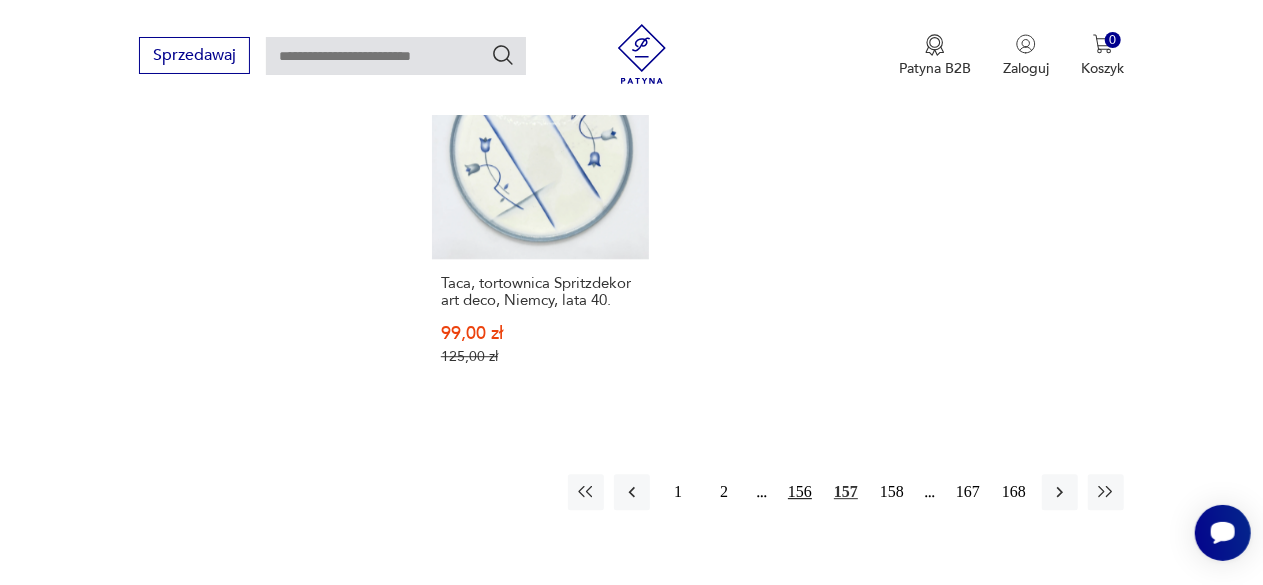 click on "156" at bounding box center [800, 492] 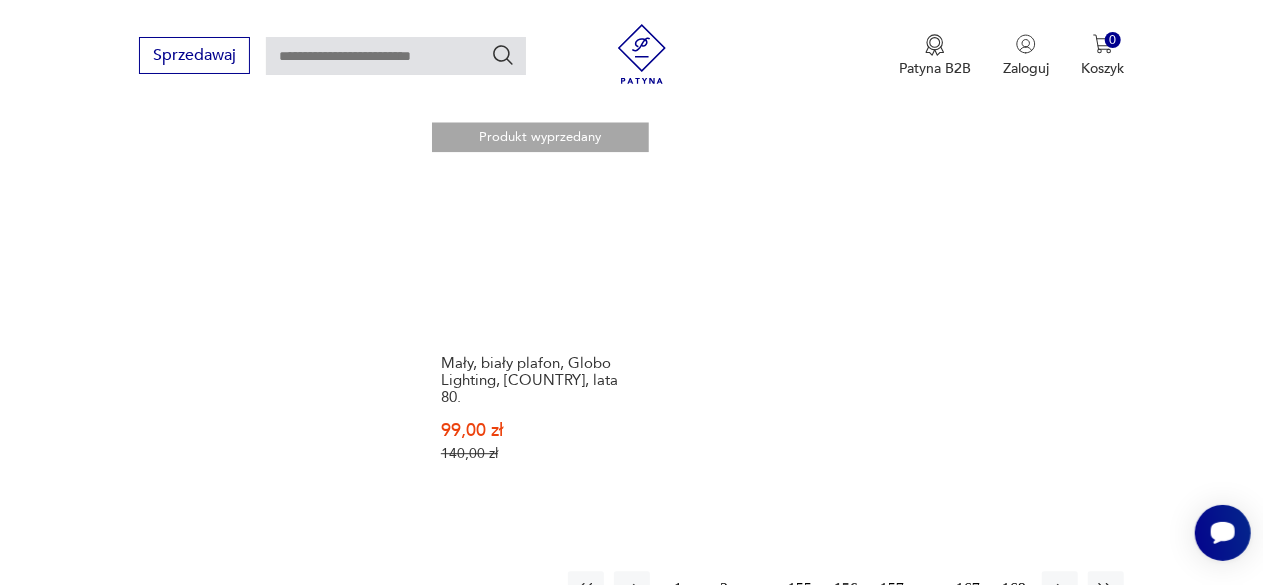 scroll, scrollTop: 2675, scrollLeft: 0, axis: vertical 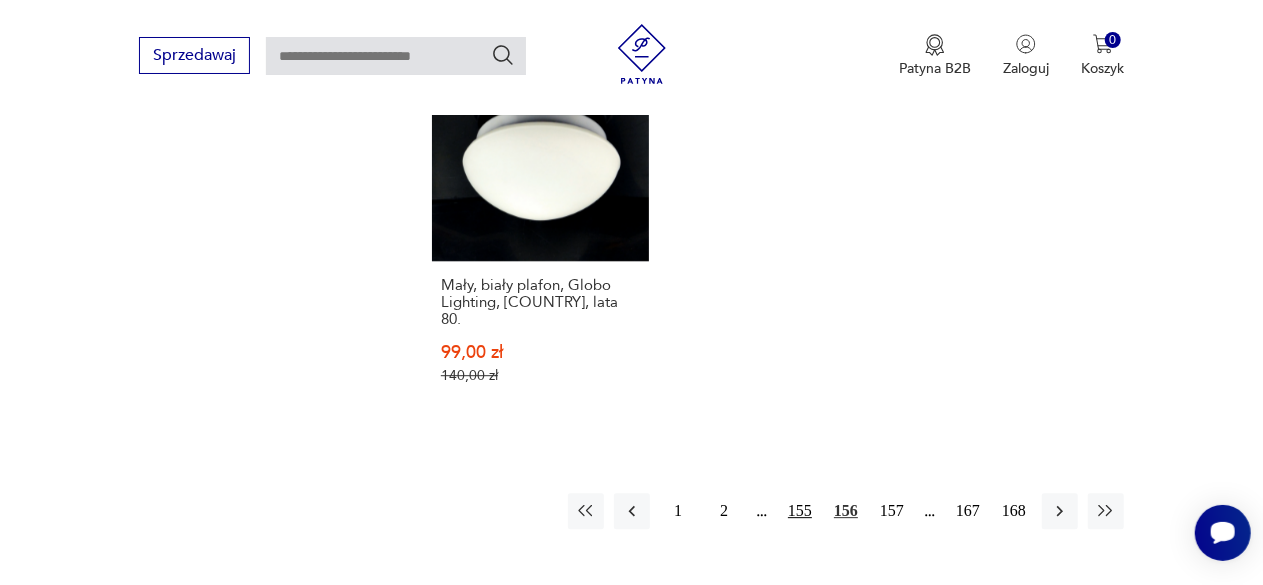 click on "155" at bounding box center (800, 511) 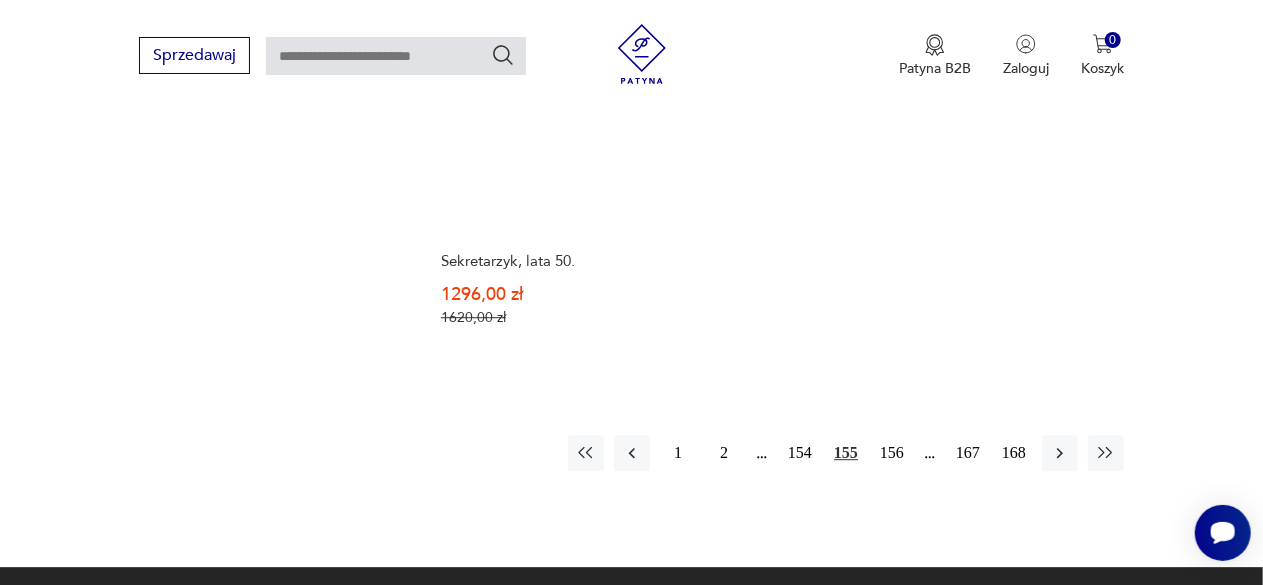 scroll, scrollTop: 2643, scrollLeft: 0, axis: vertical 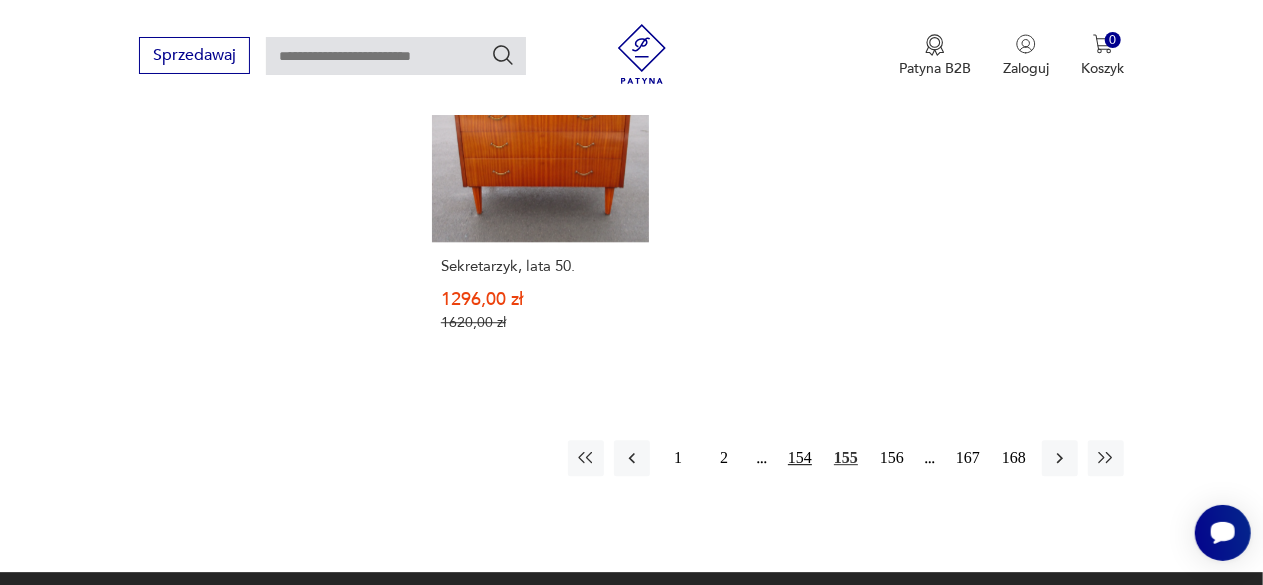 click on "154" at bounding box center [800, 458] 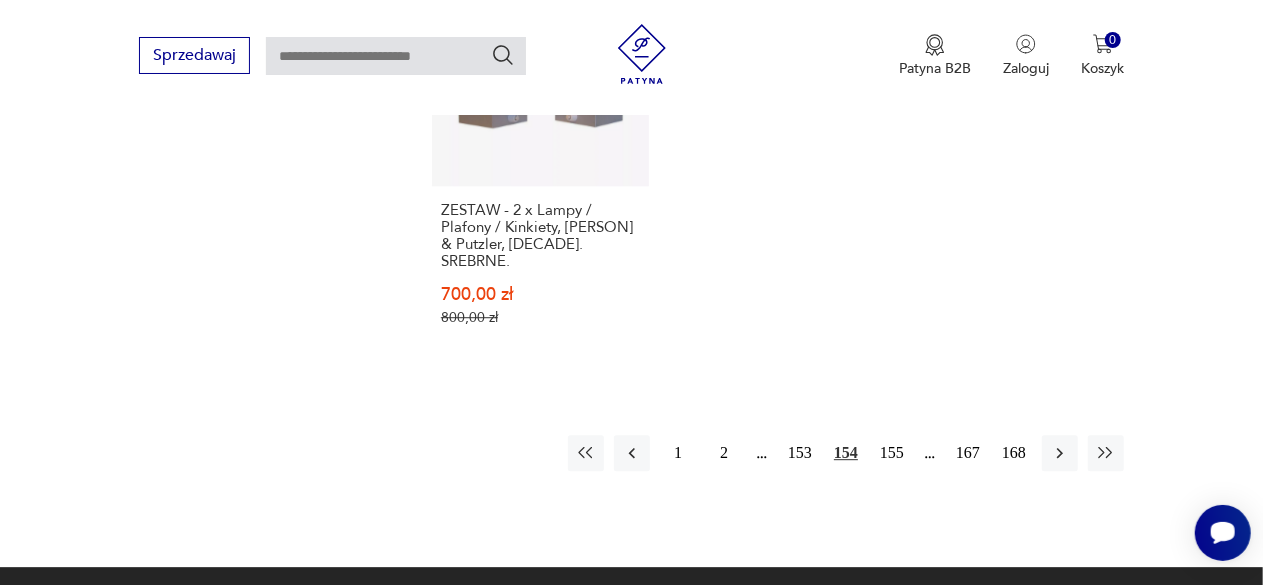 scroll, scrollTop: 2819, scrollLeft: 0, axis: vertical 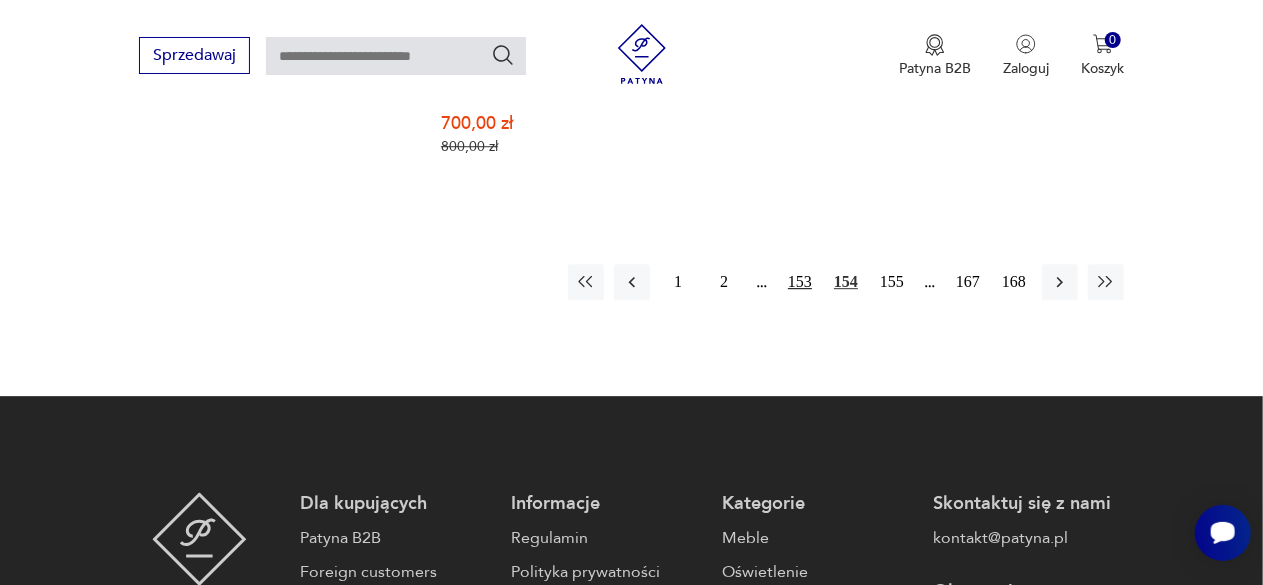 click on "153" at bounding box center [800, 282] 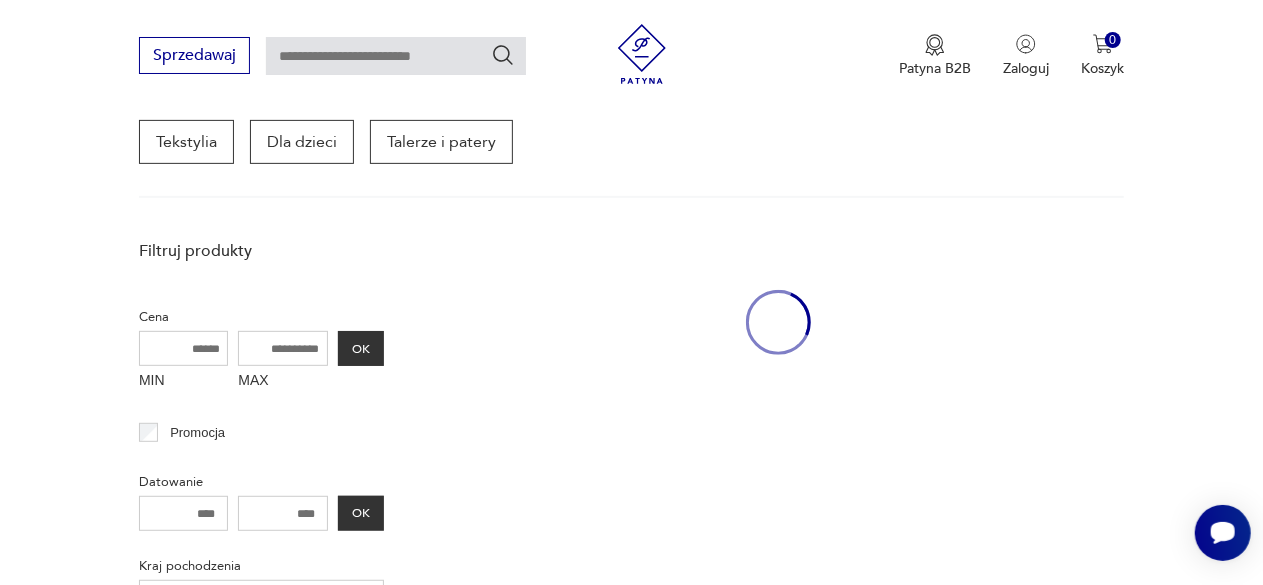 scroll, scrollTop: 258, scrollLeft: 0, axis: vertical 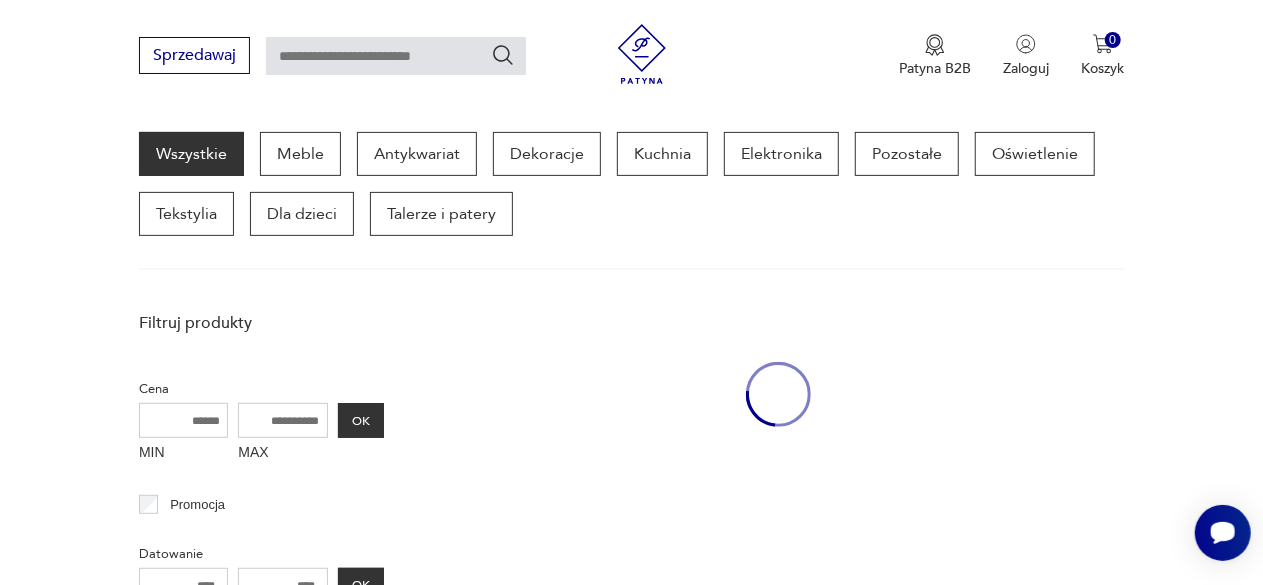 click on "Wszystkie Meble Antykwariat Dekoracje Kuchnia Elektronika Pozostałe Oświetlenie Tekstylia Dla dzieci Talerze i patery" at bounding box center (631, 184) 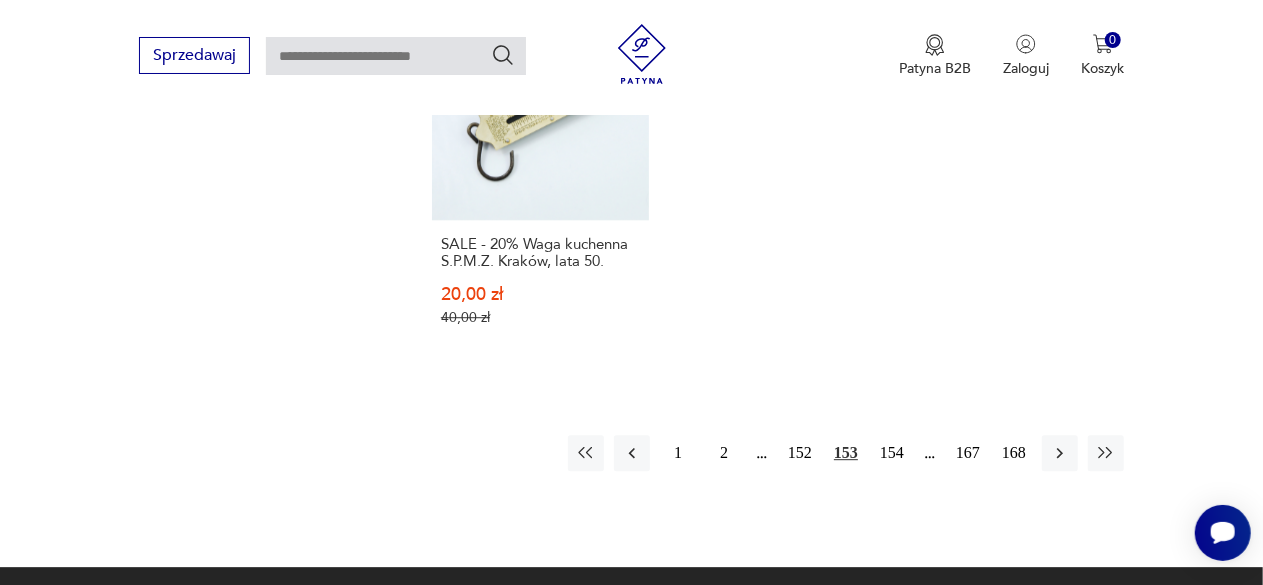 scroll, scrollTop: 2643, scrollLeft: 0, axis: vertical 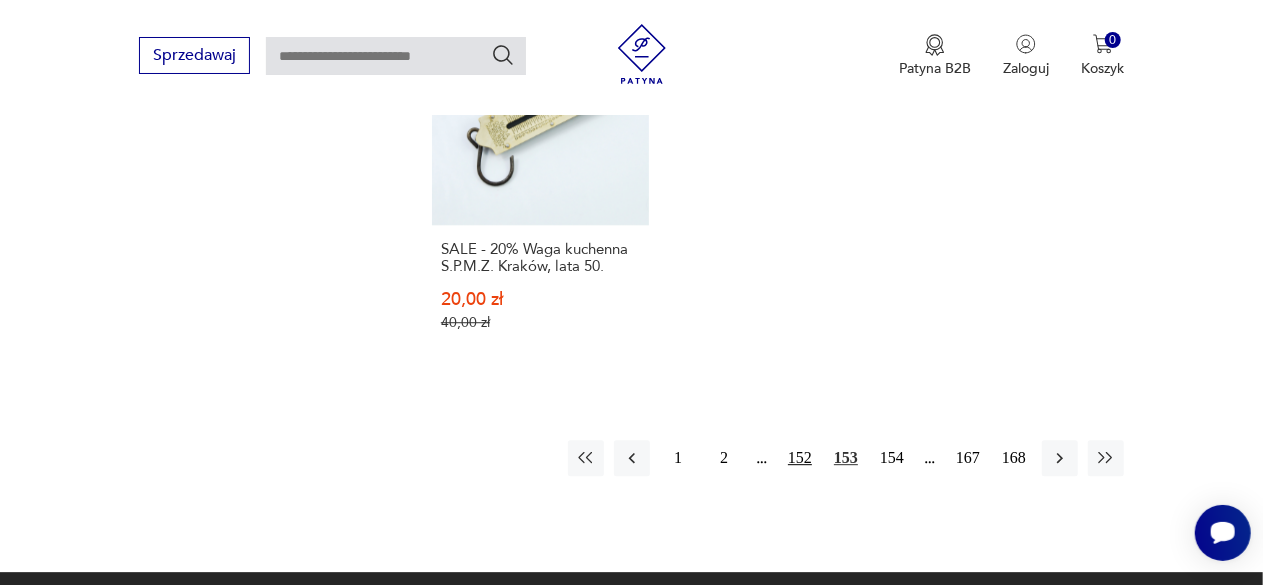 click on "152" at bounding box center (800, 458) 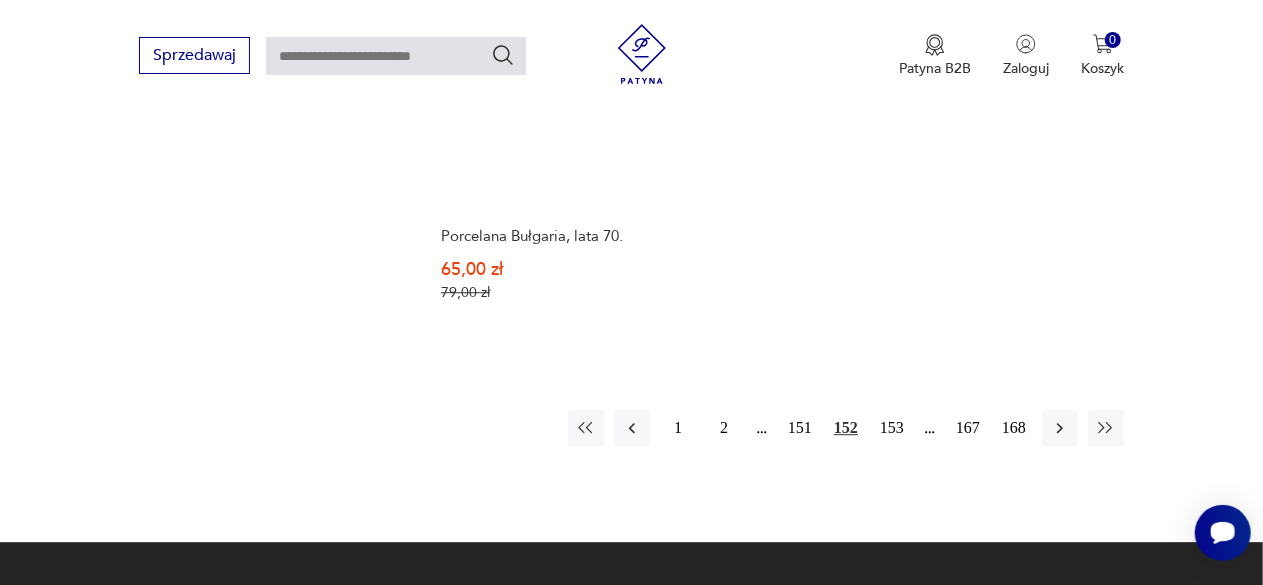 scroll, scrollTop: 2618, scrollLeft: 0, axis: vertical 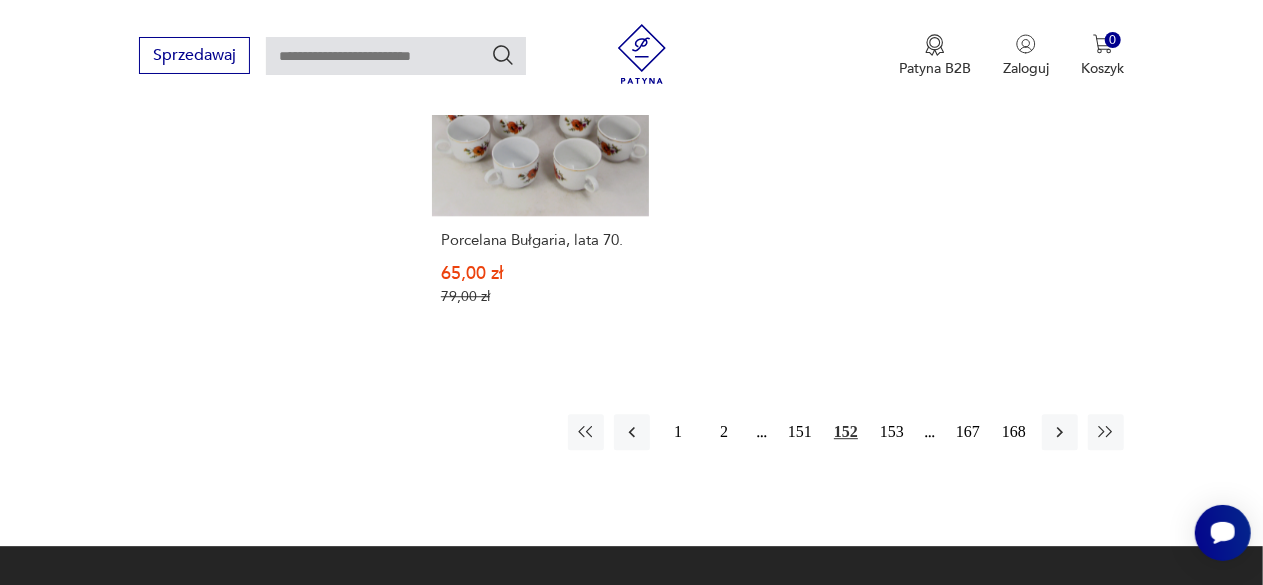 click on "1 2 151 152 153 167 168" at bounding box center [846, 432] 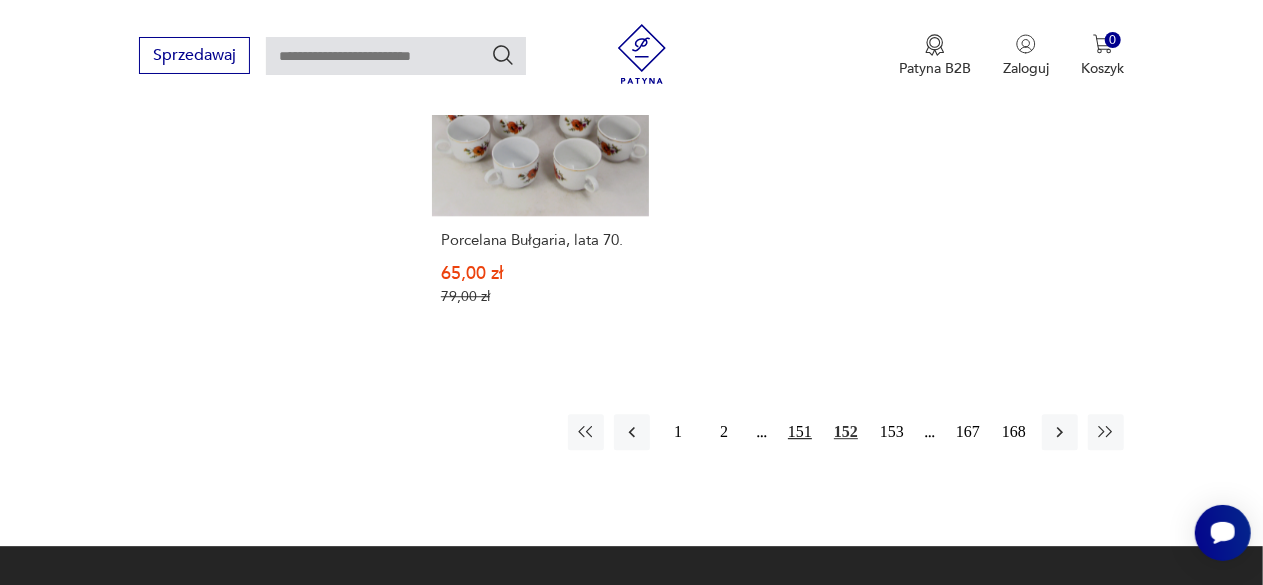 click on "151" at bounding box center [800, 432] 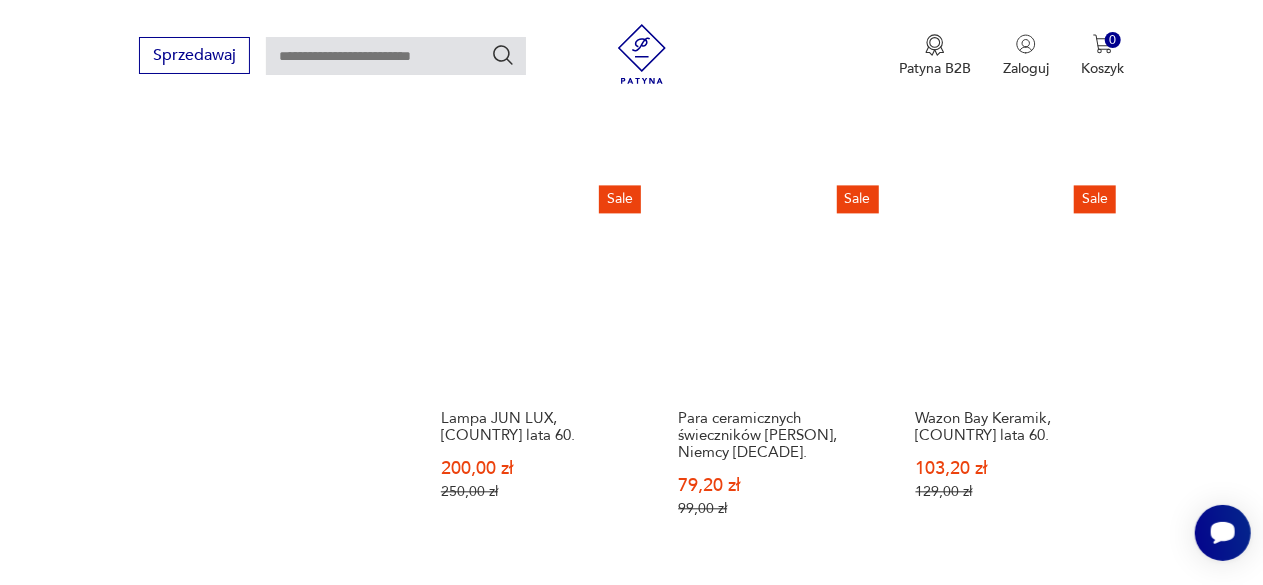 scroll, scrollTop: 2735, scrollLeft: 0, axis: vertical 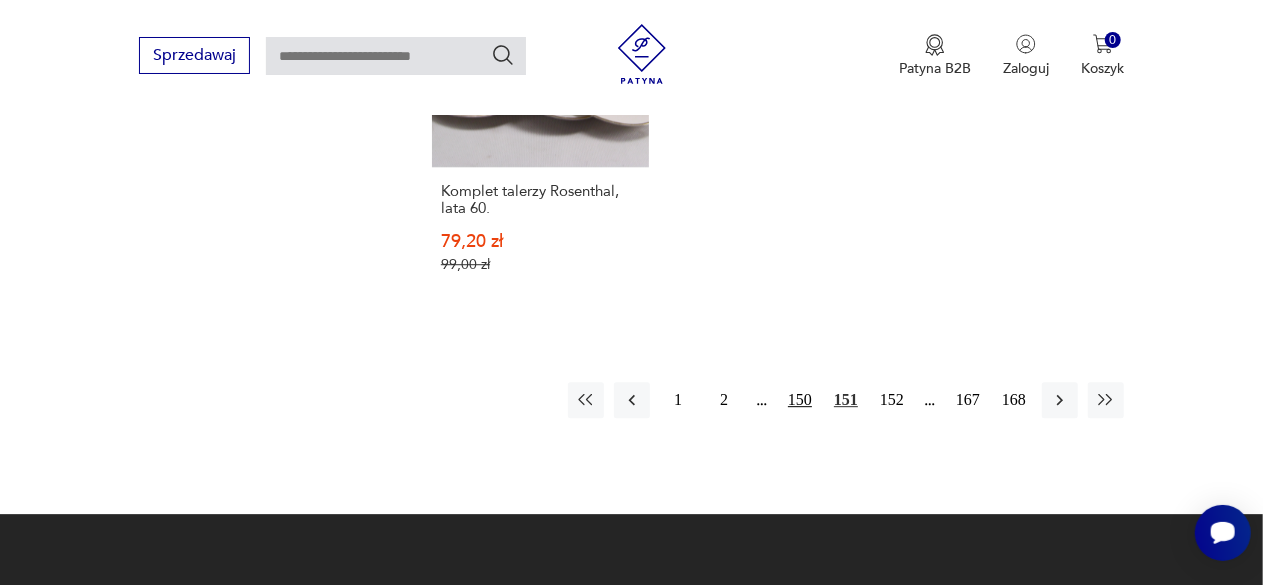 click on "150" at bounding box center (800, 400) 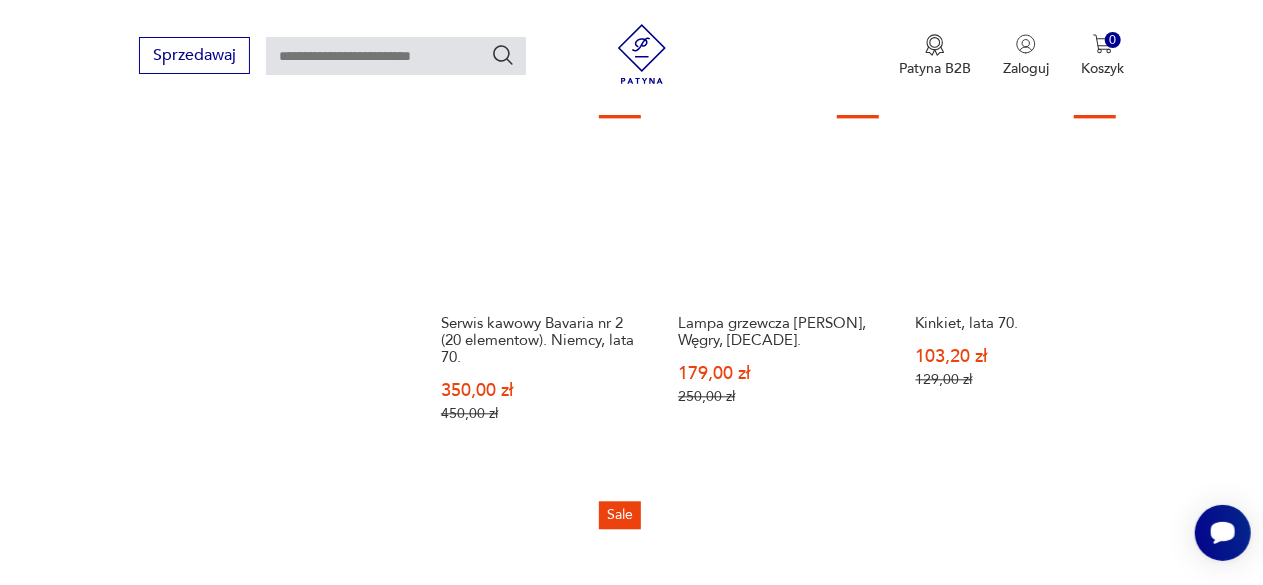 scroll, scrollTop: 2860, scrollLeft: 0, axis: vertical 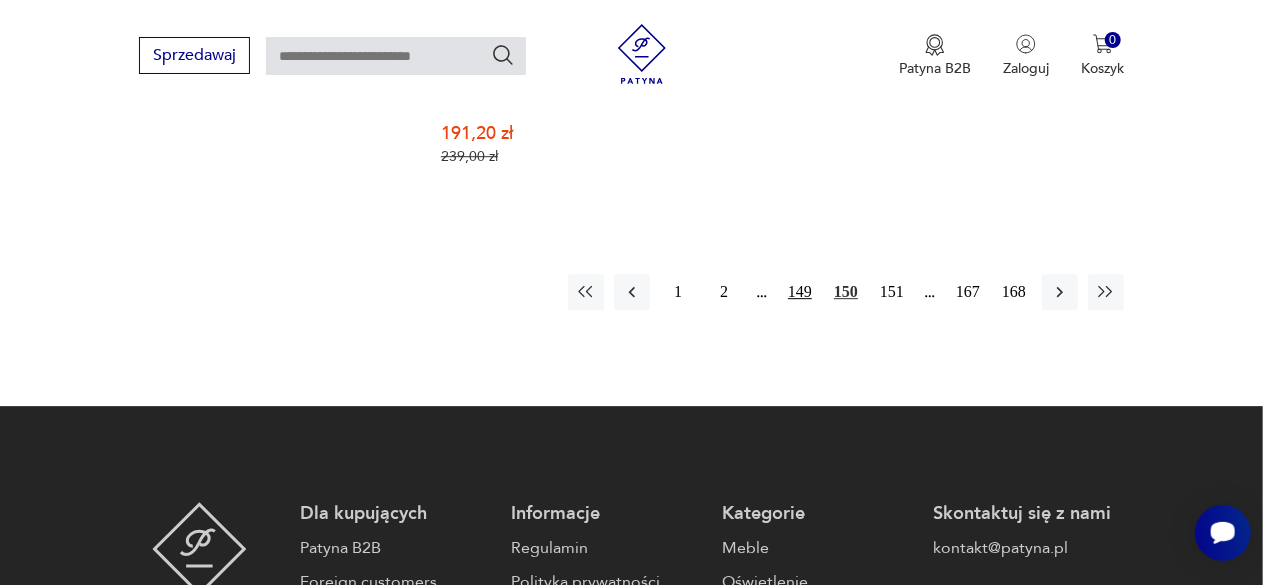 click on "149" at bounding box center [800, 292] 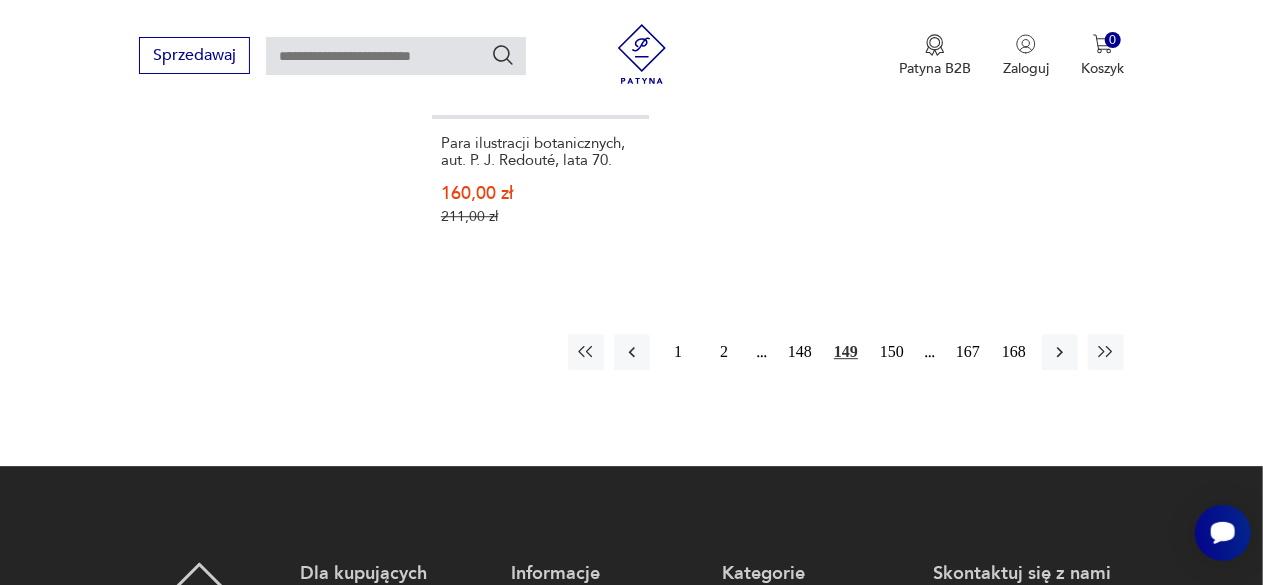 scroll, scrollTop: 2753, scrollLeft: 0, axis: vertical 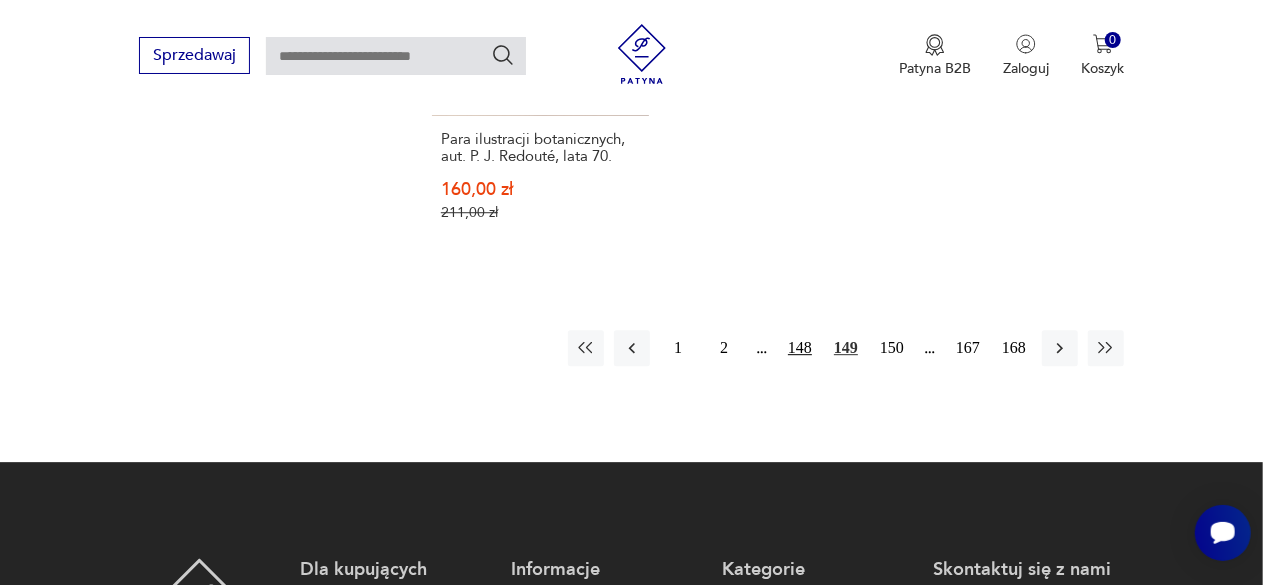 click on "148" at bounding box center (800, 348) 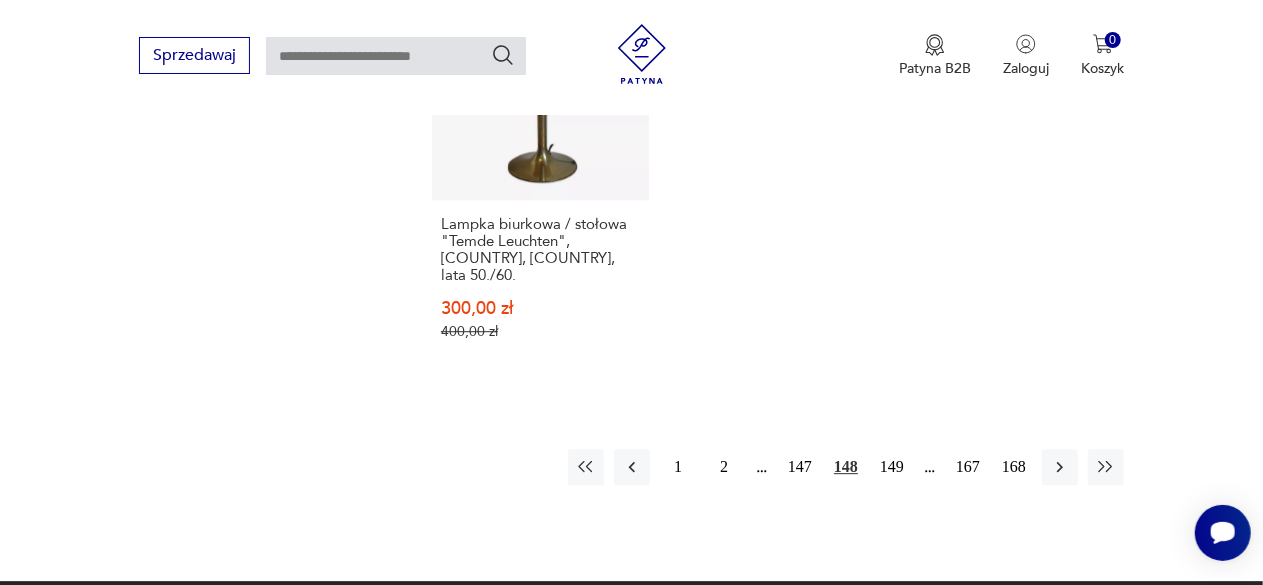 scroll, scrollTop: 2687, scrollLeft: 0, axis: vertical 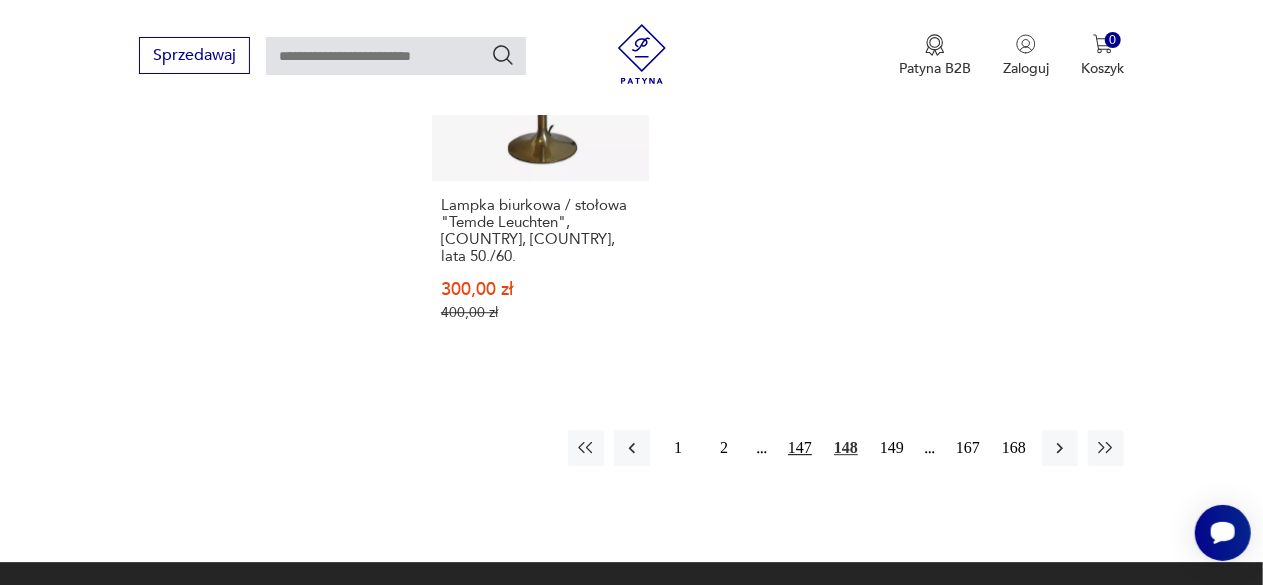 click on "147" at bounding box center [800, 448] 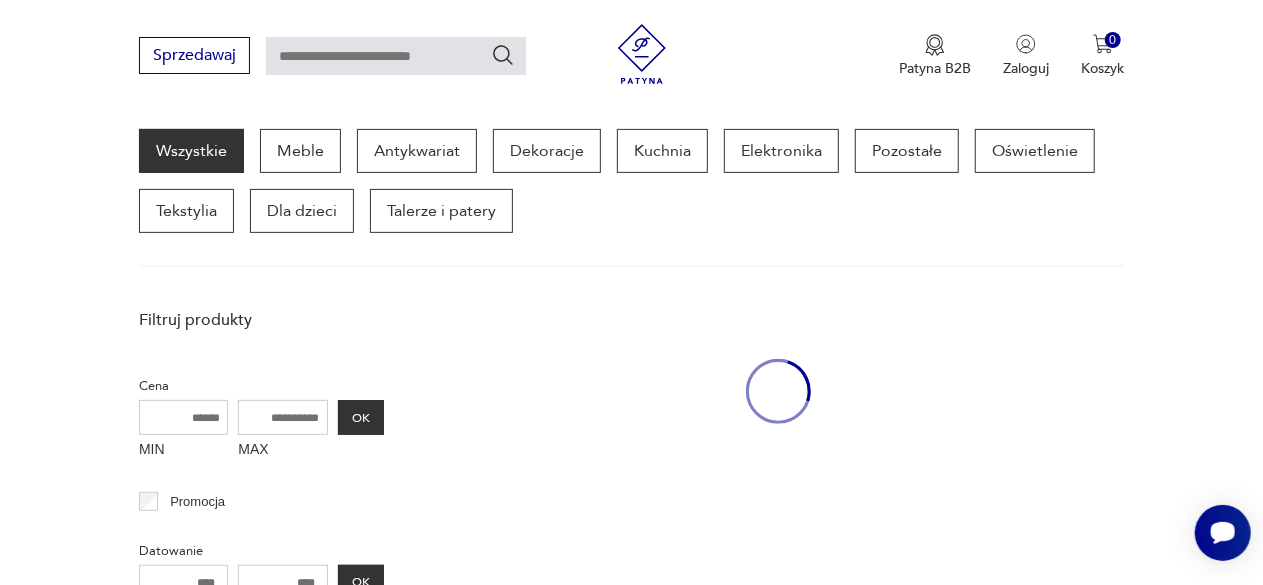 scroll, scrollTop: 258, scrollLeft: 0, axis: vertical 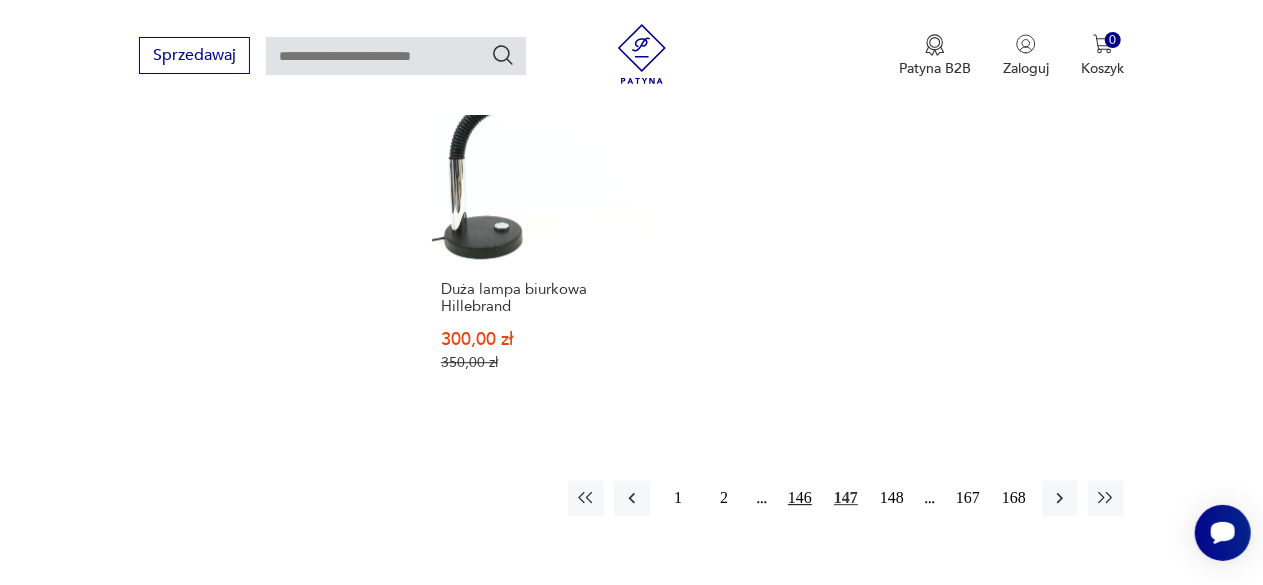 click on "146" at bounding box center (800, 498) 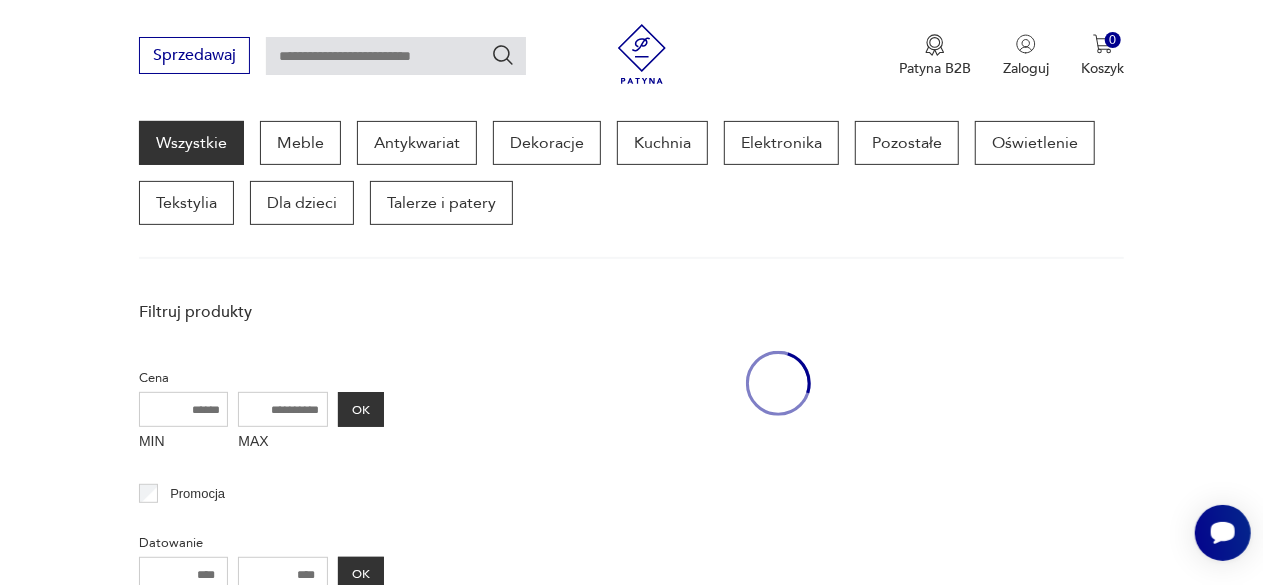 scroll, scrollTop: 258, scrollLeft: 0, axis: vertical 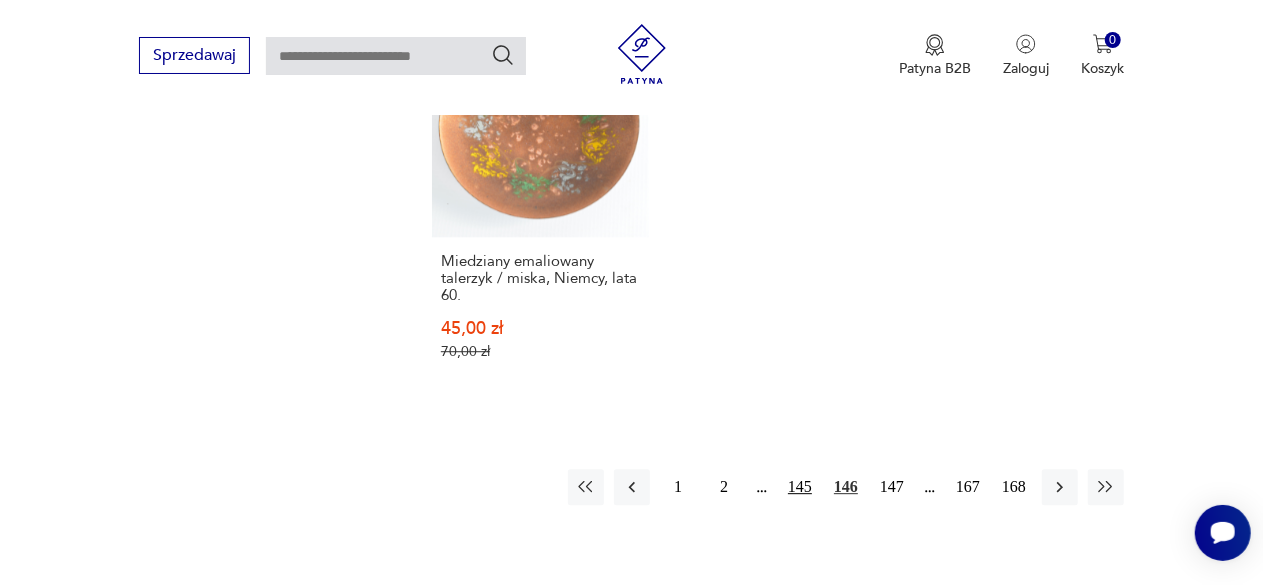 click on "145" at bounding box center [800, 487] 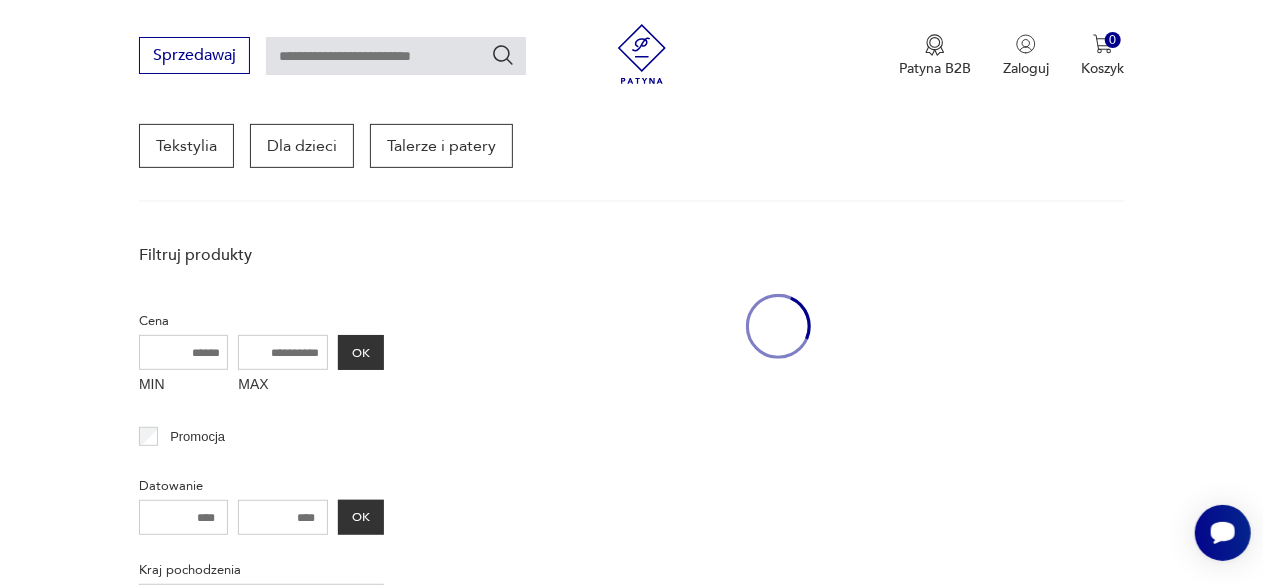 scroll, scrollTop: 258, scrollLeft: 0, axis: vertical 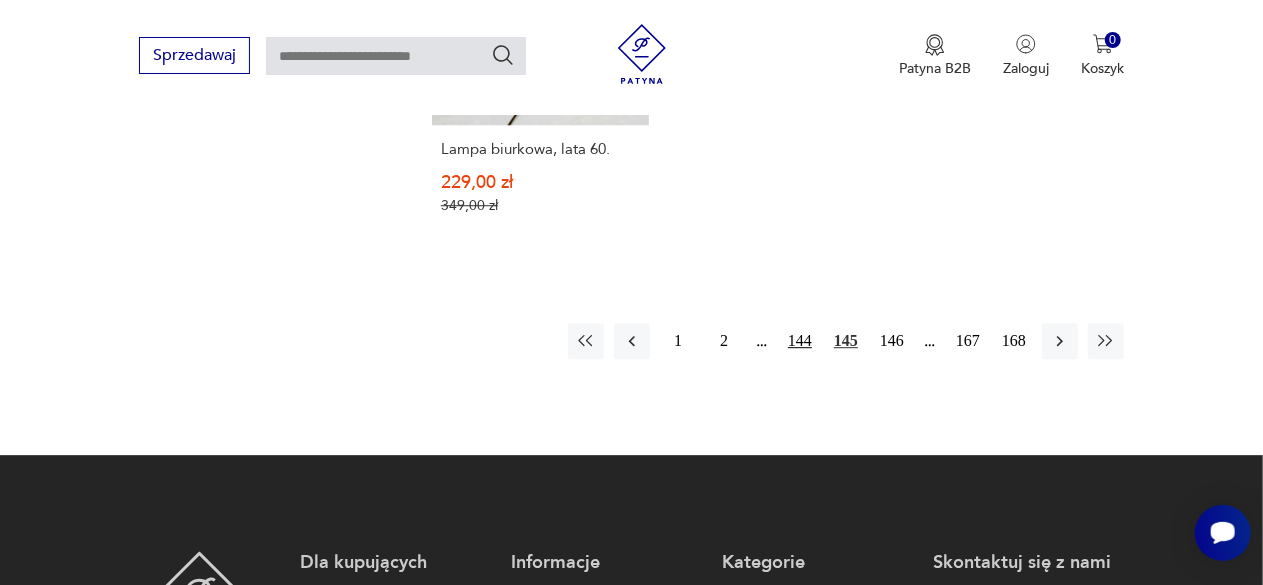 click on "144" at bounding box center [800, 341] 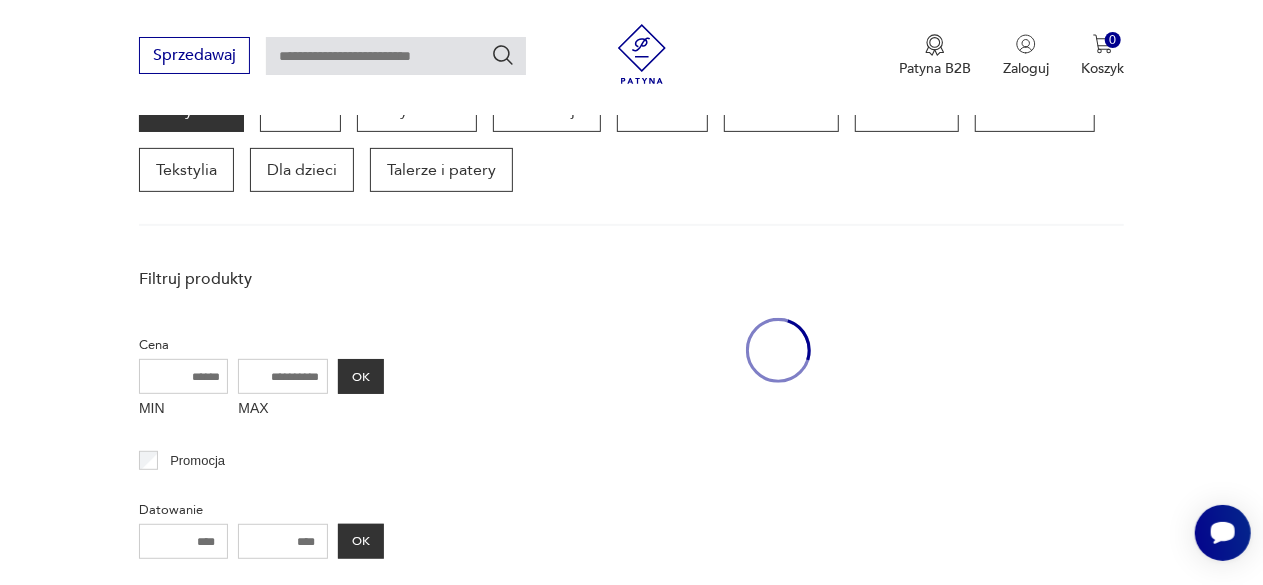 scroll, scrollTop: 258, scrollLeft: 0, axis: vertical 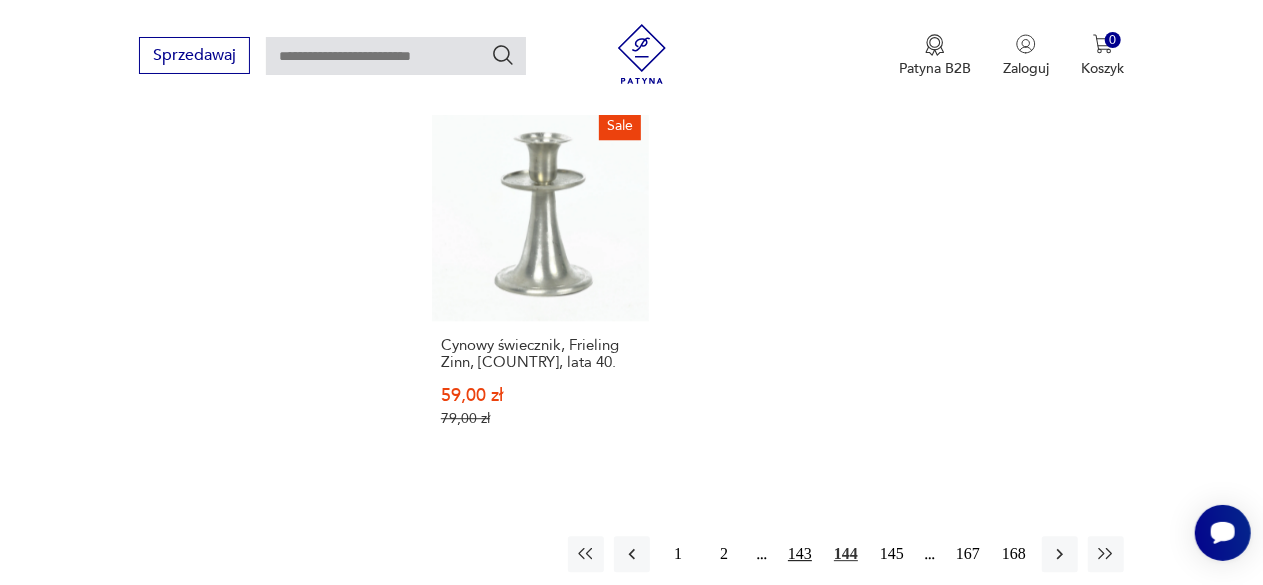 click on "143" at bounding box center (800, 554) 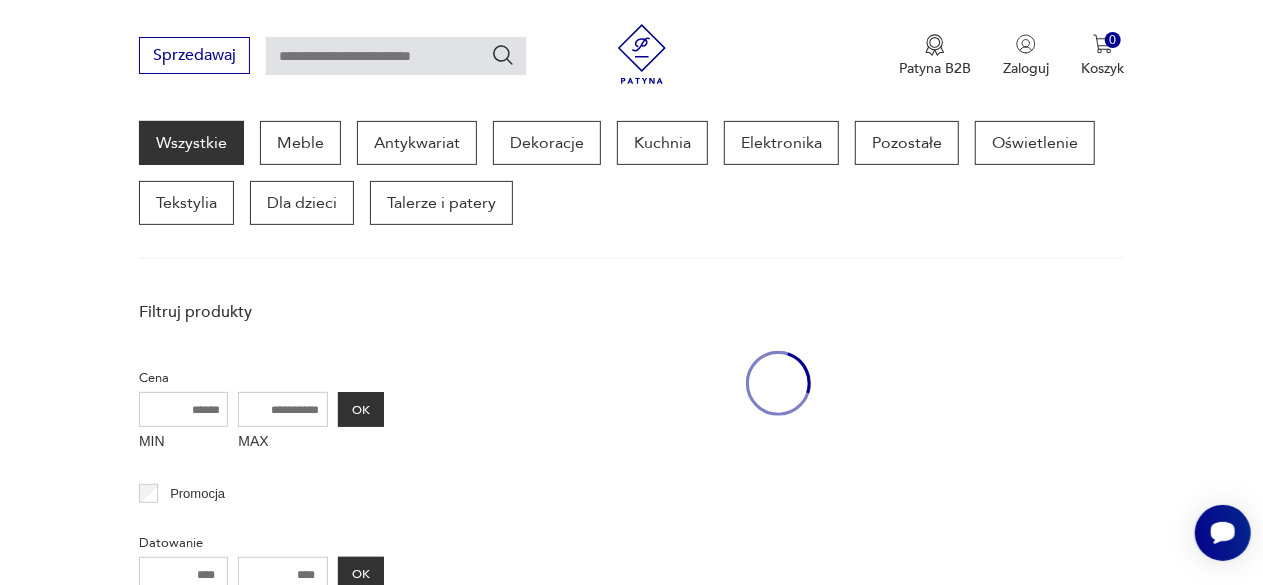 scroll, scrollTop: 258, scrollLeft: 0, axis: vertical 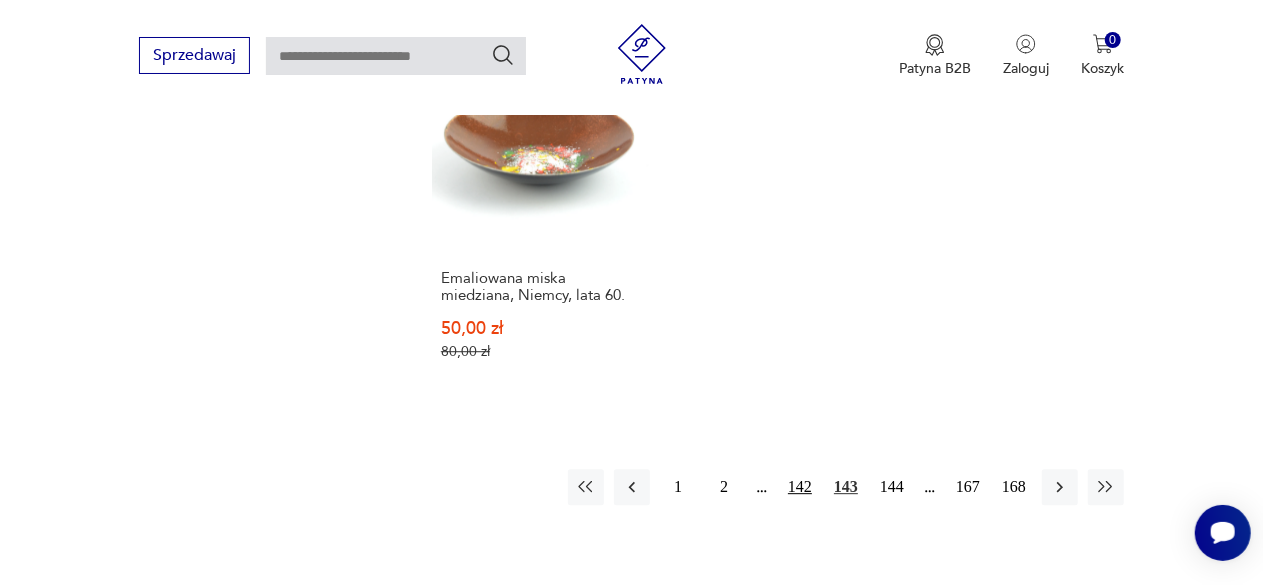 click on "142" at bounding box center (800, 487) 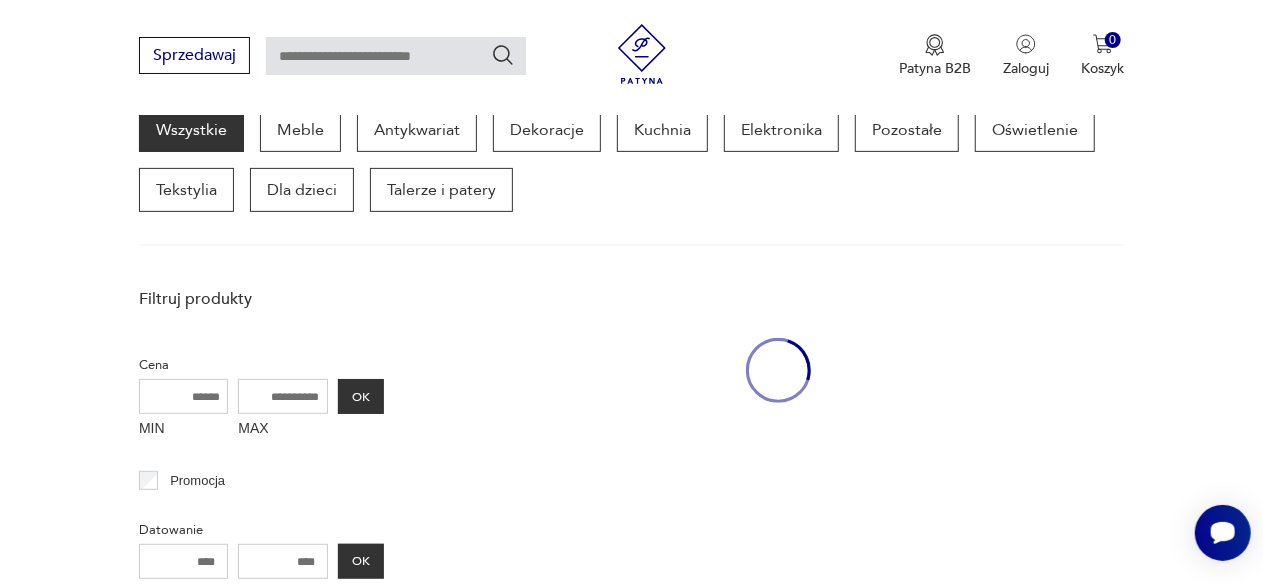 scroll, scrollTop: 258, scrollLeft: 0, axis: vertical 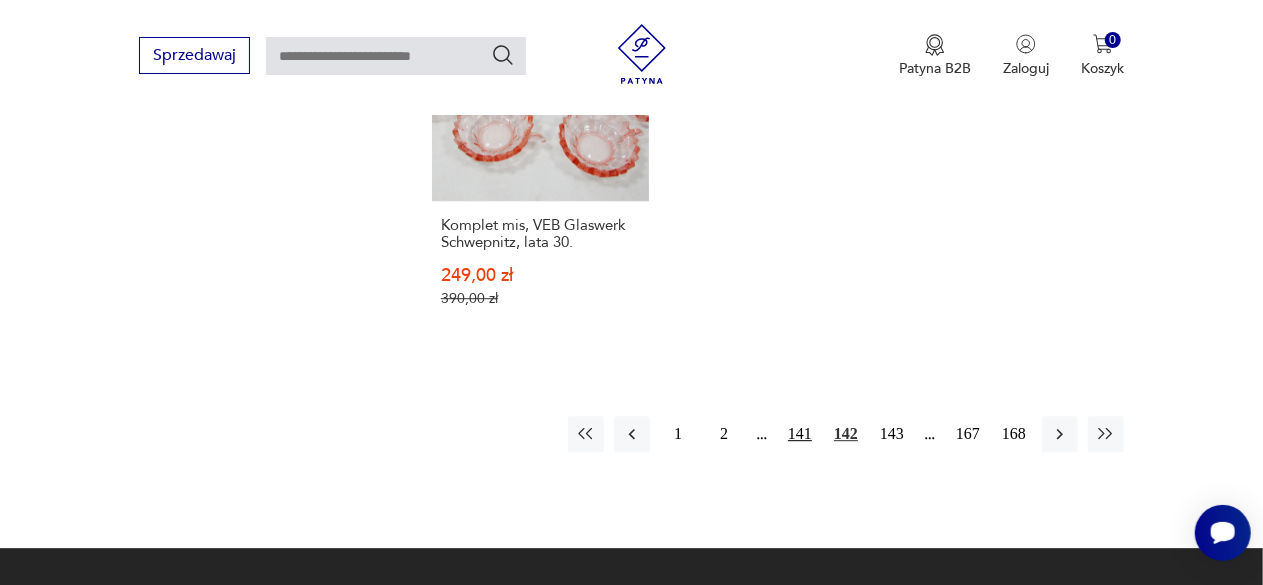 click on "141" at bounding box center (800, 434) 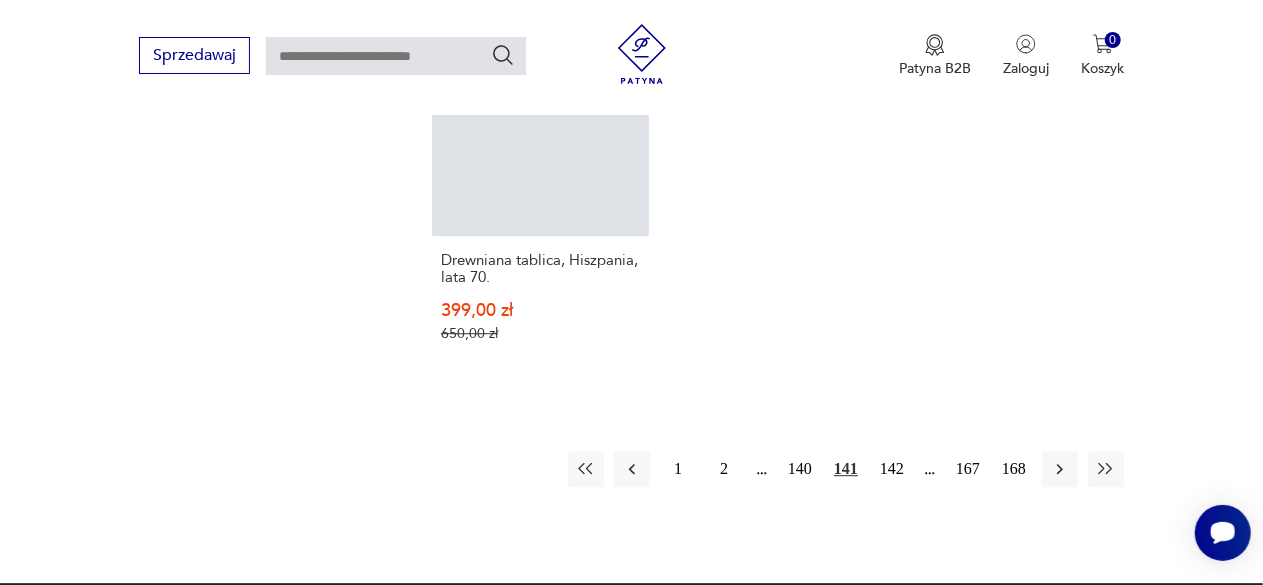 scroll, scrollTop: 2641, scrollLeft: 0, axis: vertical 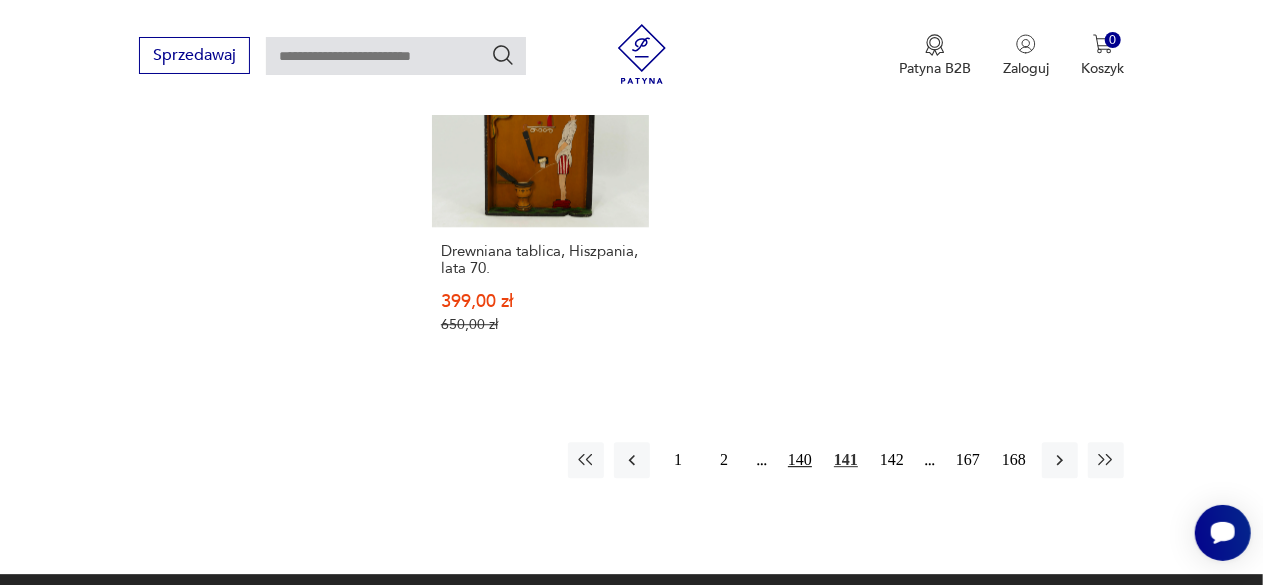 click on "140" at bounding box center (800, 460) 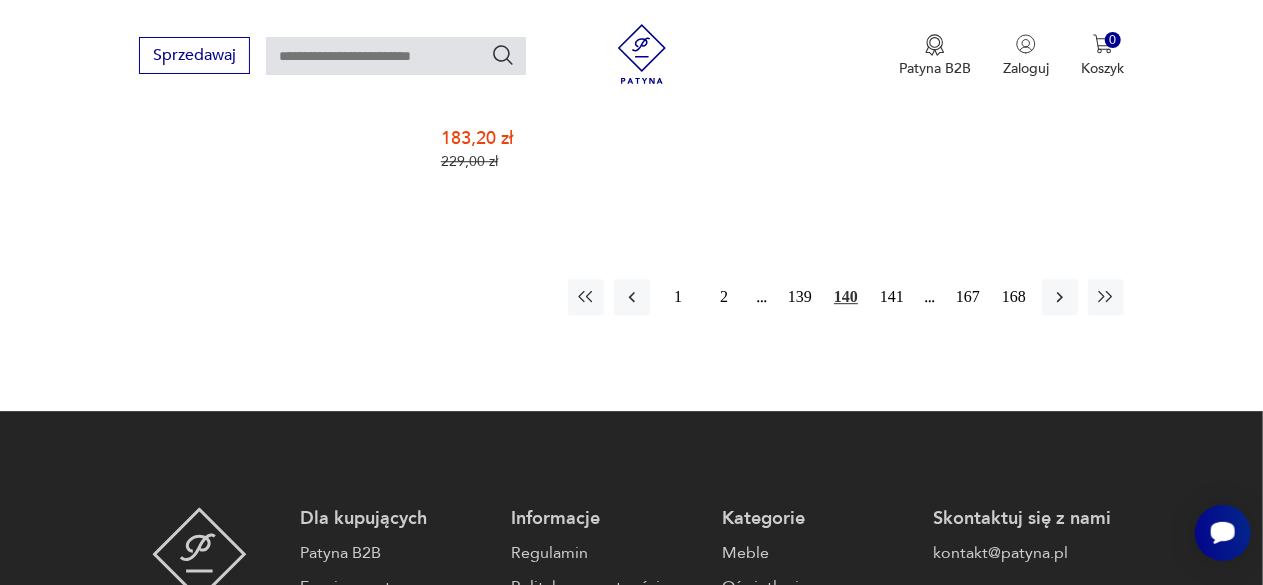 scroll, scrollTop: 2890, scrollLeft: 0, axis: vertical 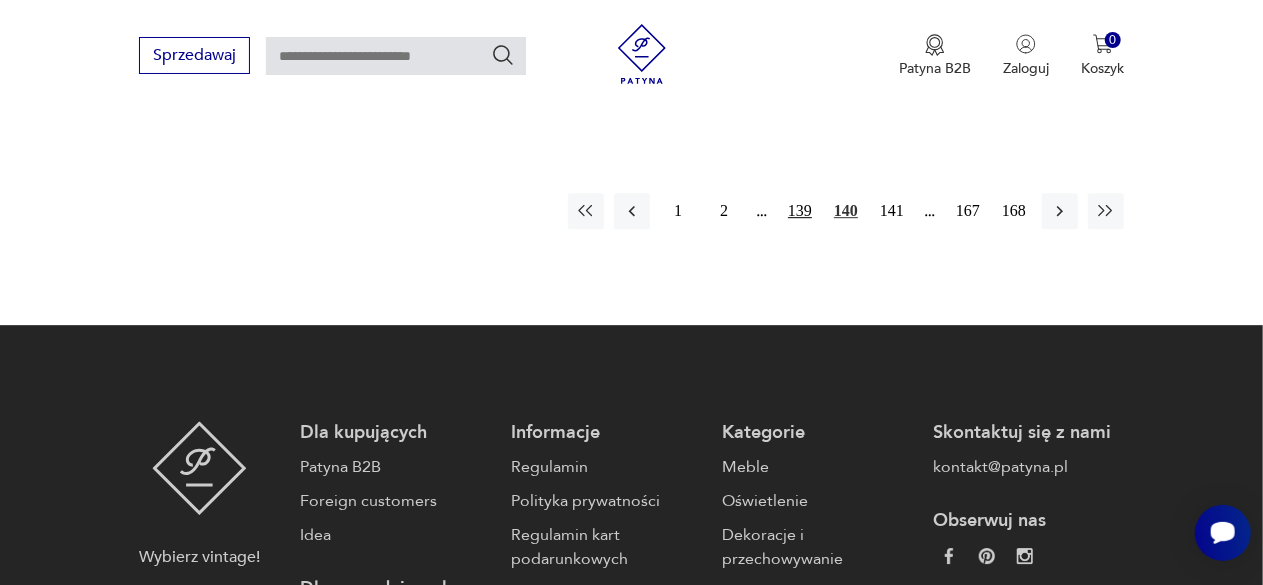 click on "139" at bounding box center [800, 211] 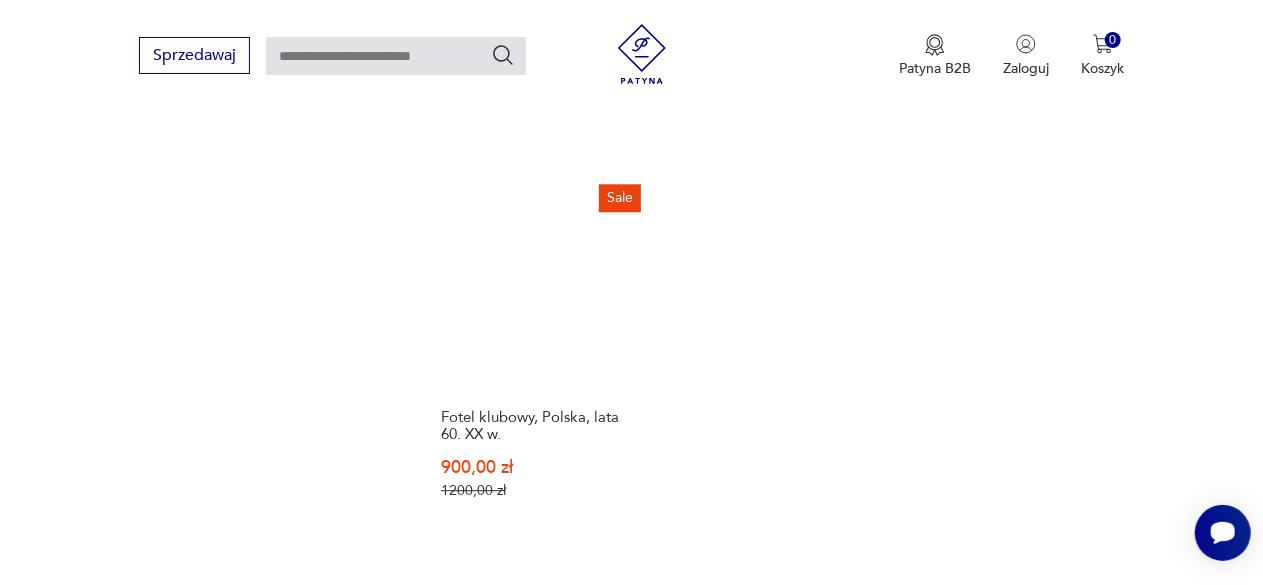 scroll, scrollTop: 2624, scrollLeft: 0, axis: vertical 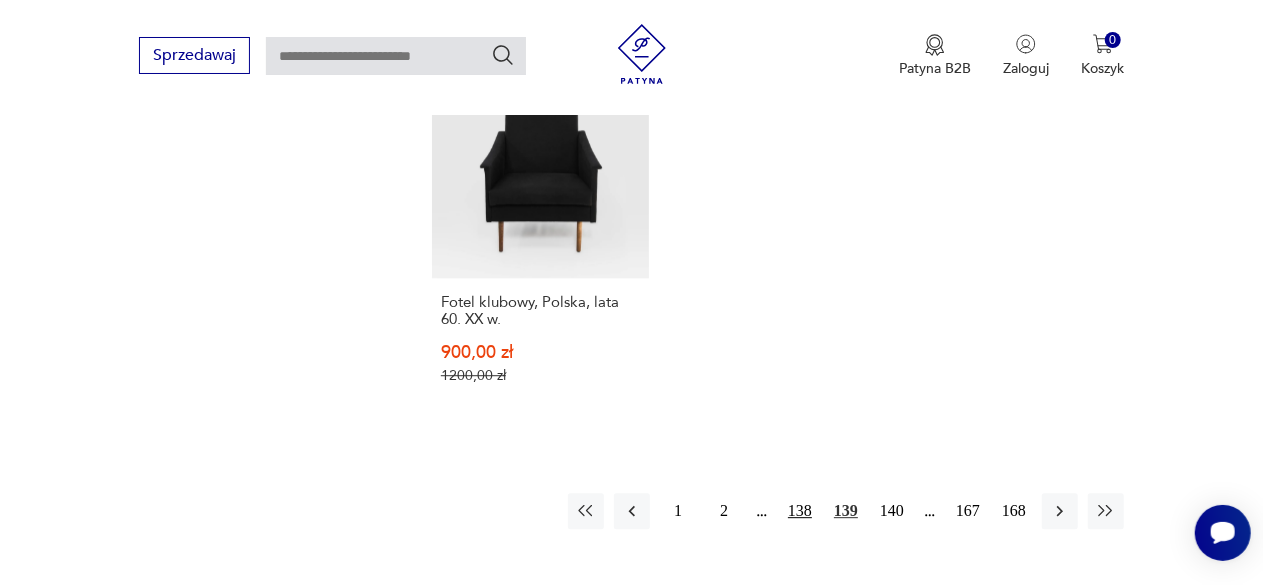 click on "138" at bounding box center [800, 511] 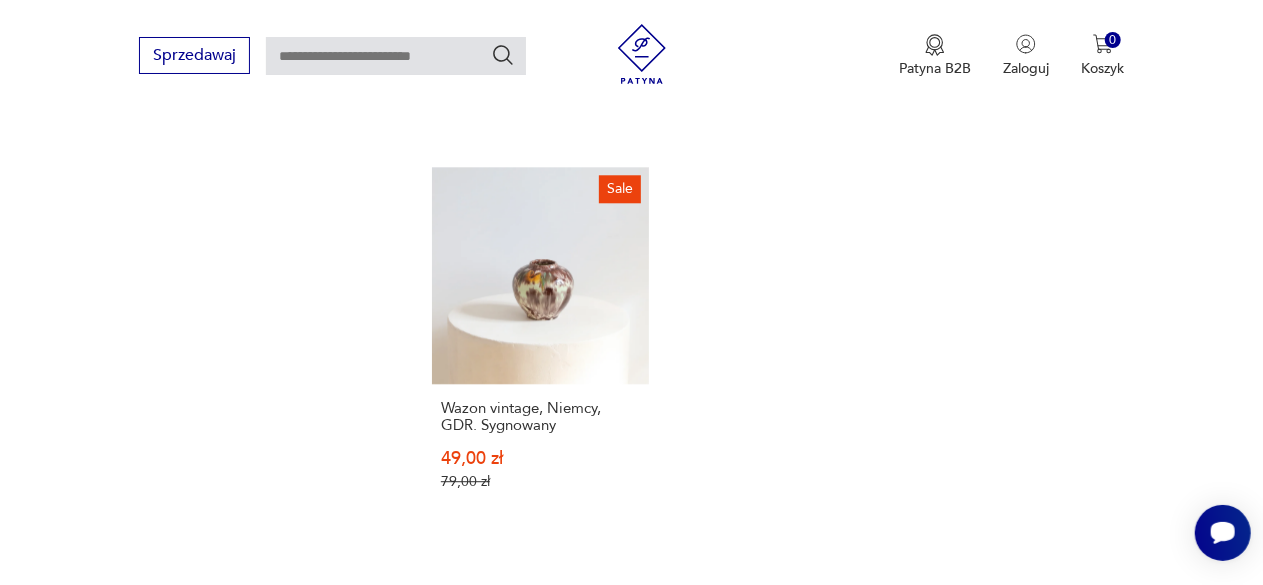 scroll, scrollTop: 2569, scrollLeft: 0, axis: vertical 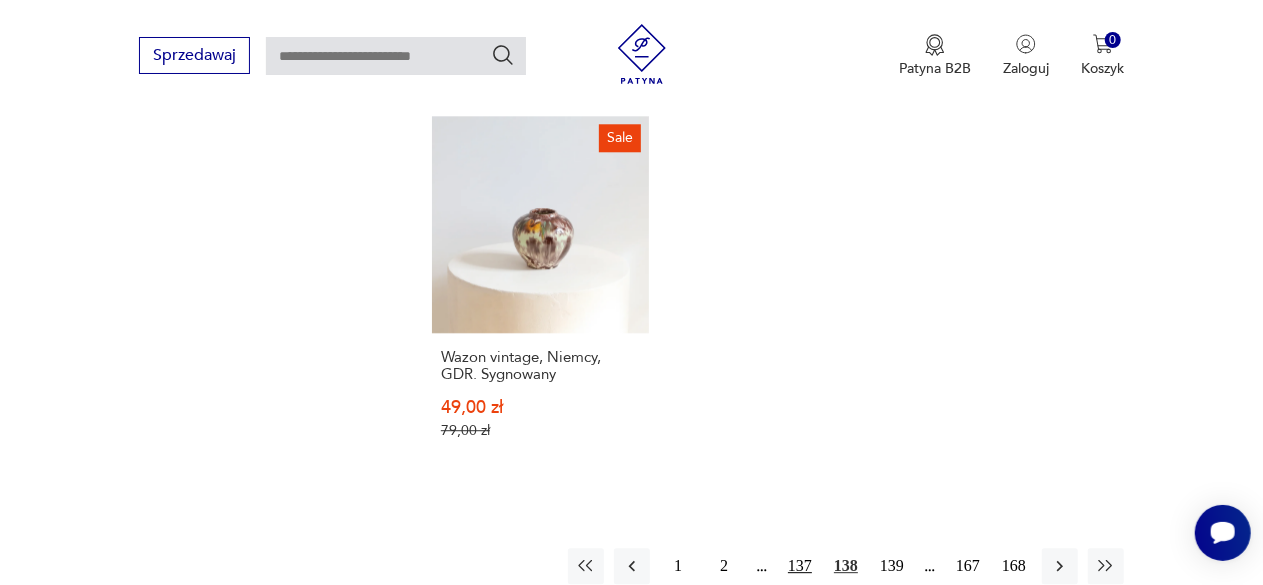 click on "137" at bounding box center [800, 566] 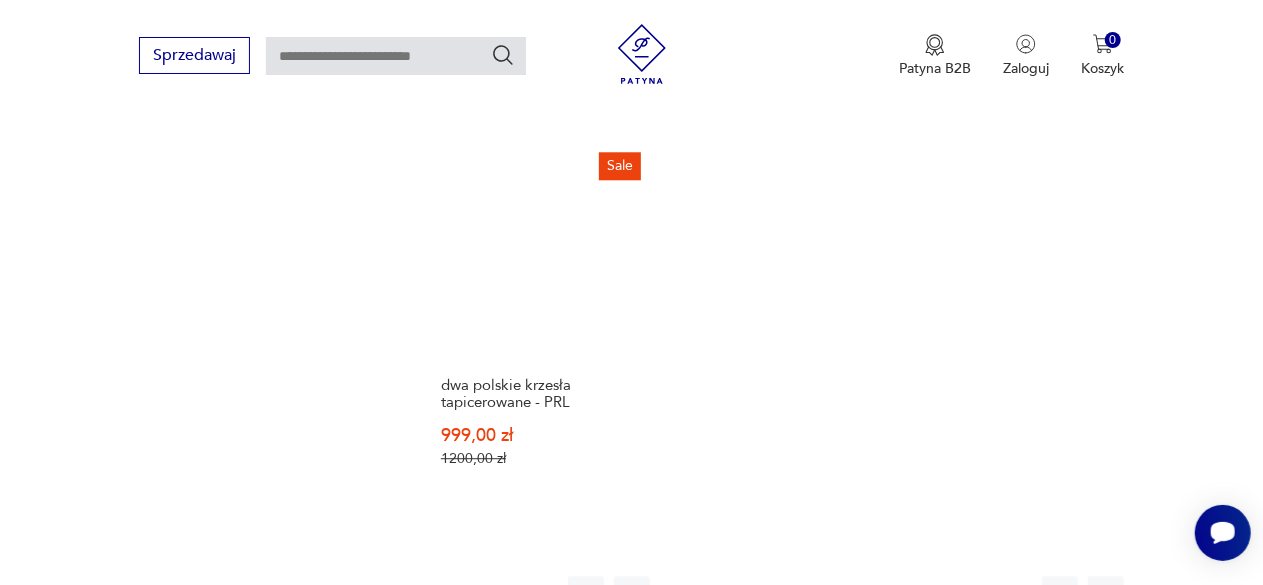 scroll, scrollTop: 2671, scrollLeft: 0, axis: vertical 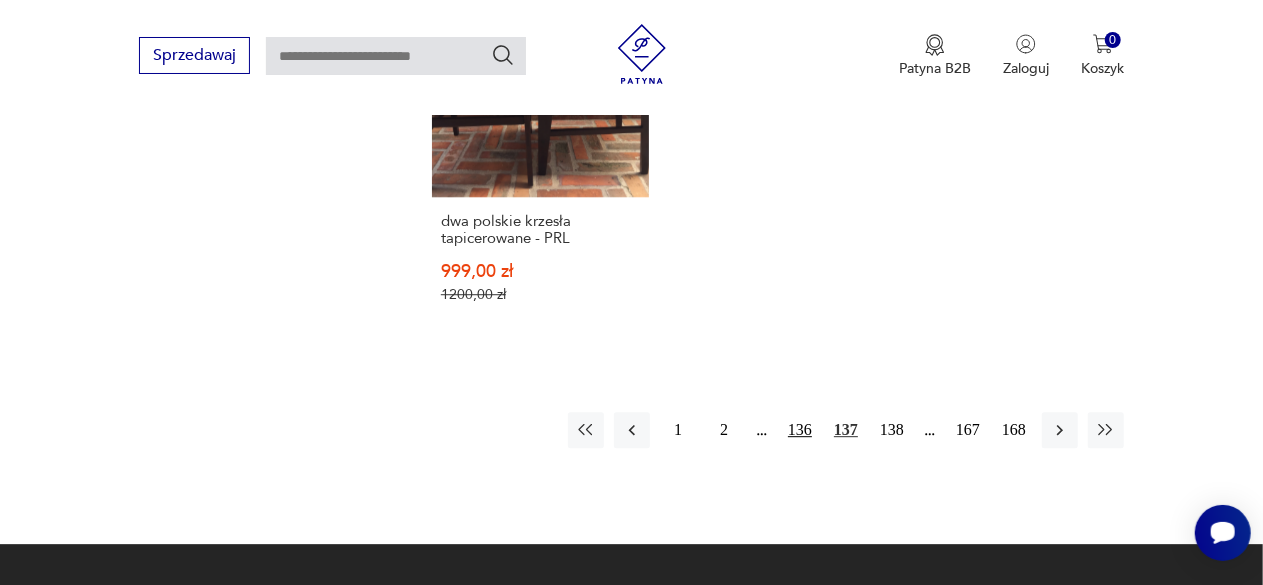 click on "136" at bounding box center (800, 430) 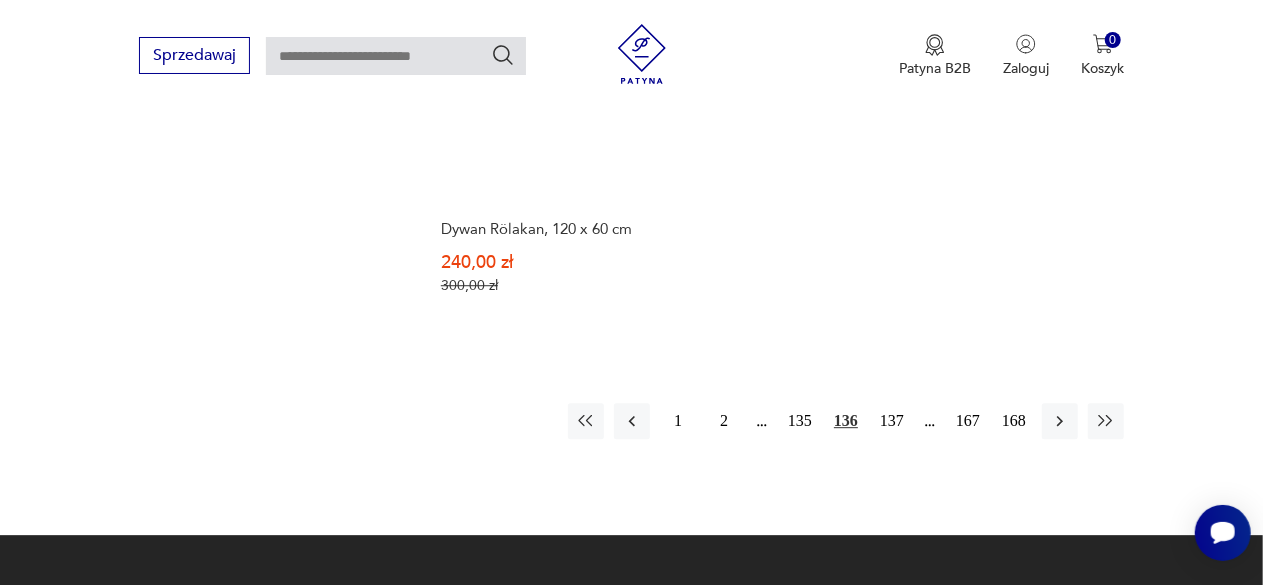 scroll, scrollTop: 2676, scrollLeft: 0, axis: vertical 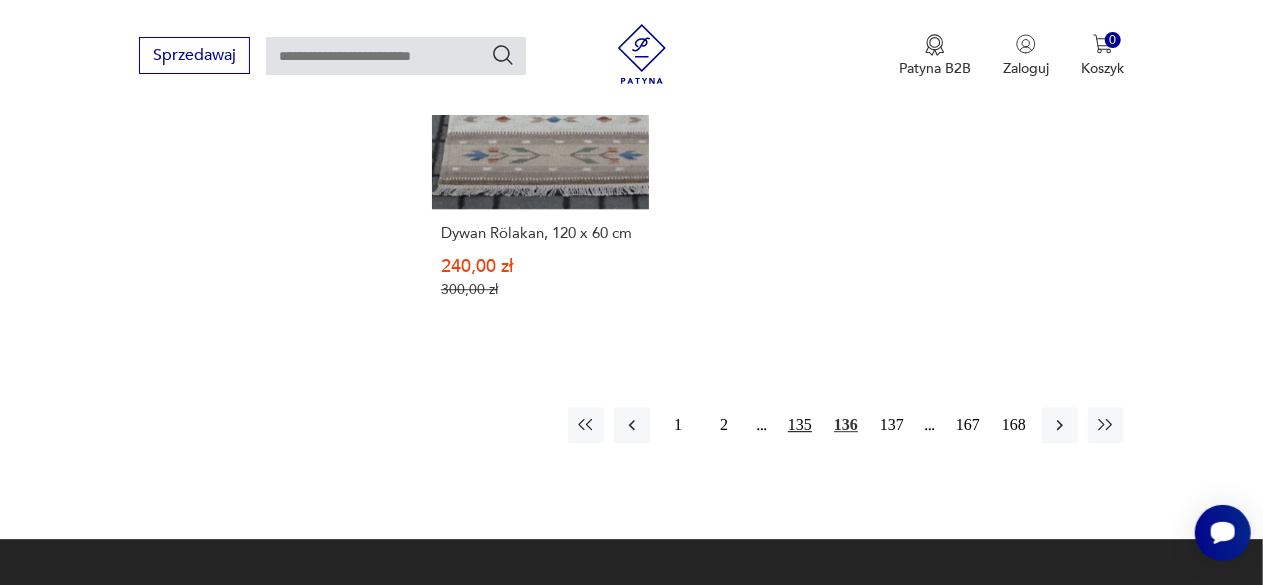 click on "135" at bounding box center [800, 425] 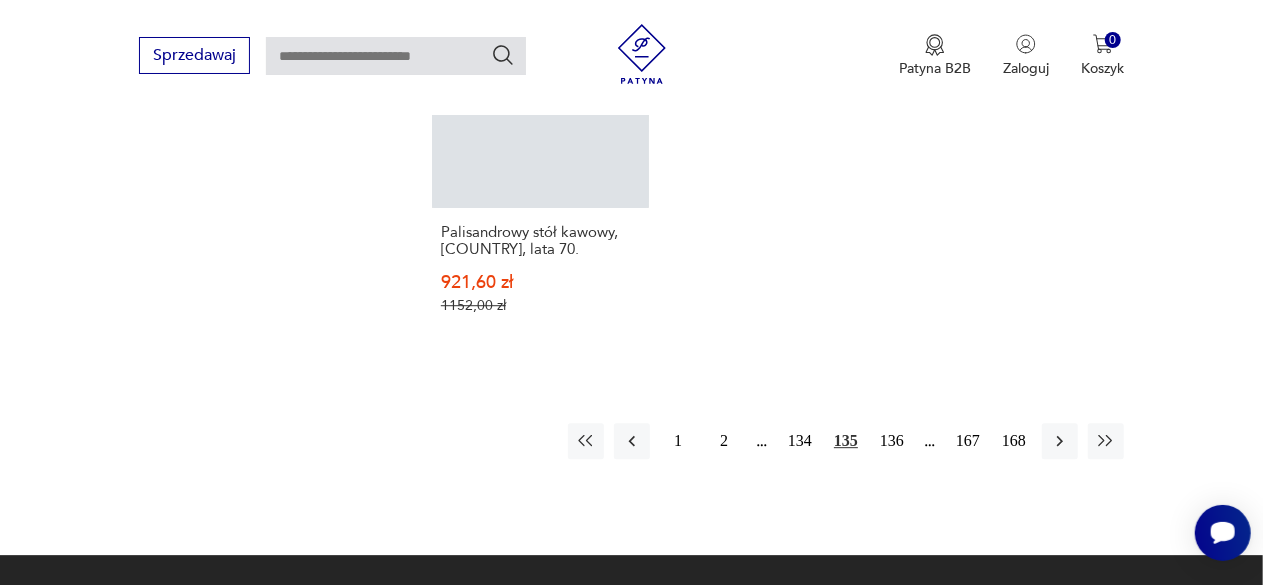 scroll, scrollTop: 2684, scrollLeft: 0, axis: vertical 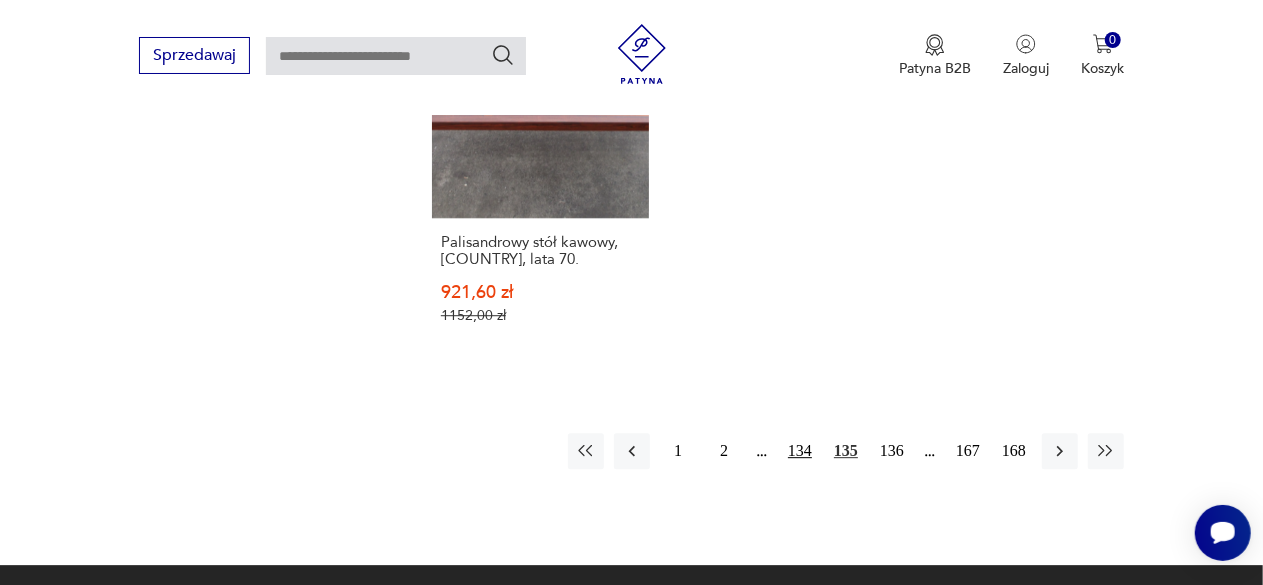 click on "134" at bounding box center [800, 451] 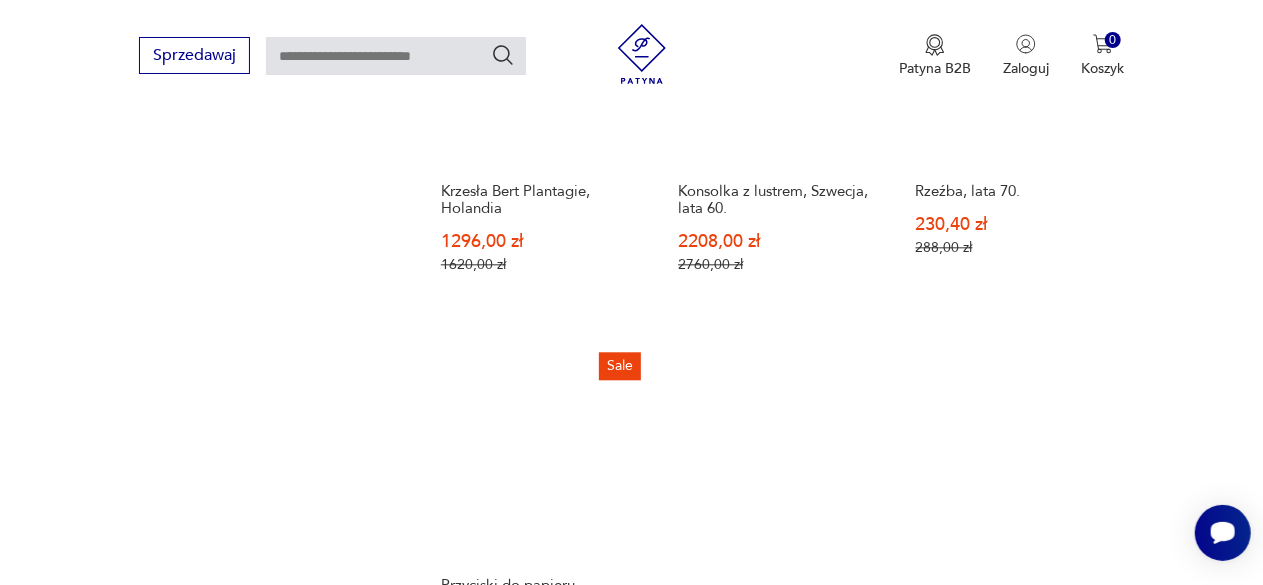 scroll, scrollTop: 2525, scrollLeft: 0, axis: vertical 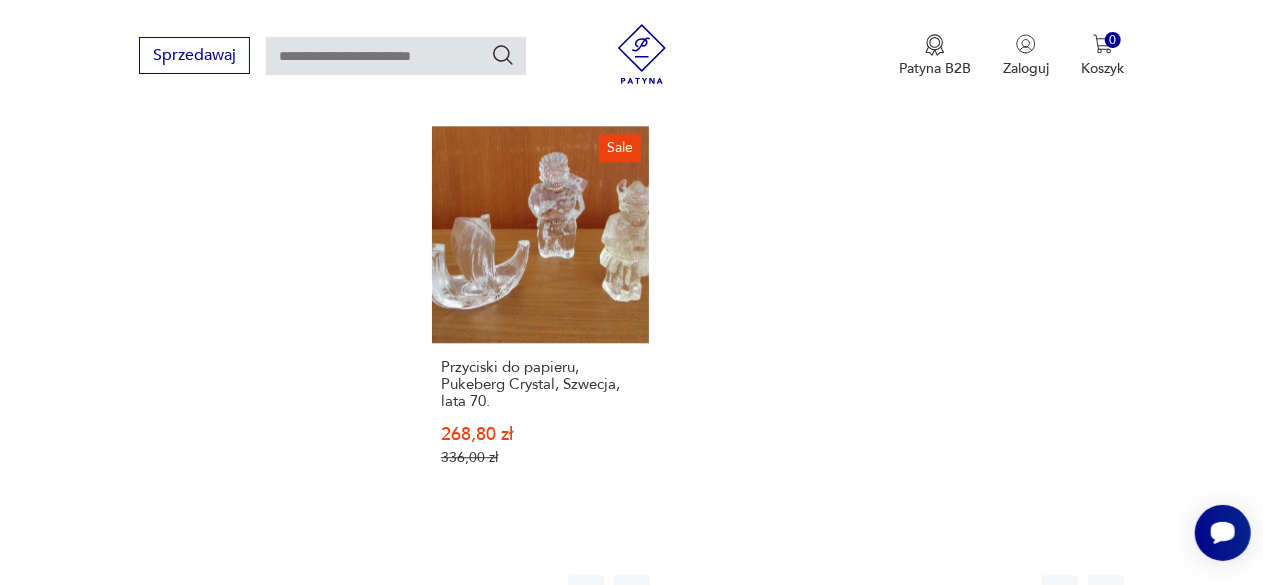 click on "133" at bounding box center [800, 593] 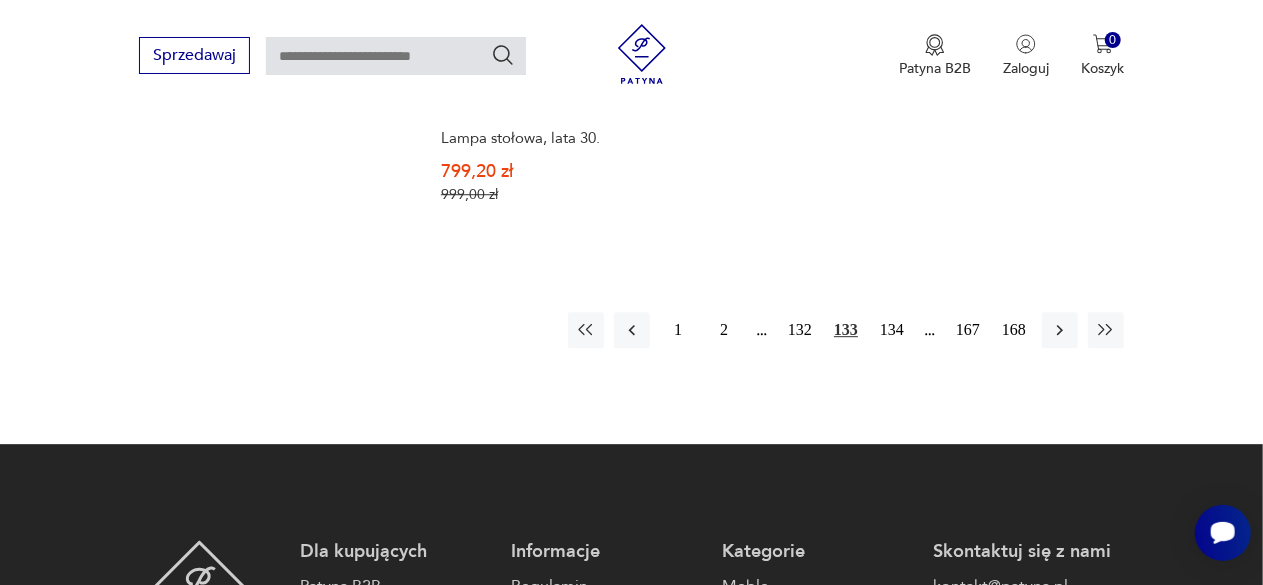 scroll, scrollTop: 2749, scrollLeft: 0, axis: vertical 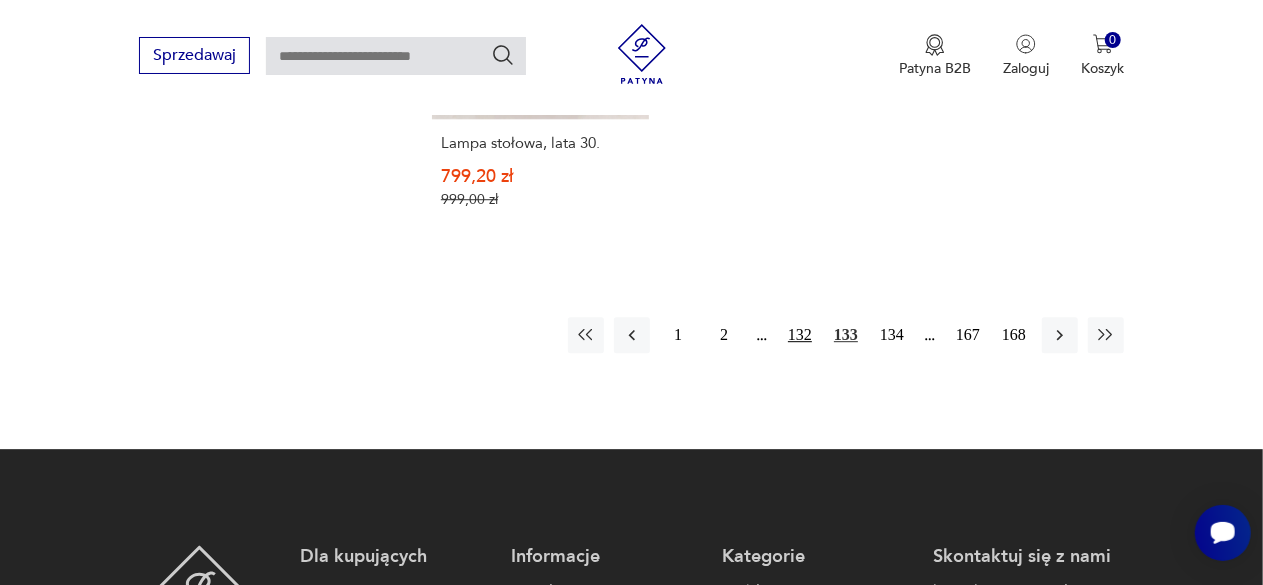 click on "132" at bounding box center [800, 335] 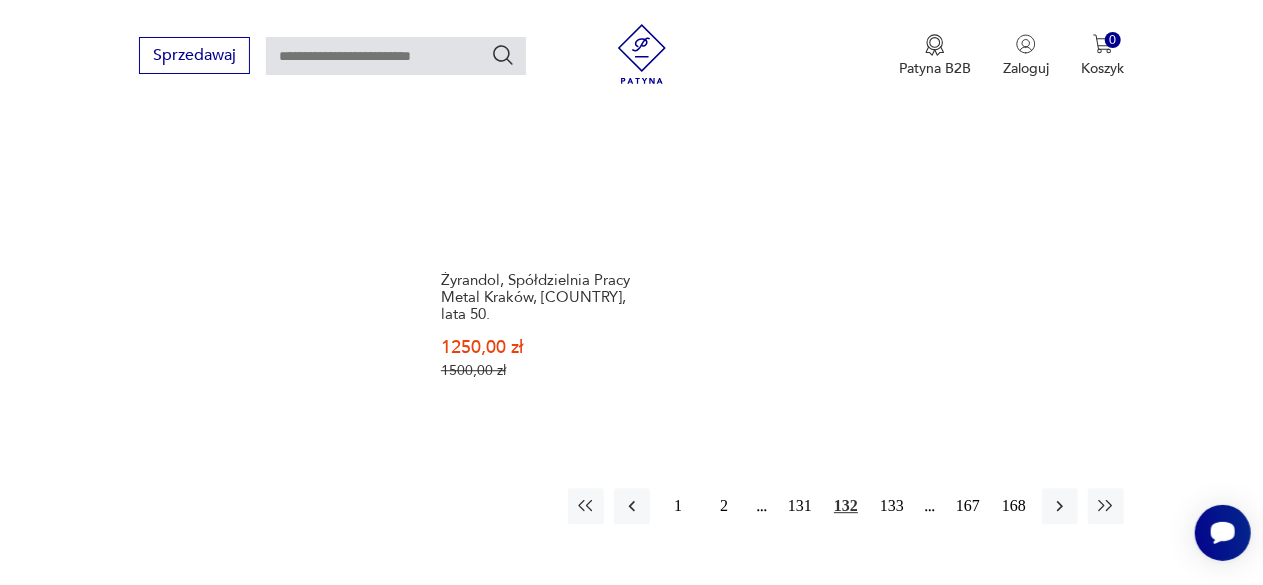 scroll, scrollTop: 2671, scrollLeft: 0, axis: vertical 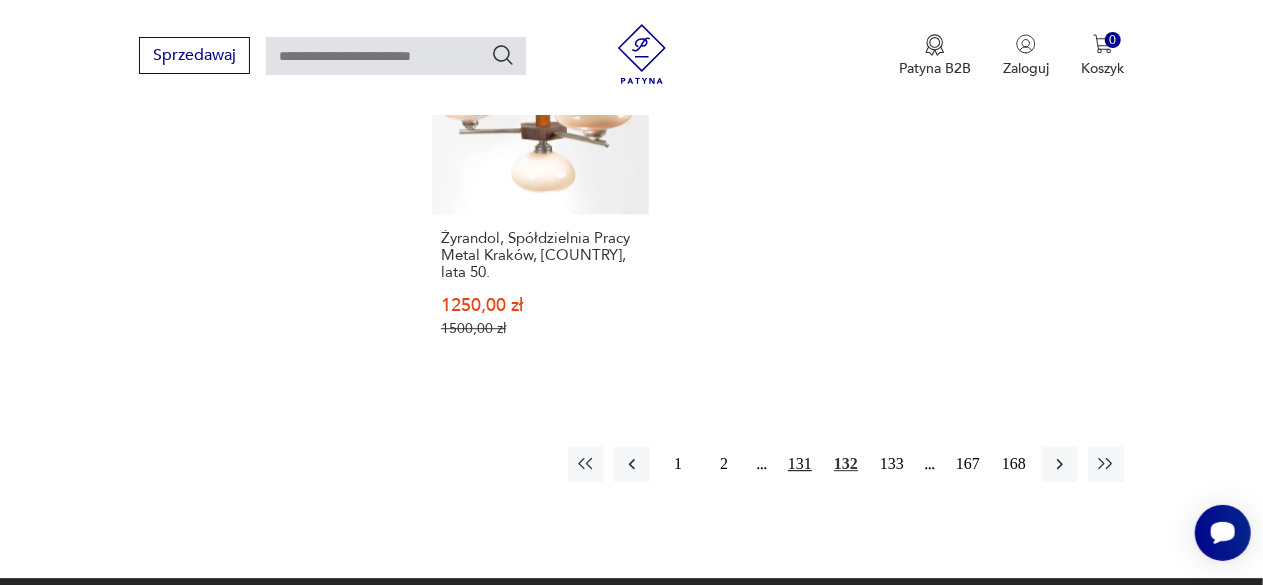 click on "131" at bounding box center (800, 464) 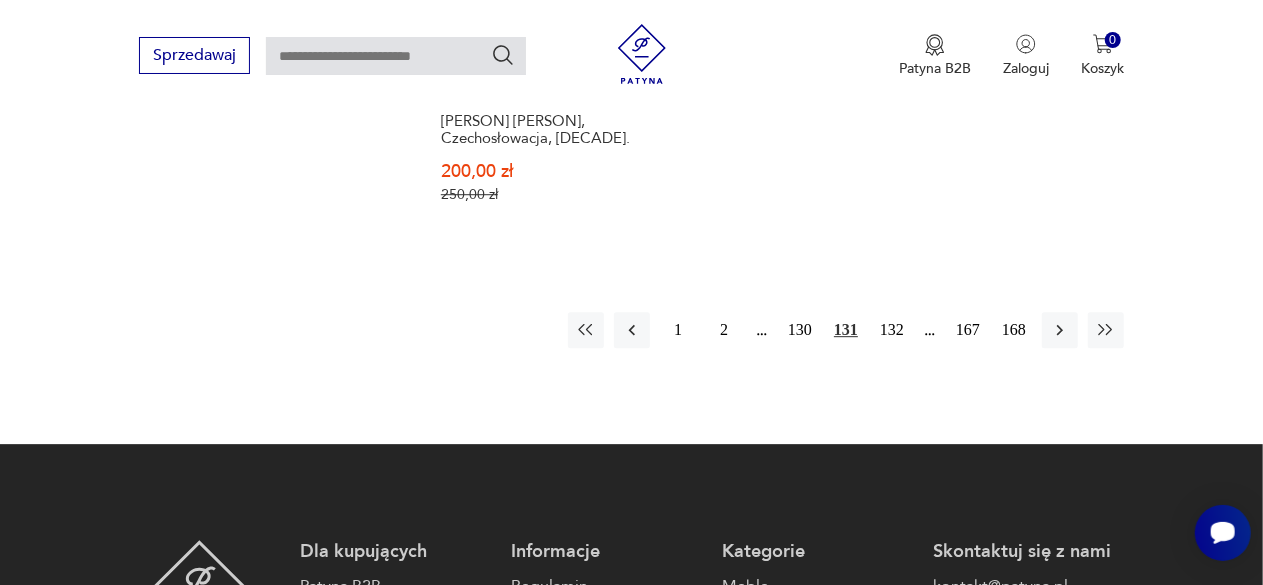 scroll, scrollTop: 2800, scrollLeft: 0, axis: vertical 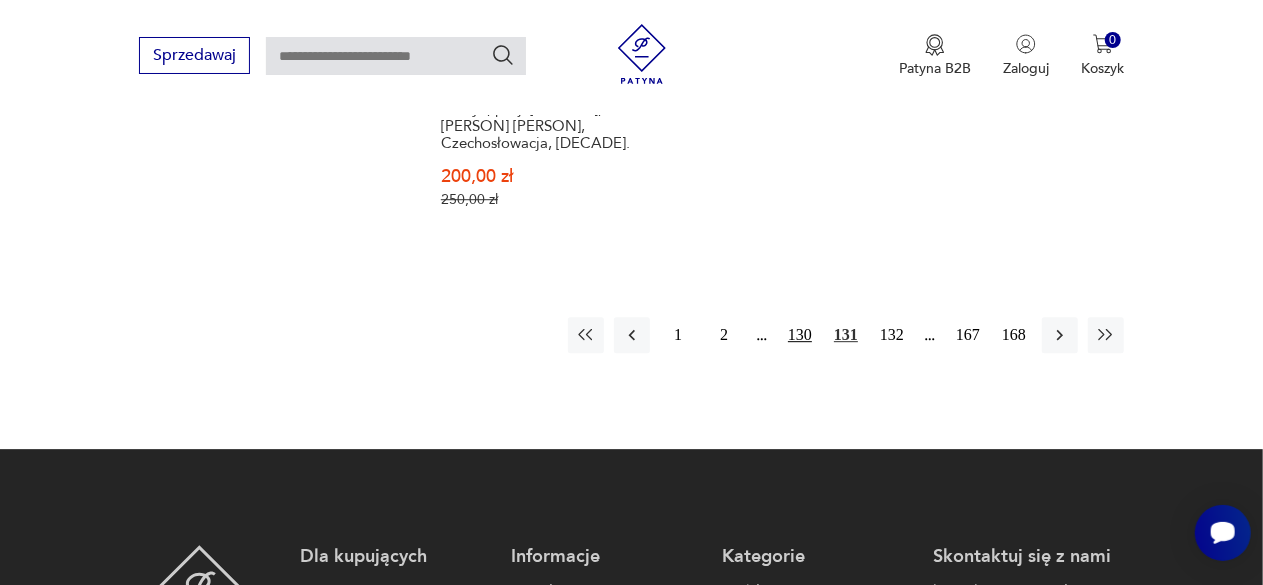 click on "130" at bounding box center [800, 335] 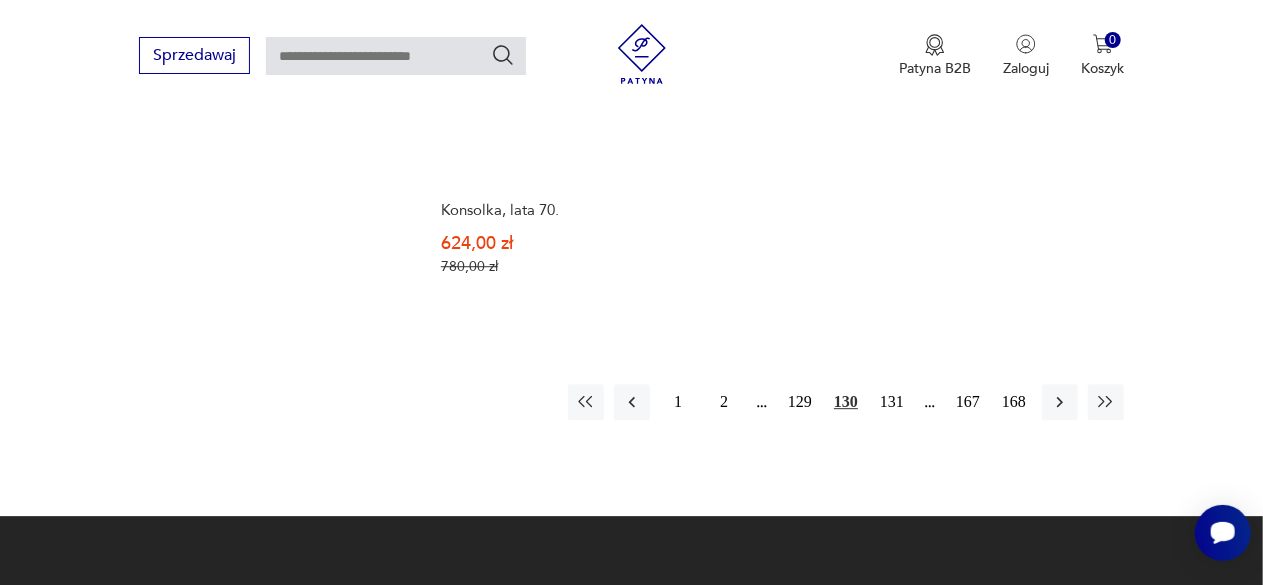scroll, scrollTop: 2707, scrollLeft: 0, axis: vertical 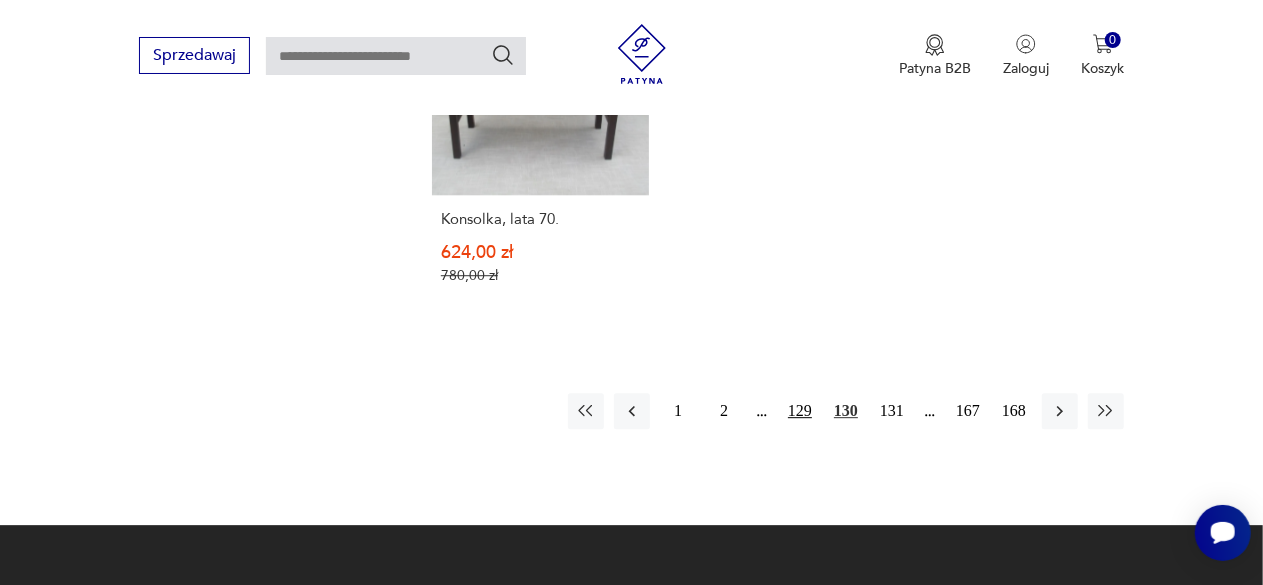 click on "129" at bounding box center (800, 411) 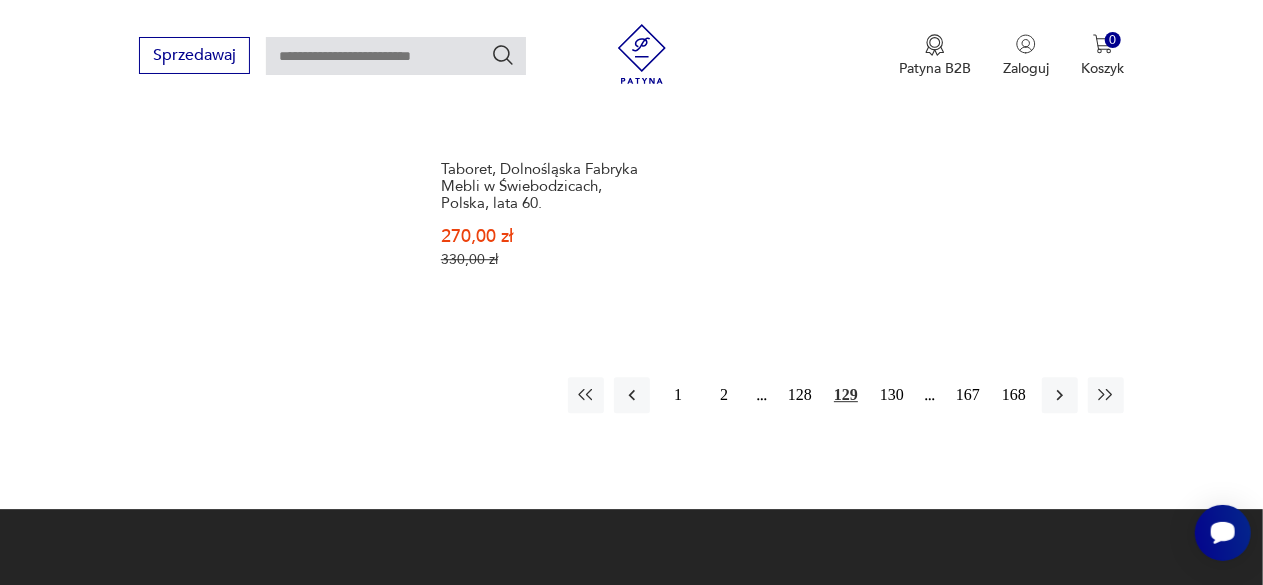 scroll, scrollTop: 2750, scrollLeft: 0, axis: vertical 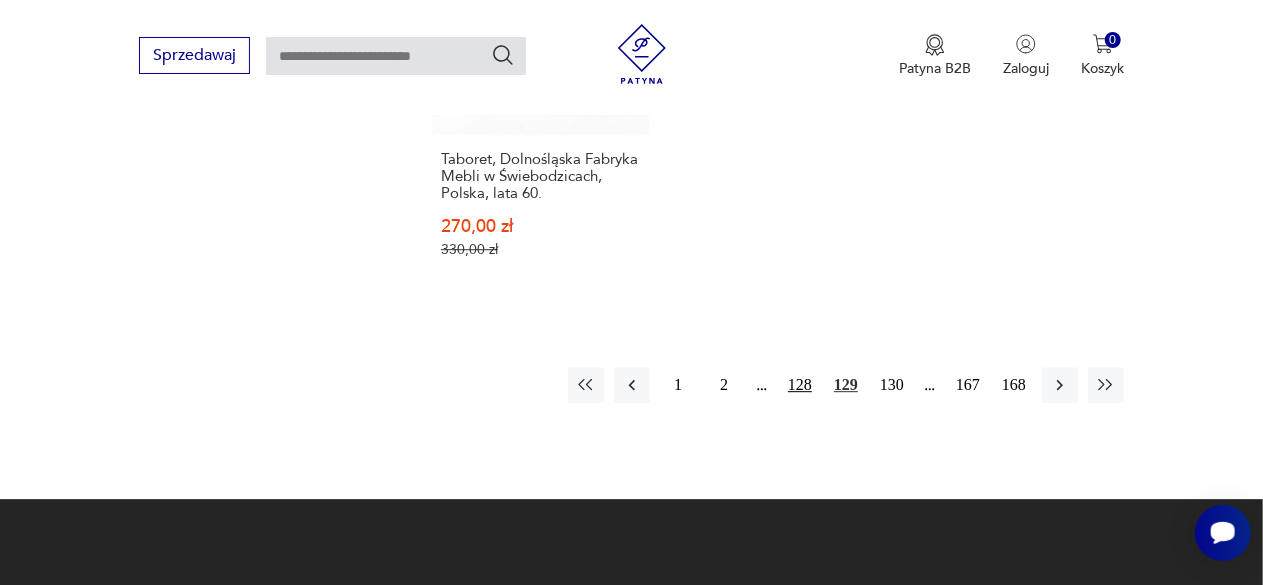 click on "128" at bounding box center (800, 385) 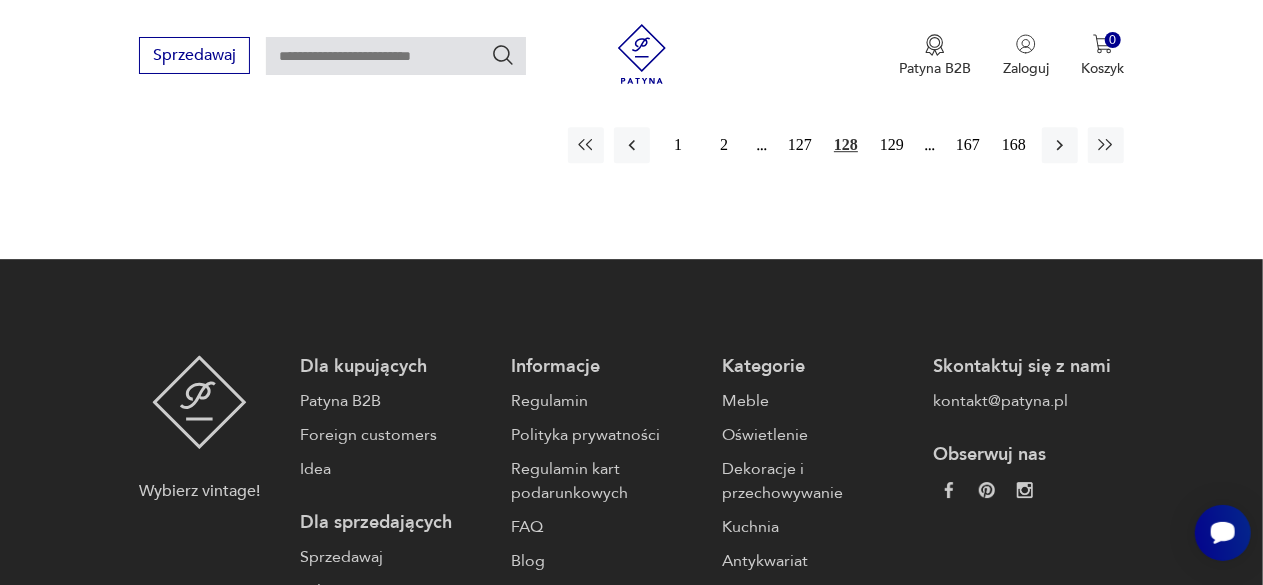 scroll, scrollTop: 2917, scrollLeft: 0, axis: vertical 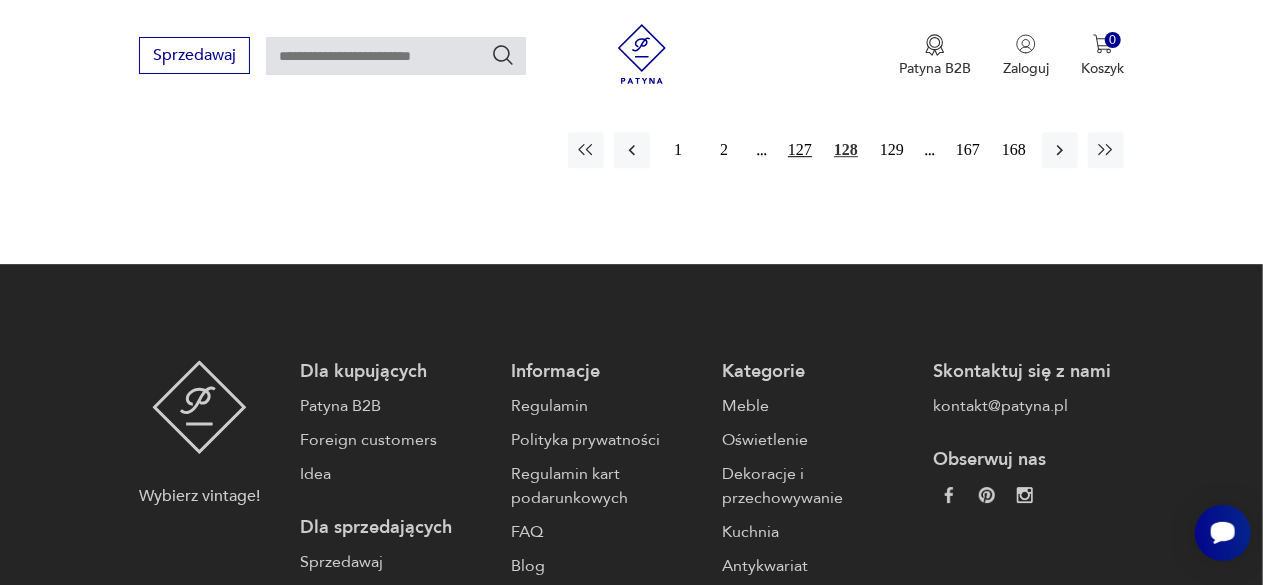 click on "127" at bounding box center (800, 150) 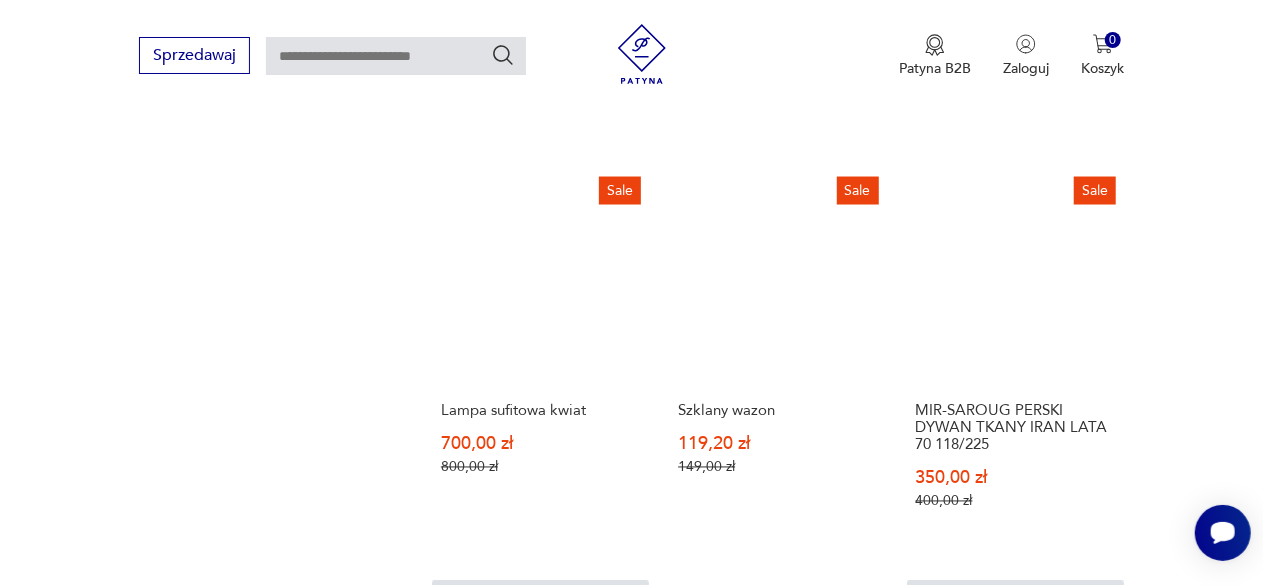 scroll, scrollTop: 2675, scrollLeft: 0, axis: vertical 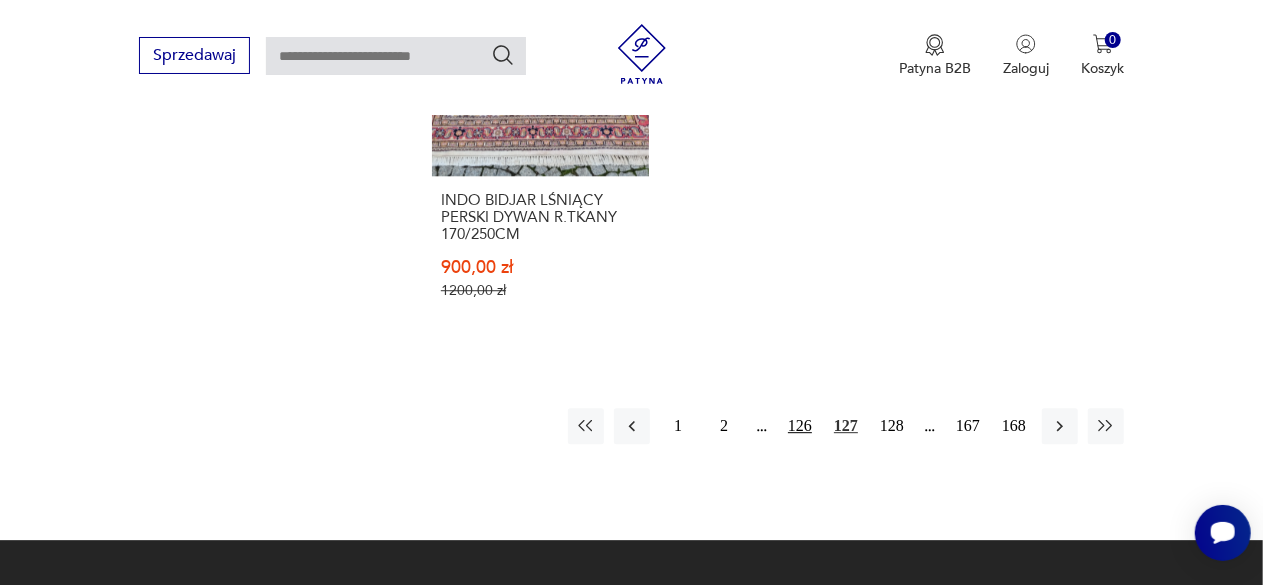 click on "126" at bounding box center [800, 426] 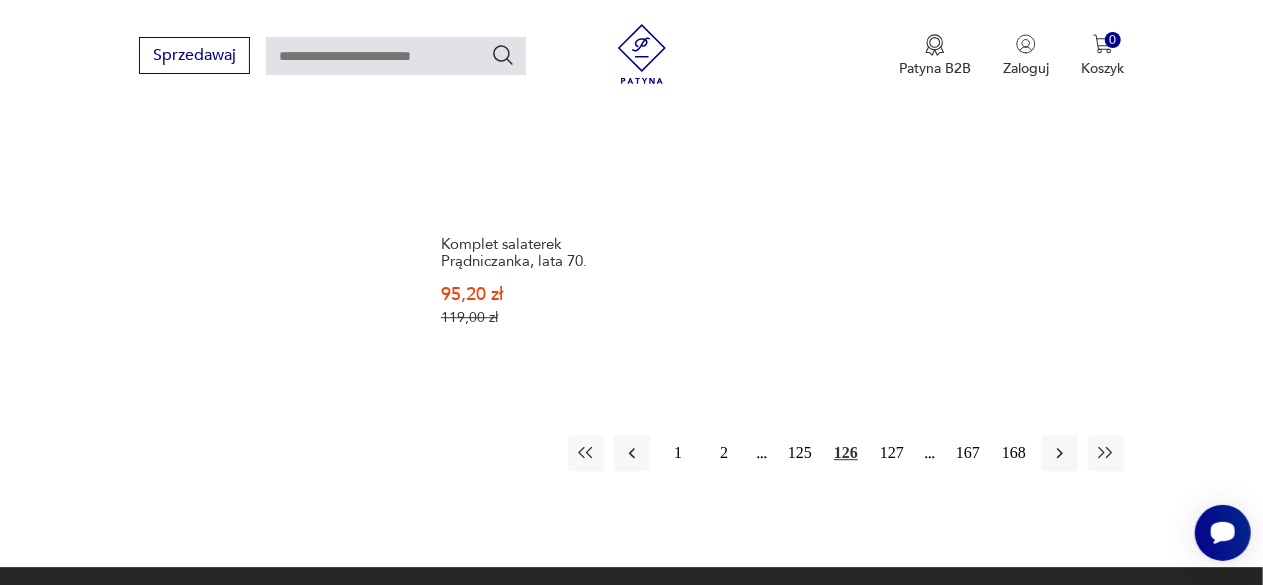 scroll, scrollTop: 2657, scrollLeft: 0, axis: vertical 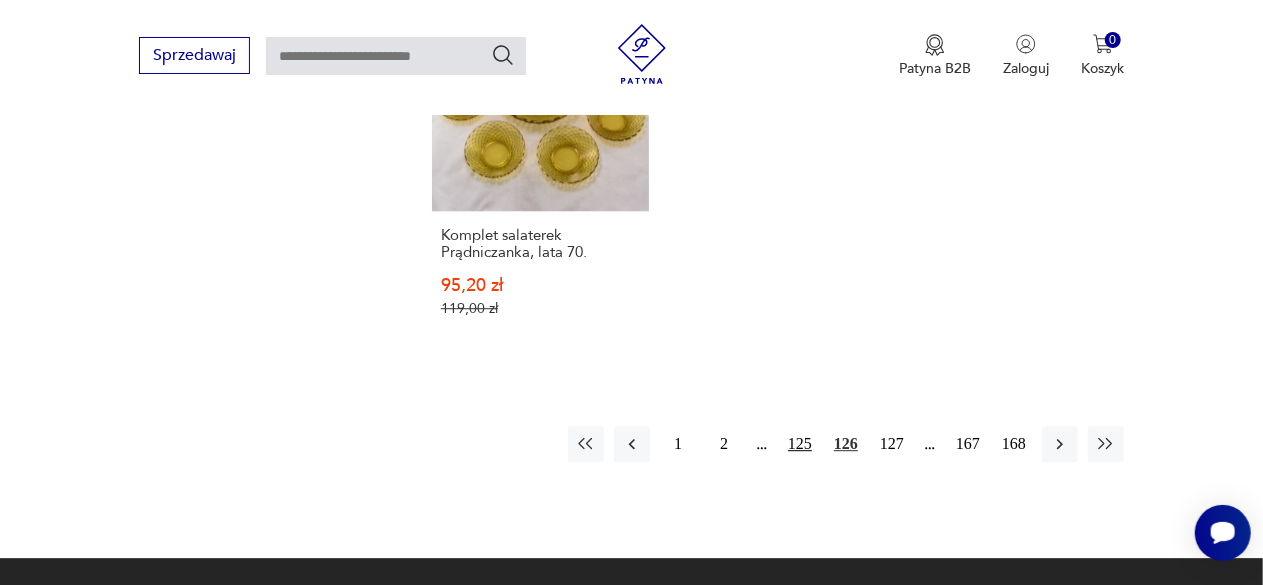 click on "125" at bounding box center (800, 444) 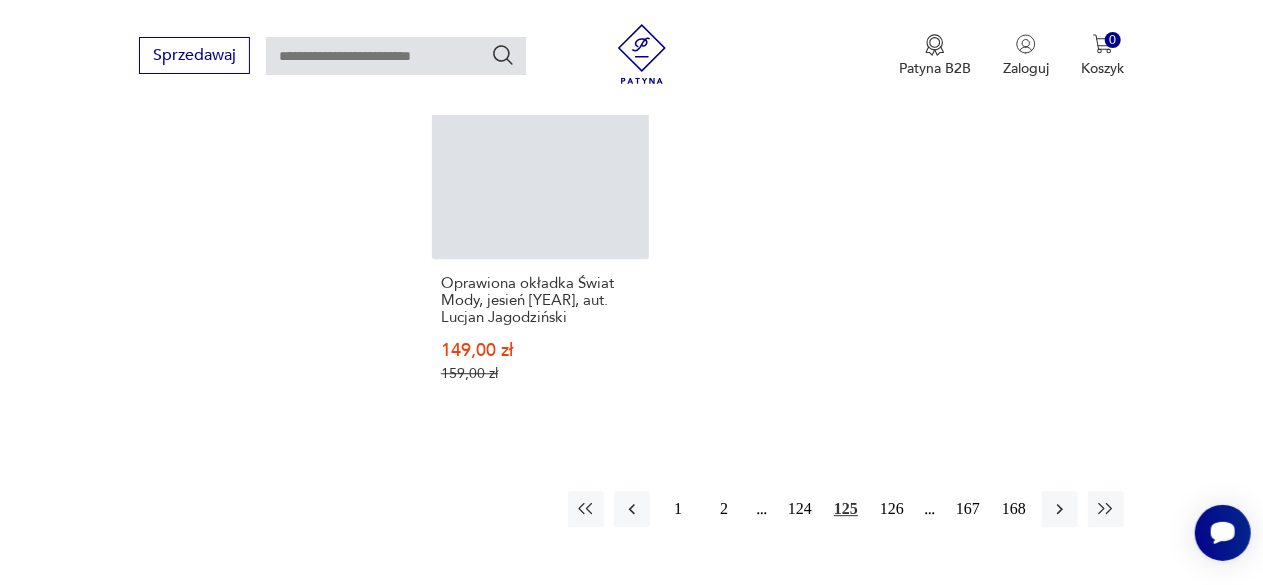 scroll, scrollTop: 2625, scrollLeft: 0, axis: vertical 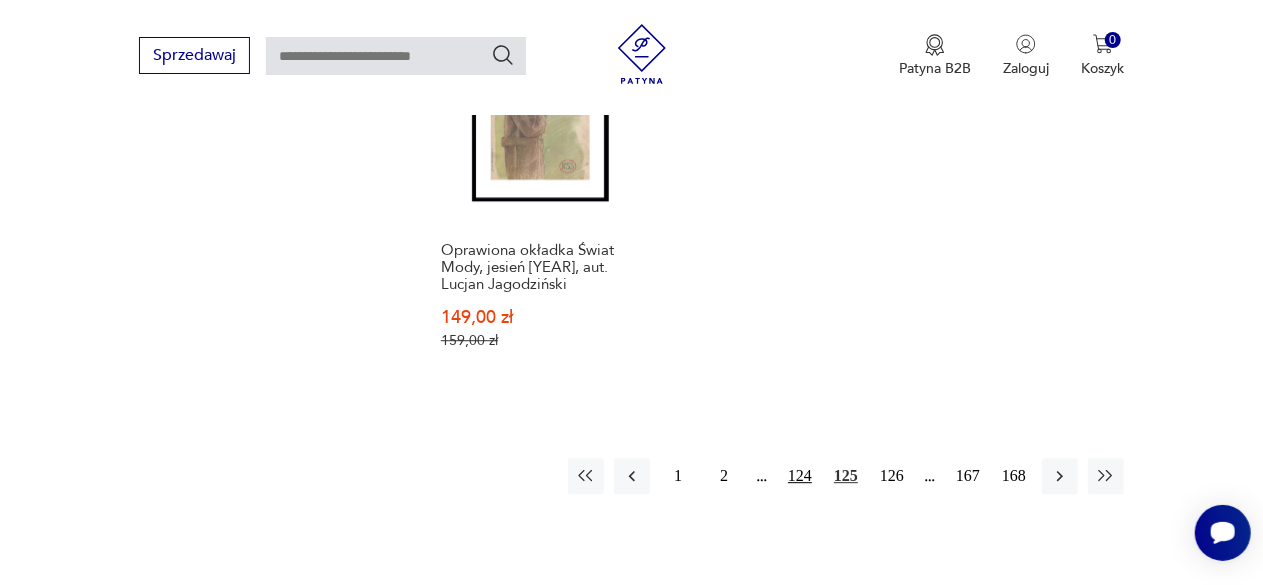 click on "124" at bounding box center (800, 476) 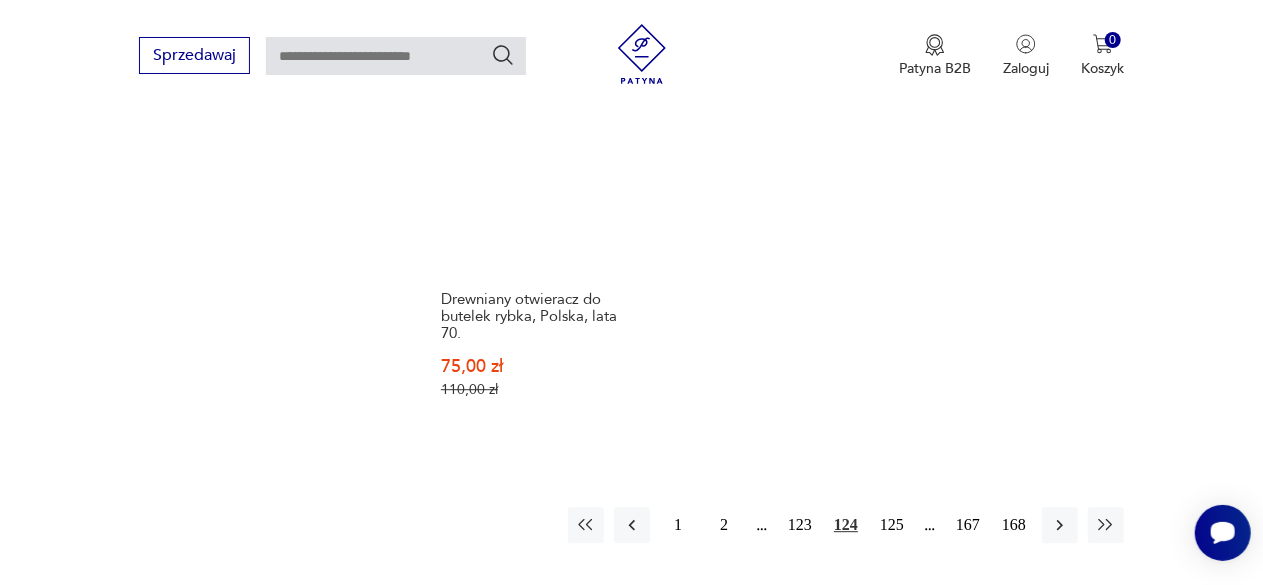 scroll, scrollTop: 2646, scrollLeft: 0, axis: vertical 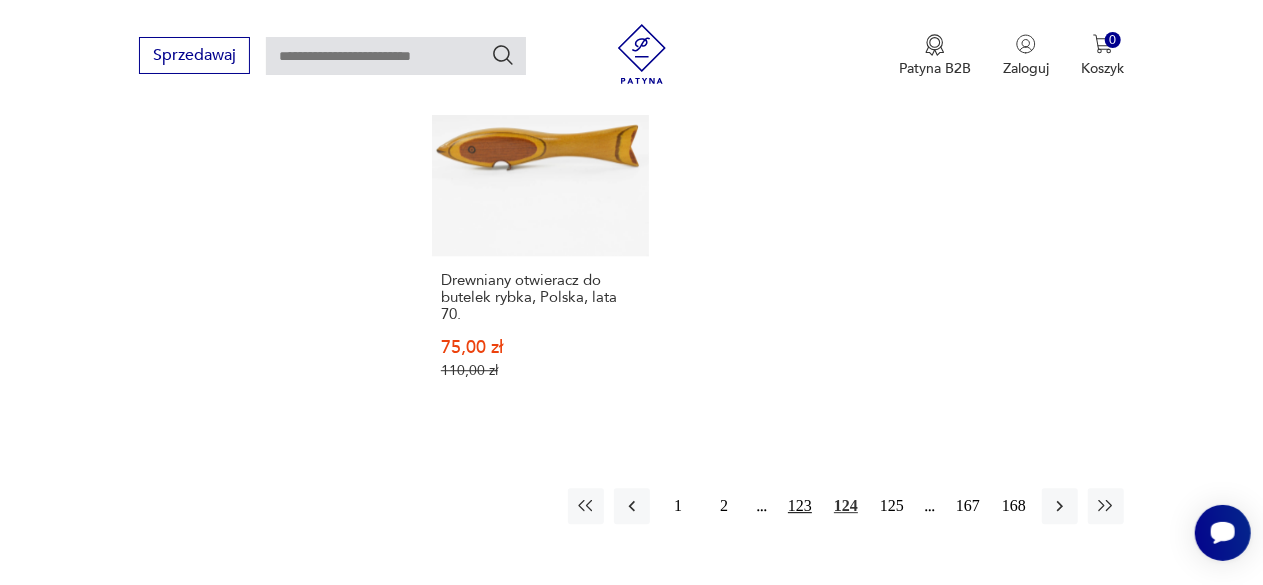 click on "123" at bounding box center (800, 506) 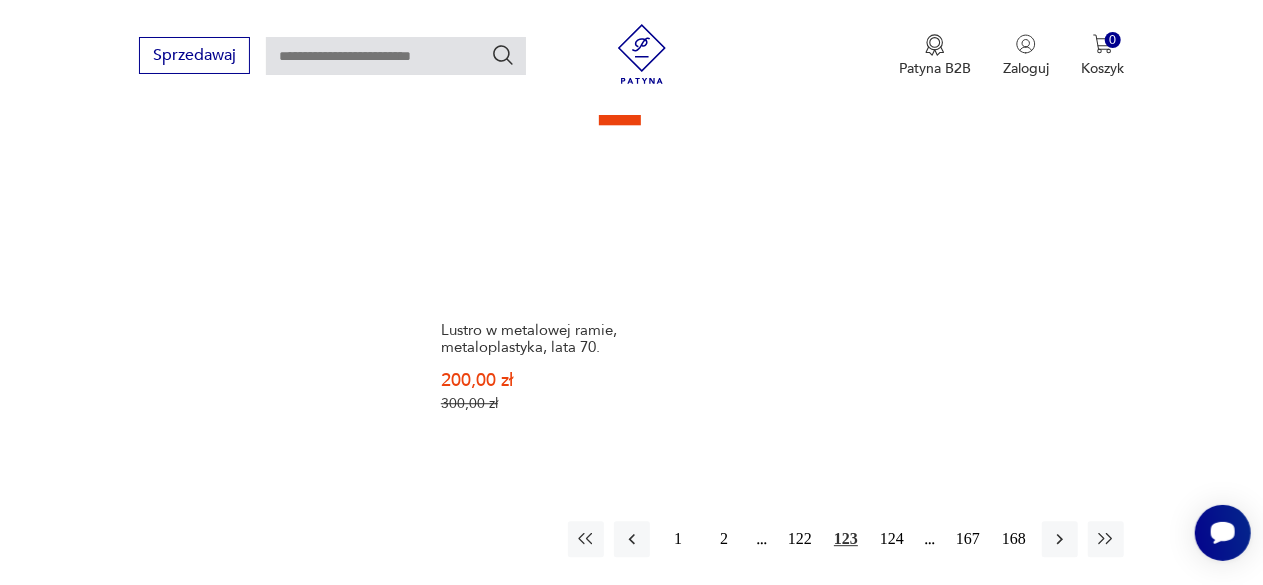 scroll, scrollTop: 2566, scrollLeft: 0, axis: vertical 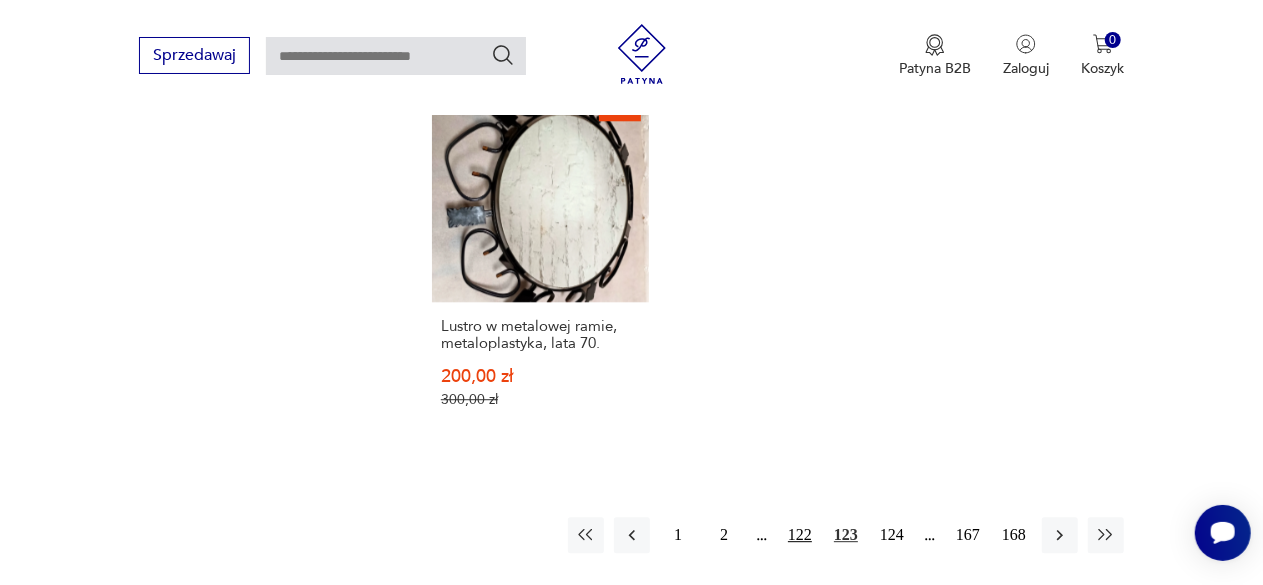 click on "122" at bounding box center [800, 535] 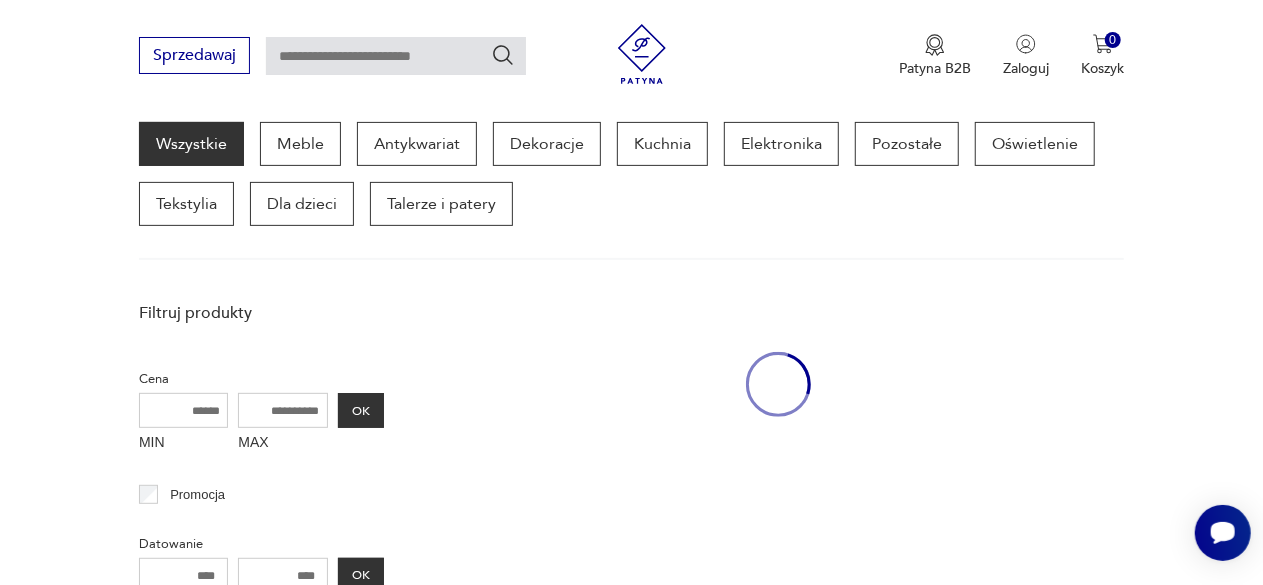 scroll, scrollTop: 258, scrollLeft: 0, axis: vertical 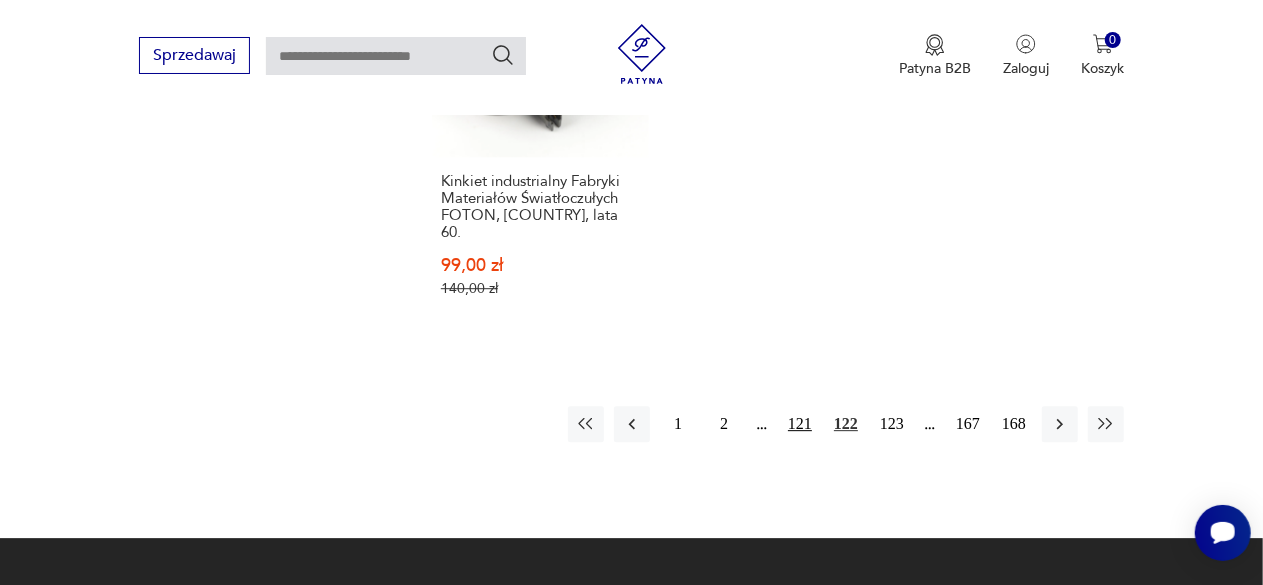 click on "121" at bounding box center (800, 424) 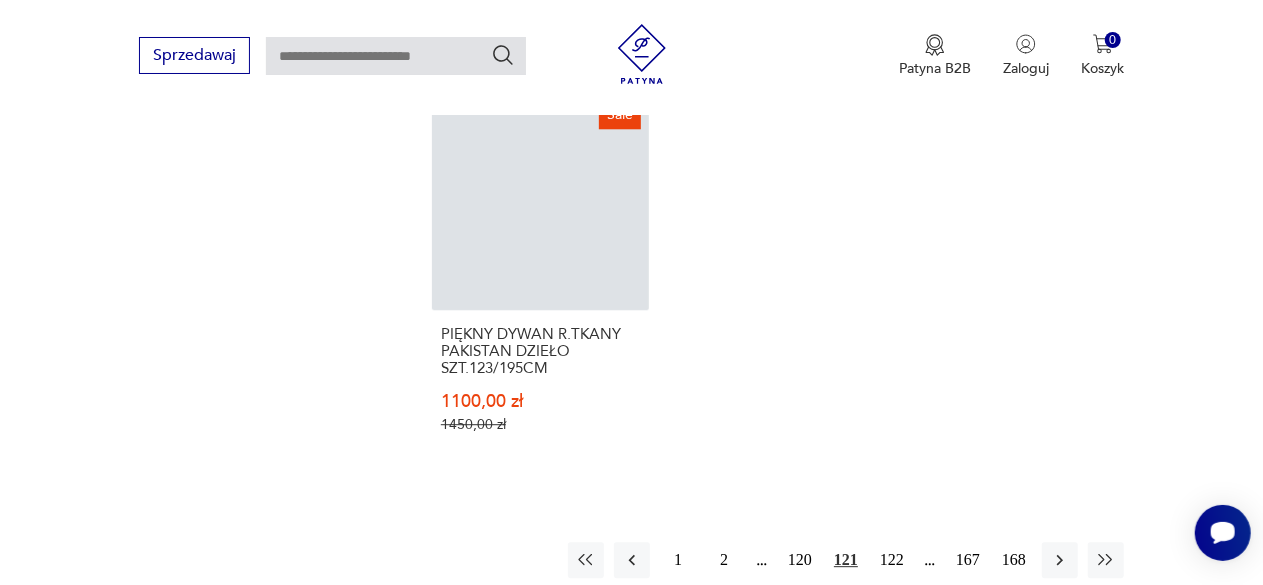 scroll, scrollTop: 2610, scrollLeft: 0, axis: vertical 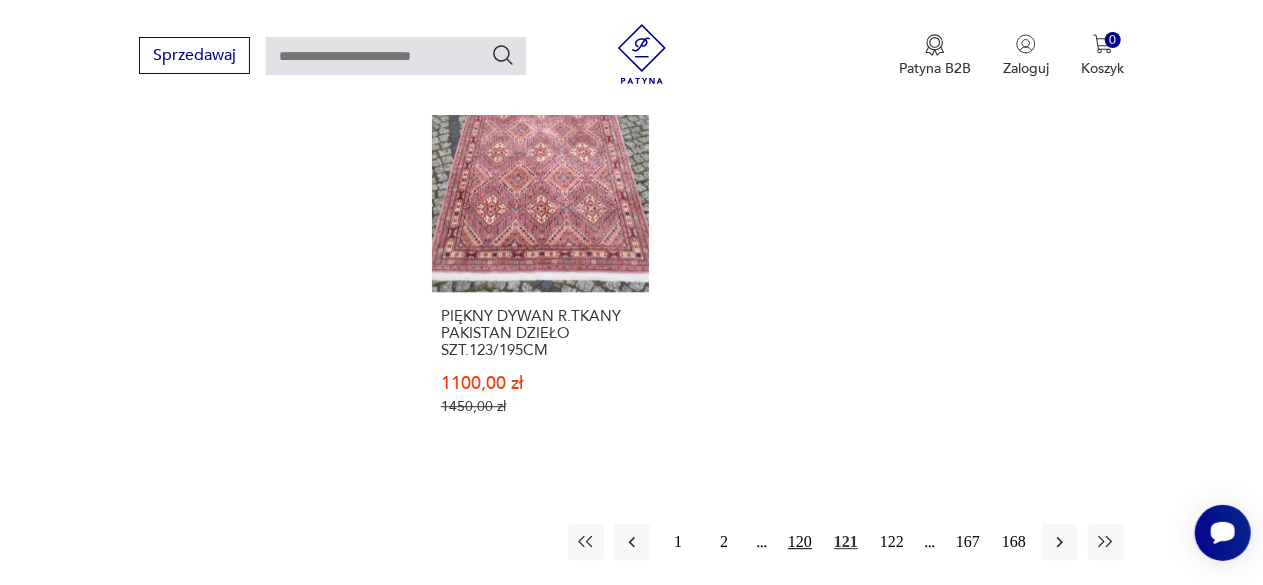 click on "120" at bounding box center (800, 542) 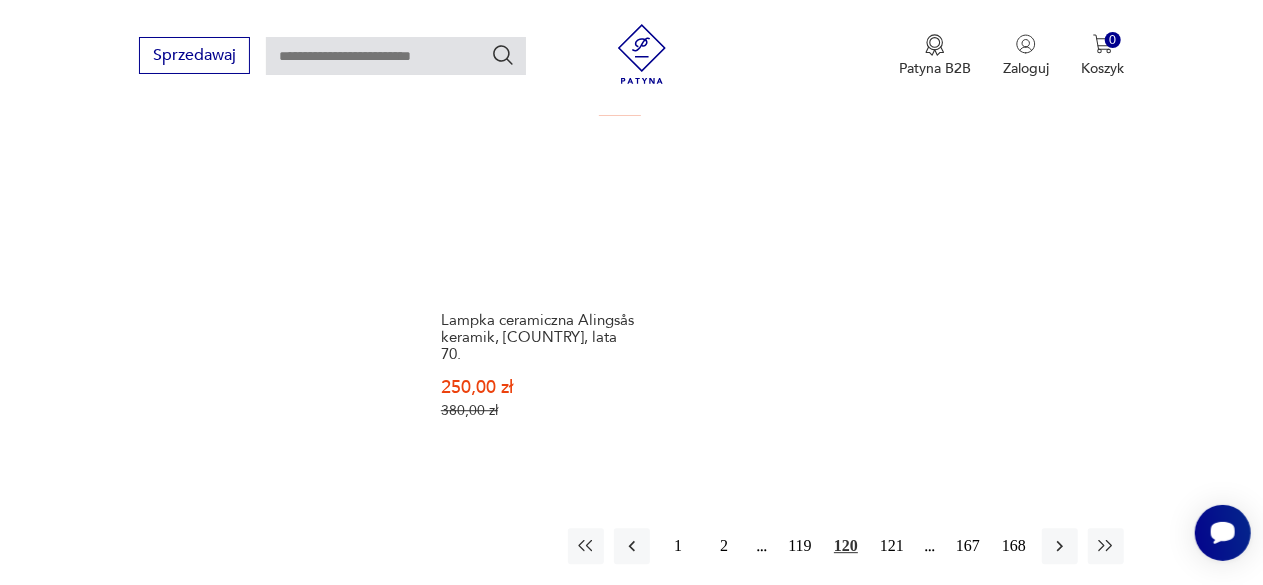 scroll, scrollTop: 2731, scrollLeft: 0, axis: vertical 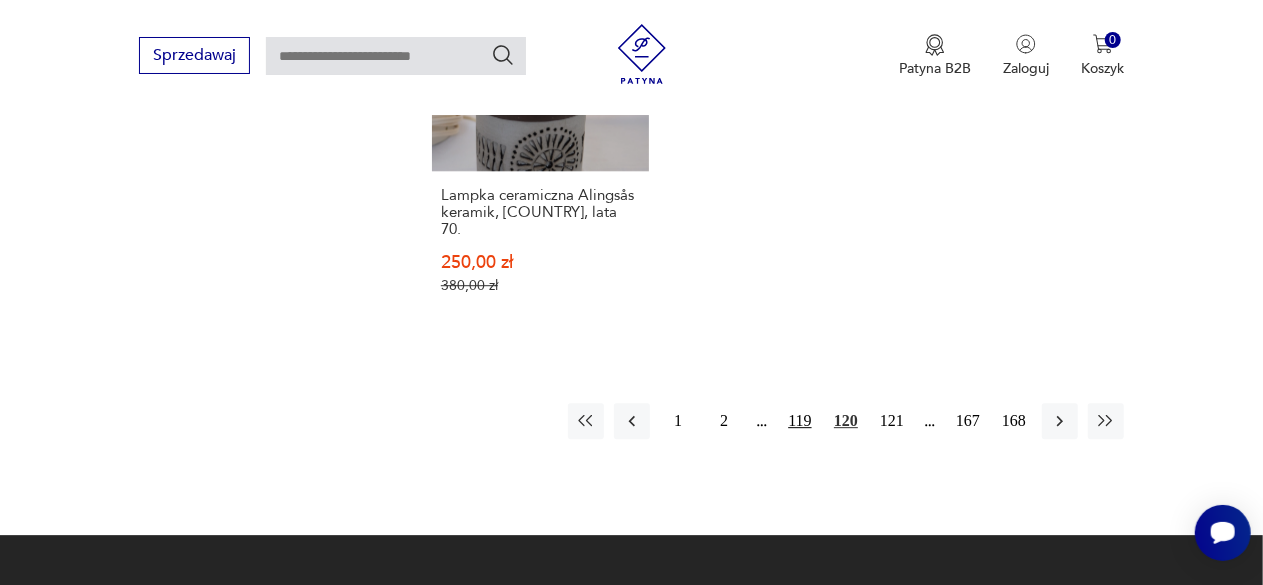 click on "119" at bounding box center [800, 421] 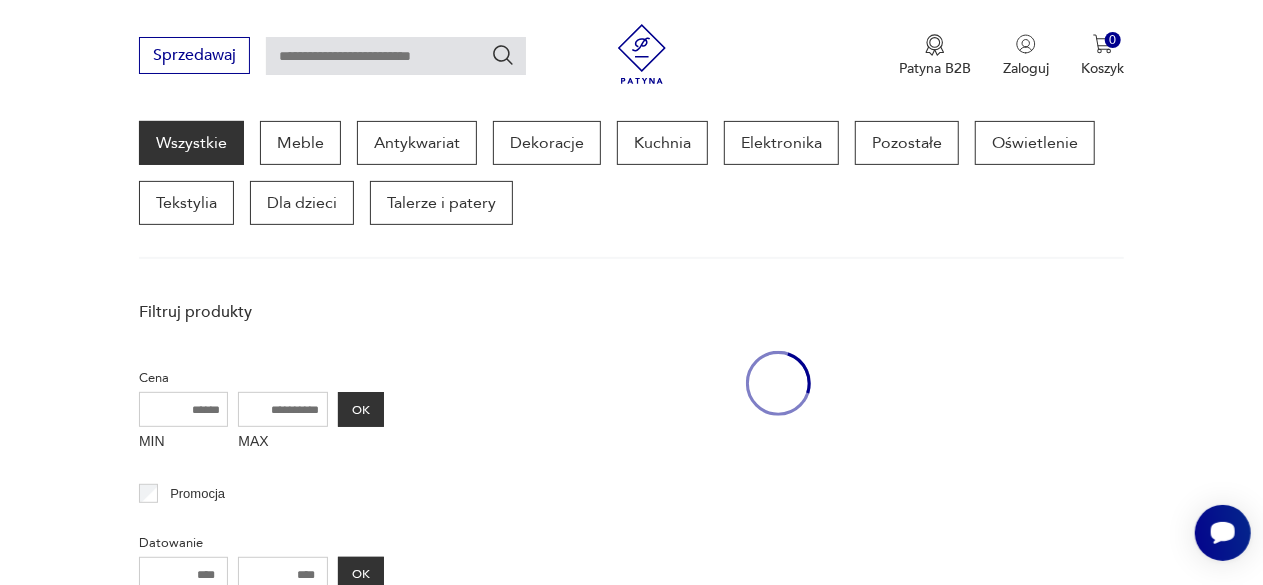 scroll, scrollTop: 258, scrollLeft: 0, axis: vertical 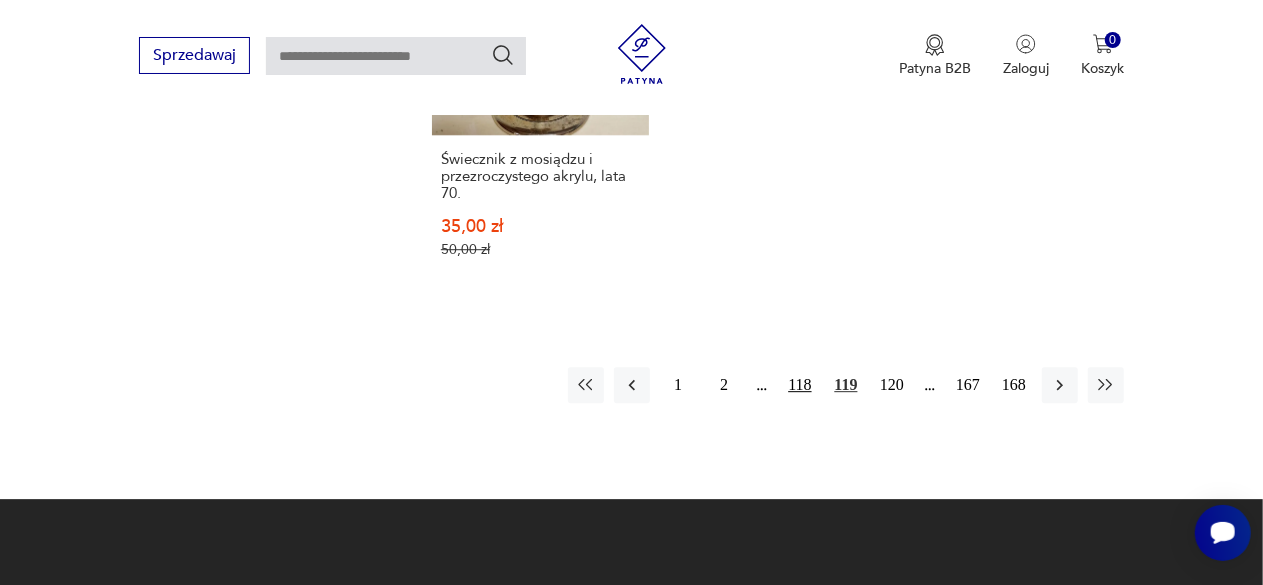 click on "118" at bounding box center [800, 385] 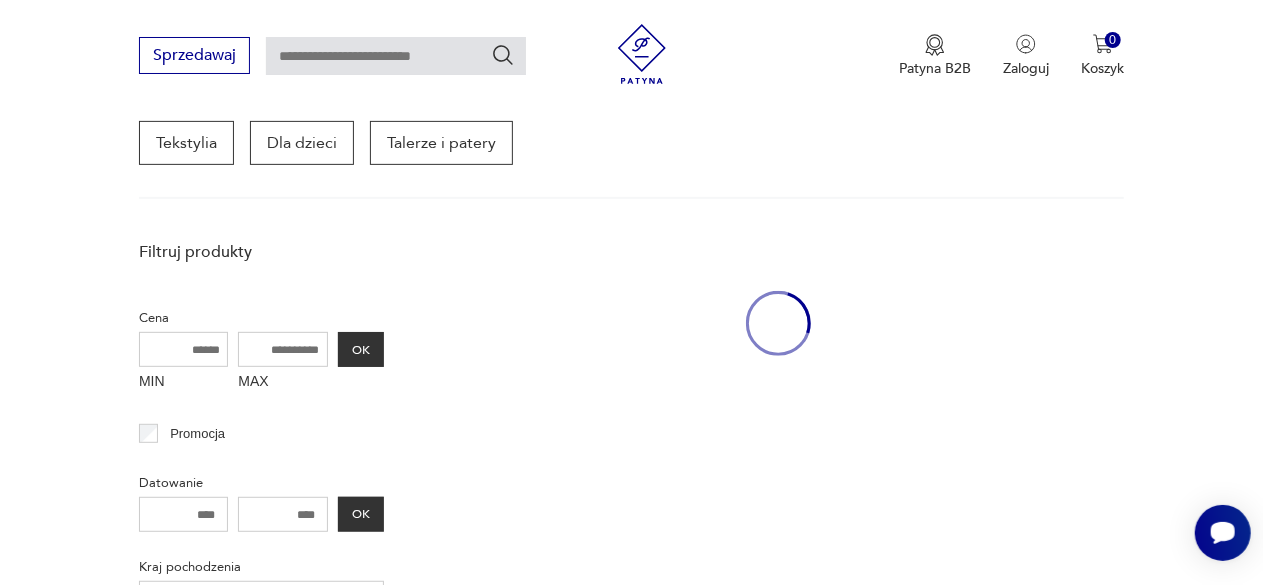scroll, scrollTop: 258, scrollLeft: 0, axis: vertical 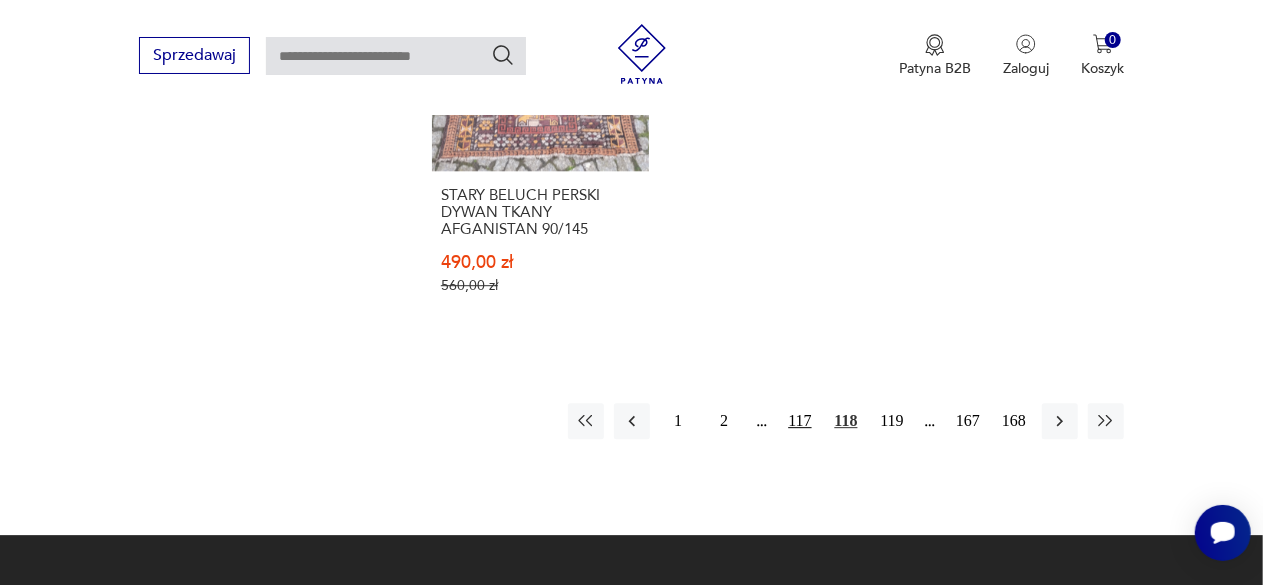 click on "117" at bounding box center [800, 421] 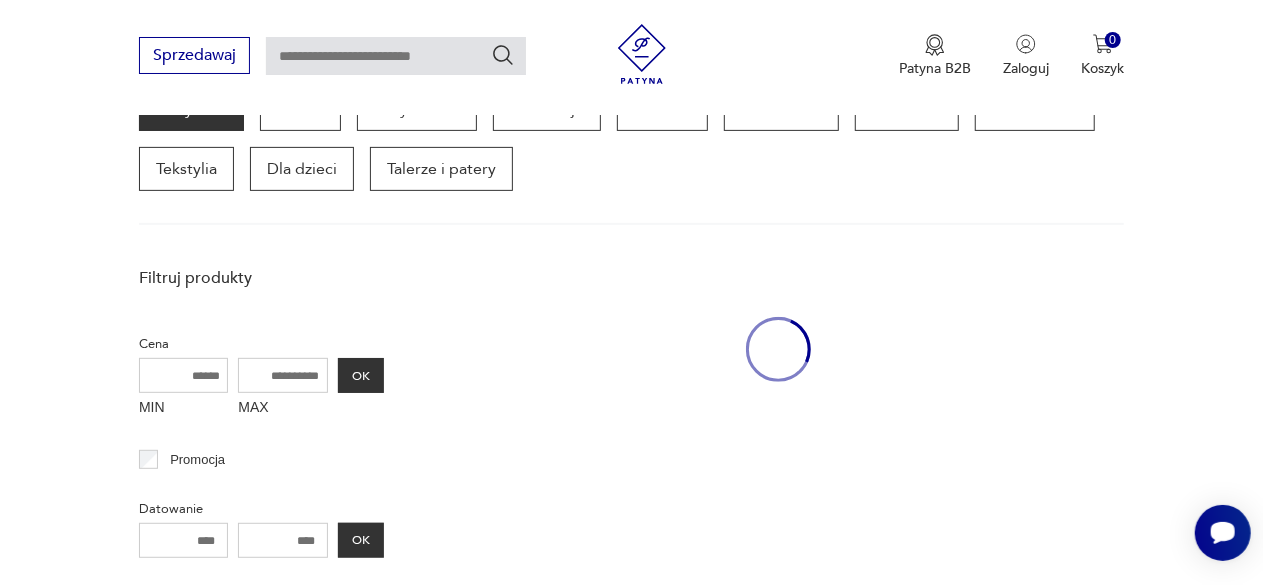 scroll, scrollTop: 258, scrollLeft: 0, axis: vertical 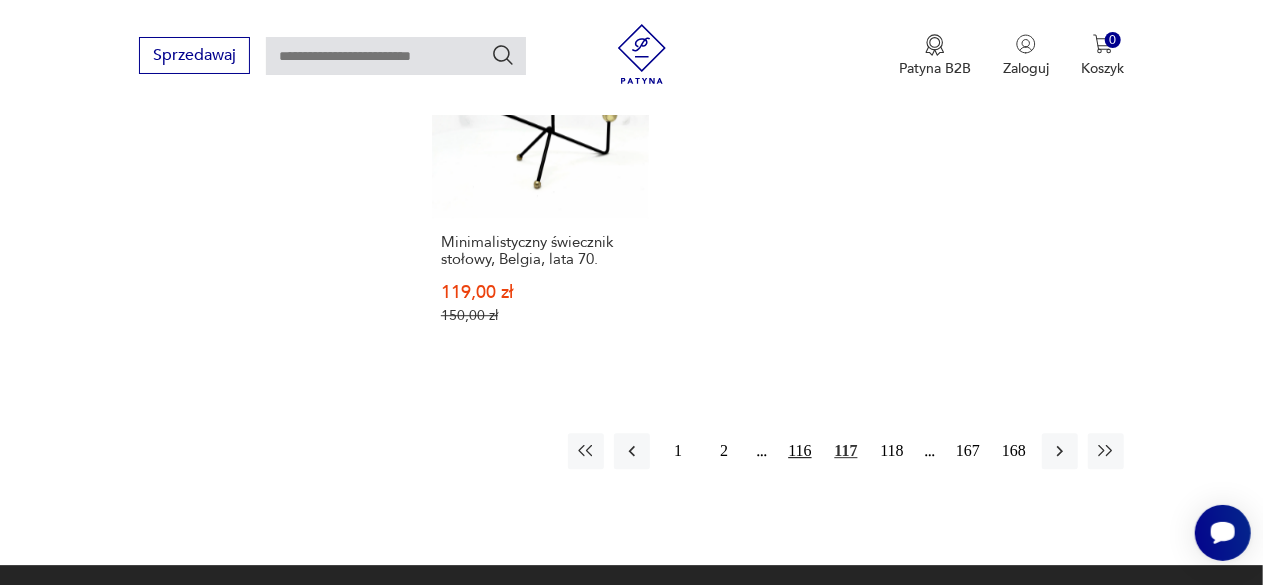 click on "116" at bounding box center (800, 451) 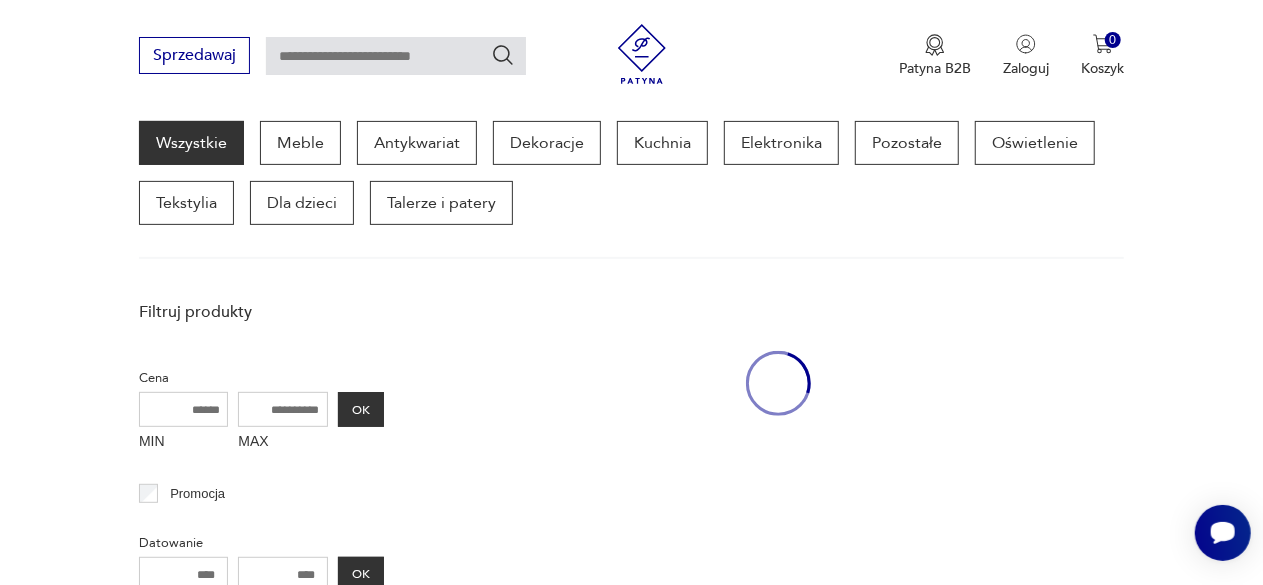 scroll, scrollTop: 258, scrollLeft: 0, axis: vertical 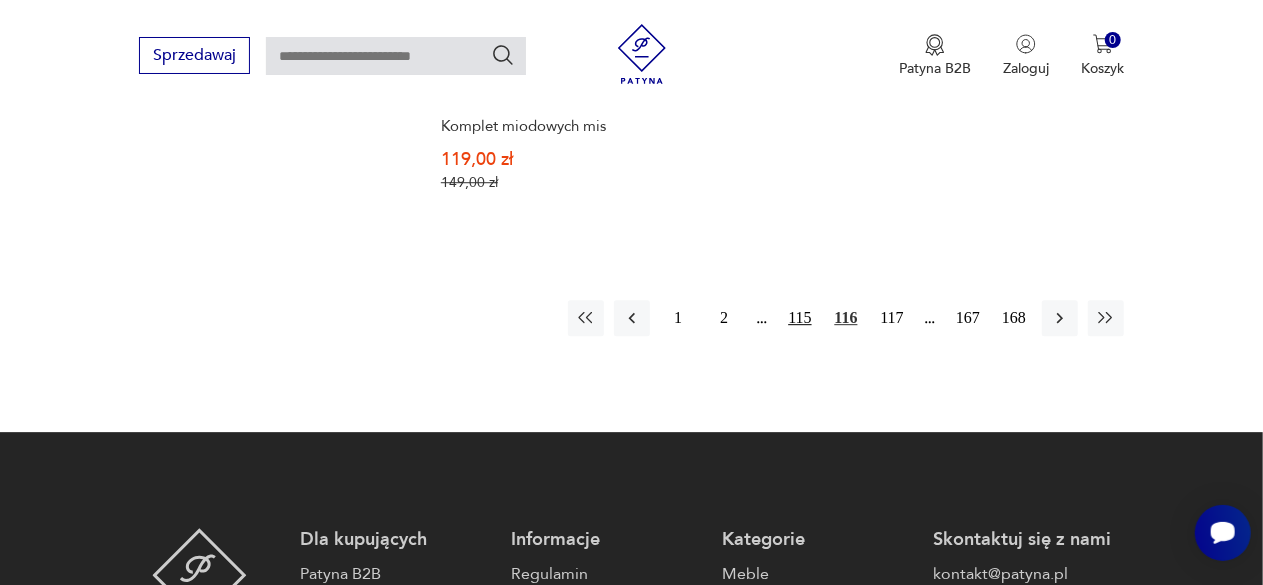 click on "115" at bounding box center [800, 318] 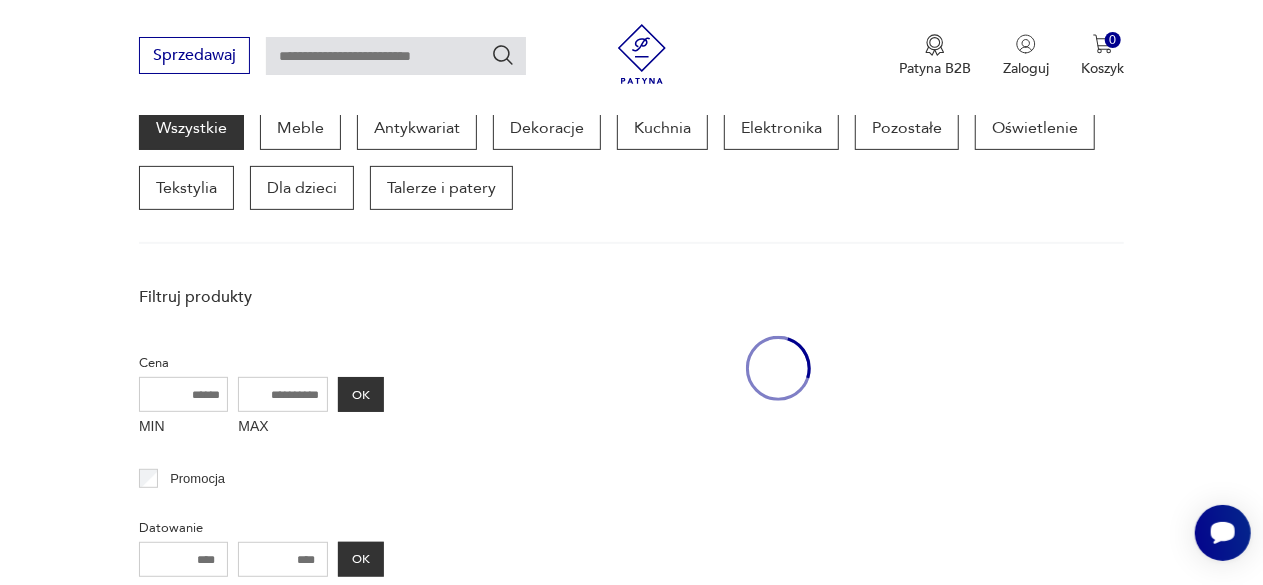 scroll, scrollTop: 258, scrollLeft: 0, axis: vertical 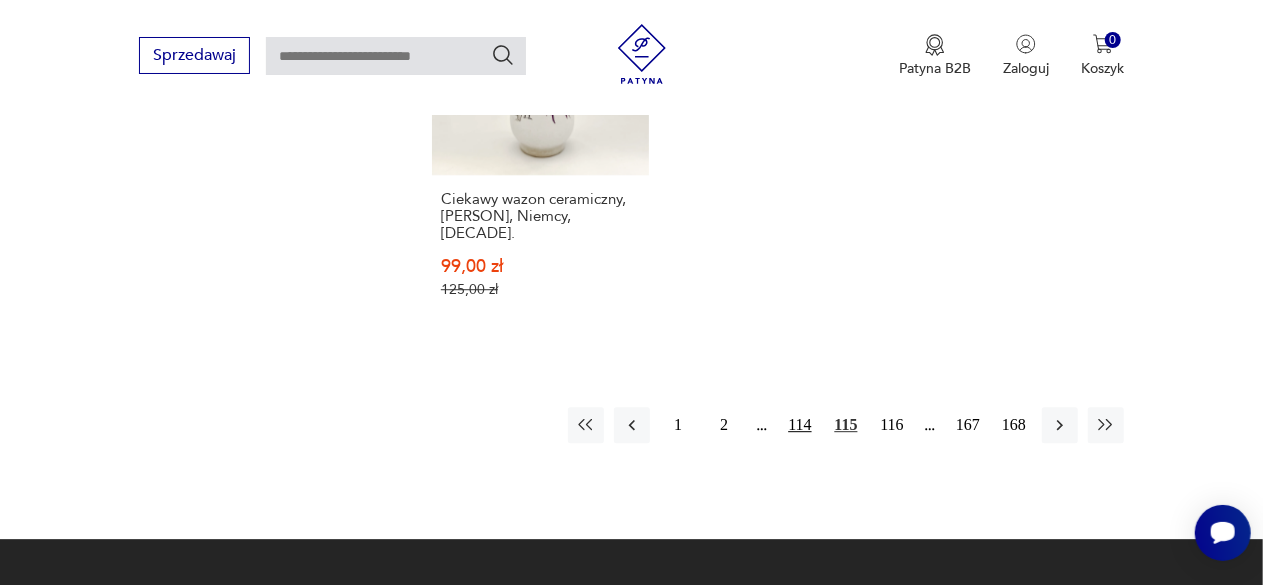 click on "114" at bounding box center (800, 425) 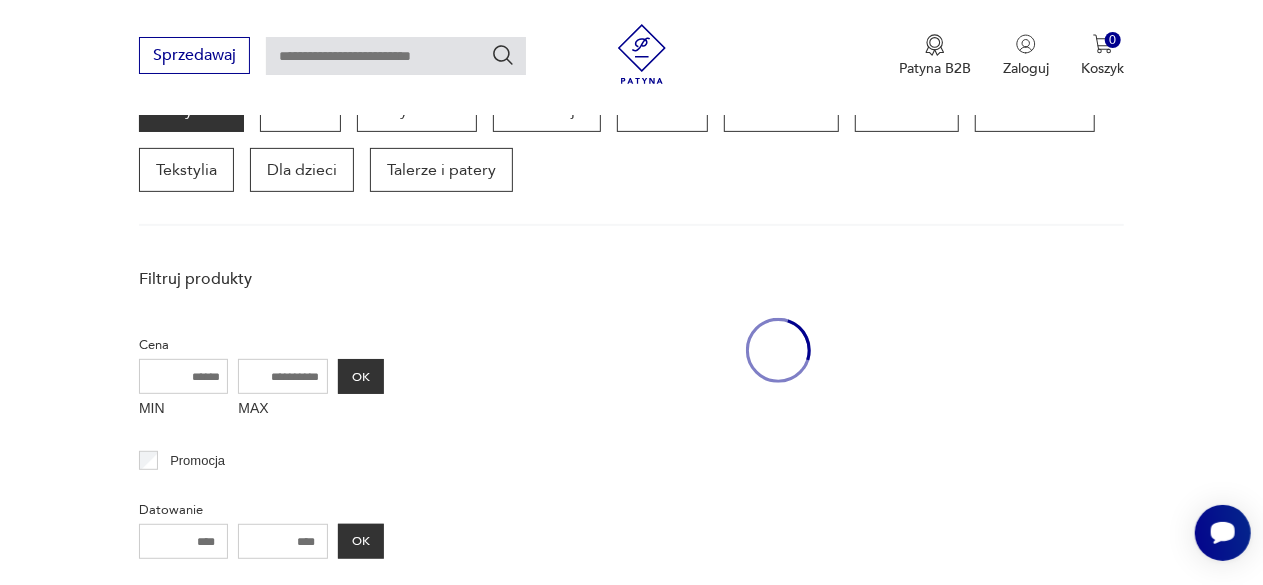 scroll, scrollTop: 258, scrollLeft: 0, axis: vertical 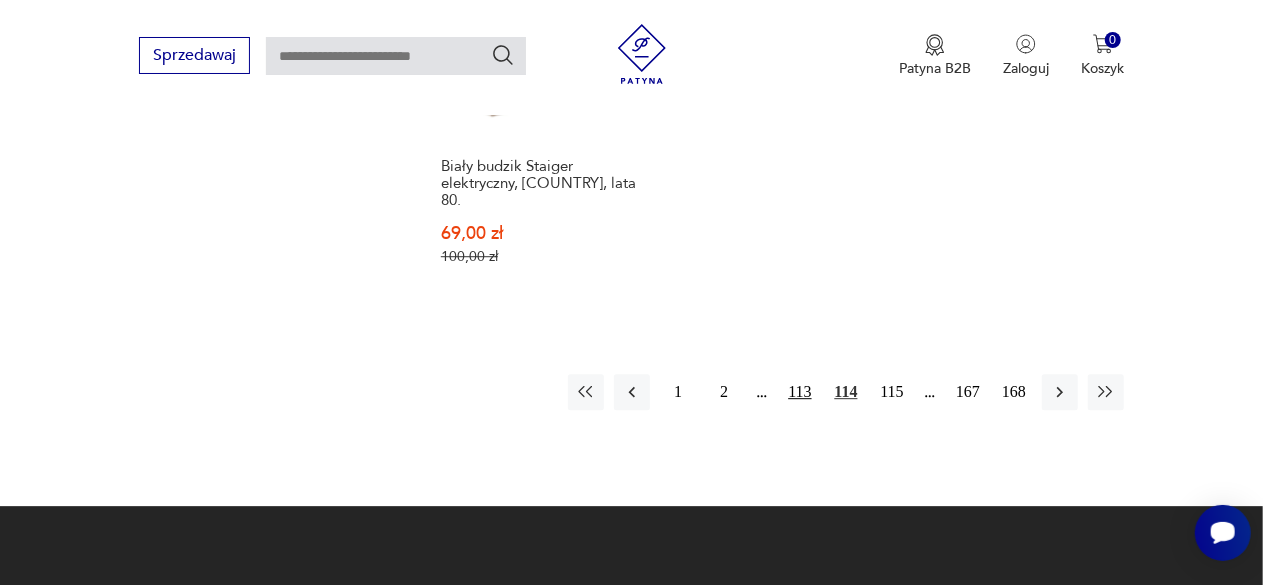 click on "113" at bounding box center (800, 392) 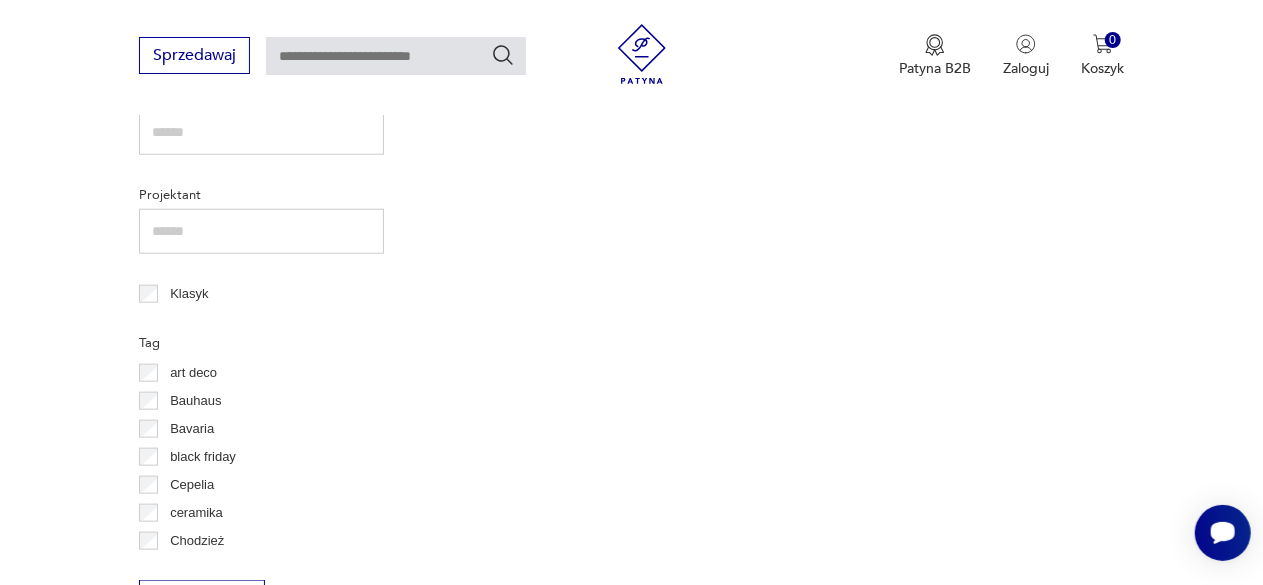 scroll, scrollTop: 258, scrollLeft: 0, axis: vertical 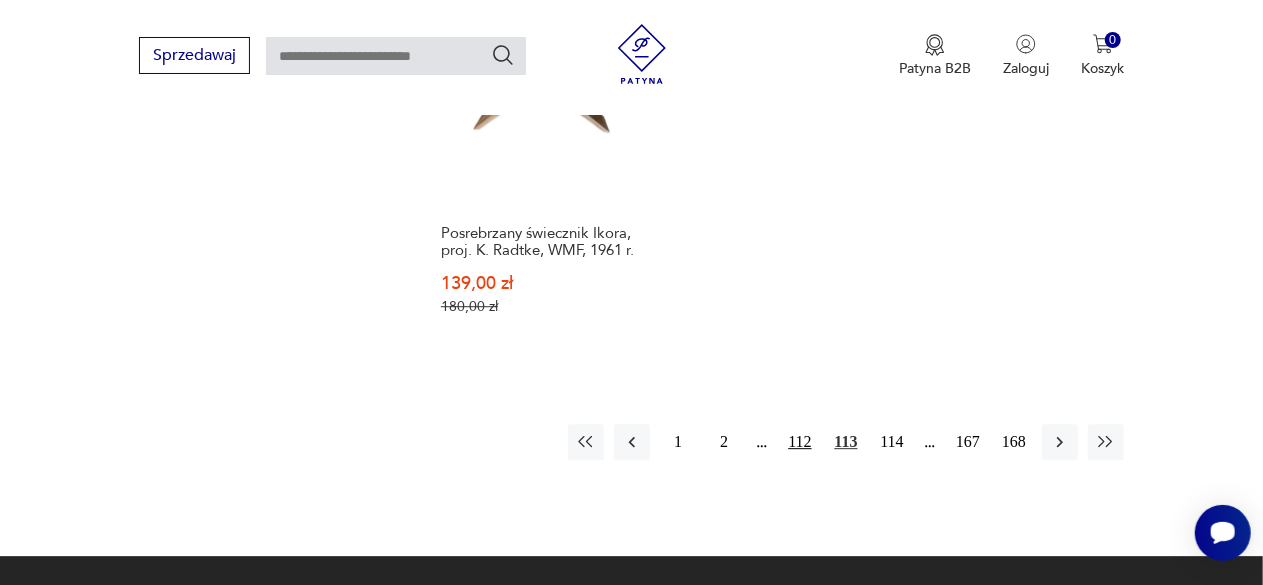 click on "112" at bounding box center [800, 442] 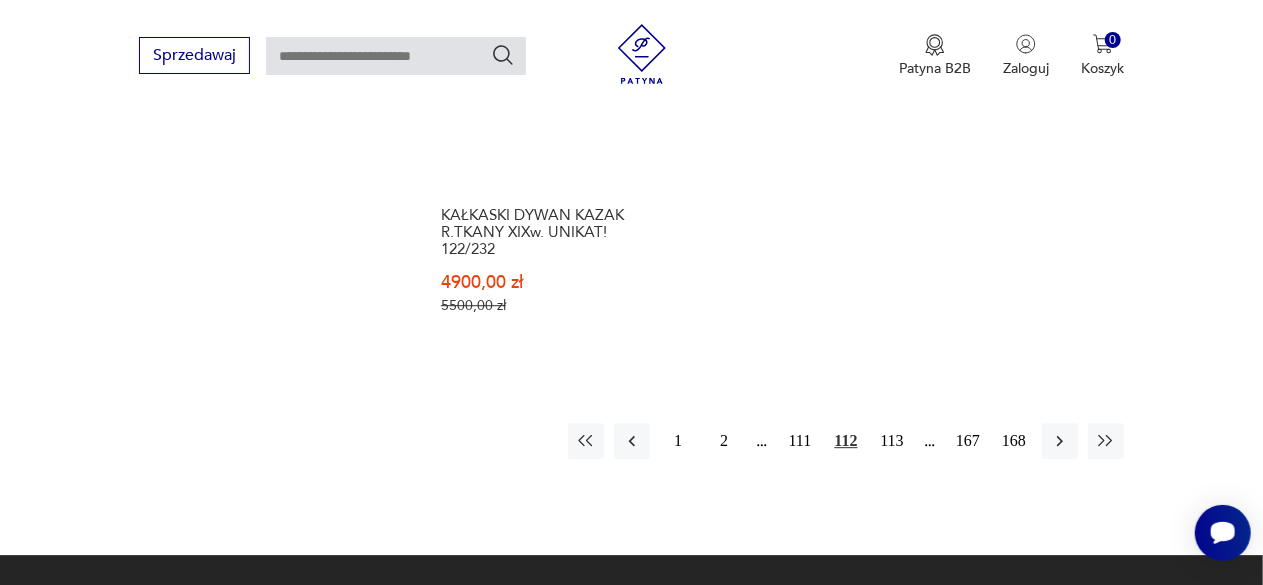 scroll, scrollTop: 2717, scrollLeft: 0, axis: vertical 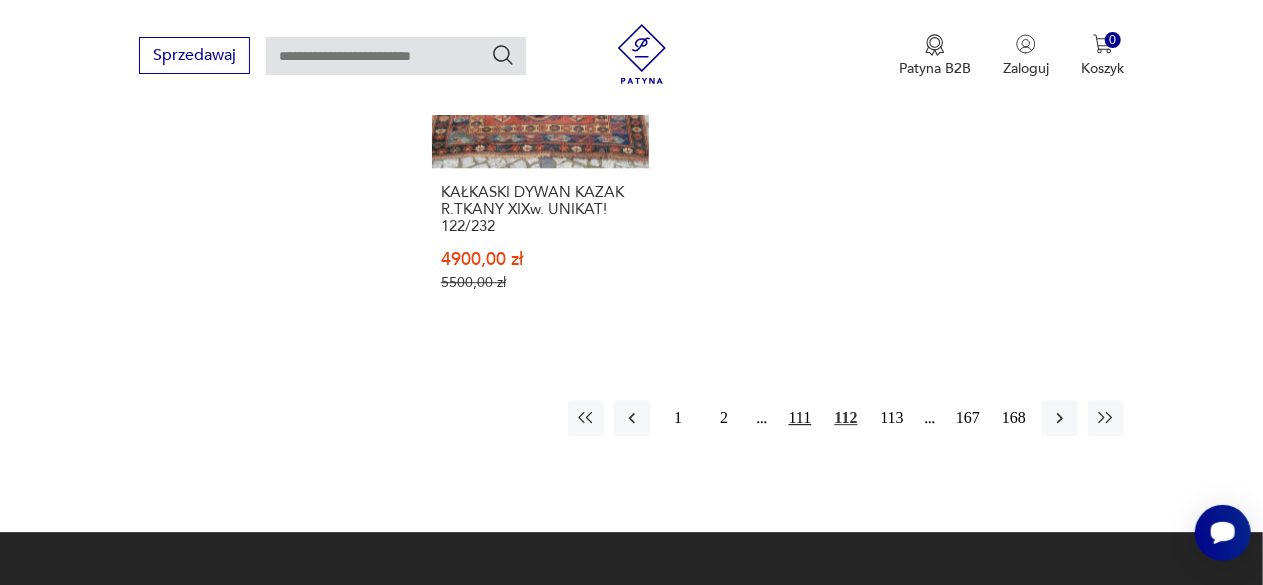 click on "111" at bounding box center [800, 418] 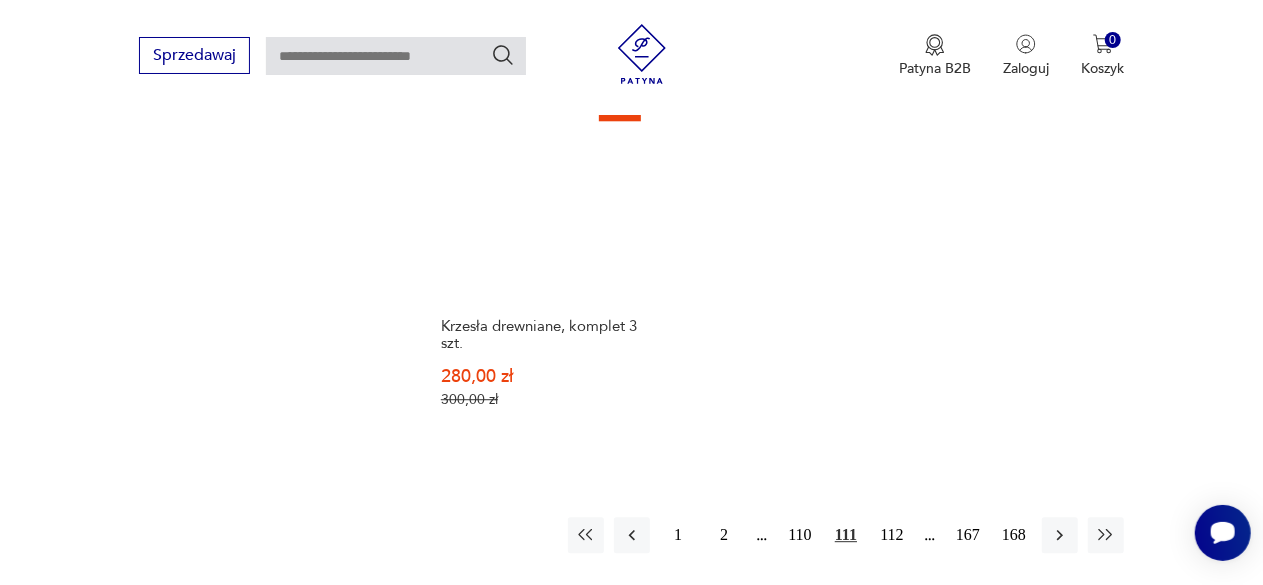 scroll, scrollTop: 2571, scrollLeft: 0, axis: vertical 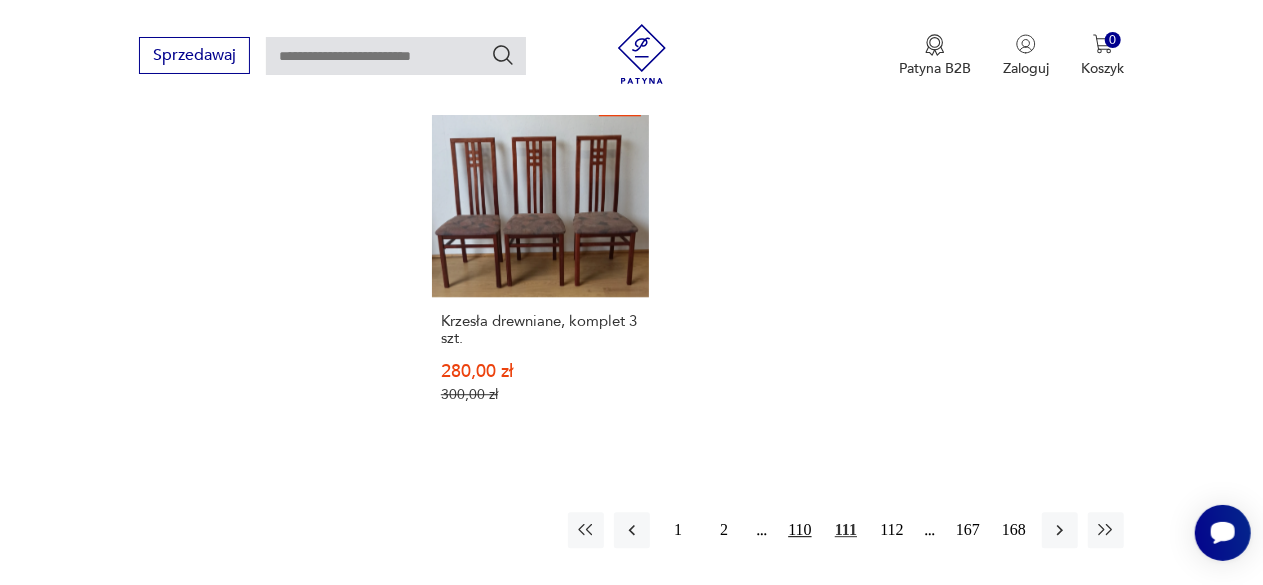 click on "110" at bounding box center [800, 530] 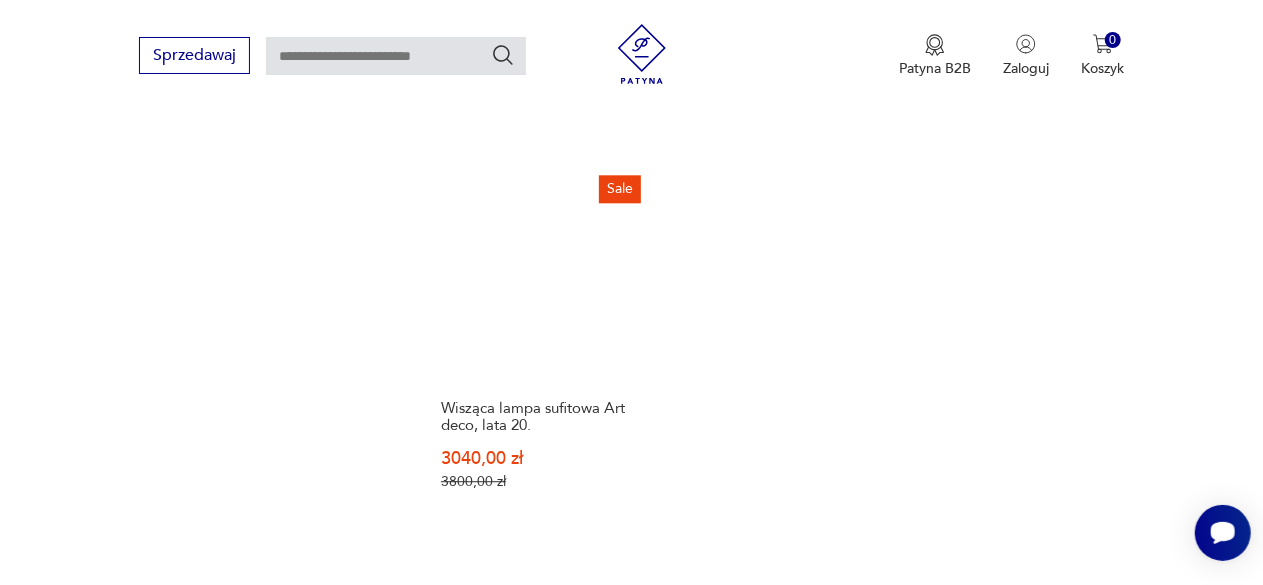 scroll, scrollTop: 2532, scrollLeft: 0, axis: vertical 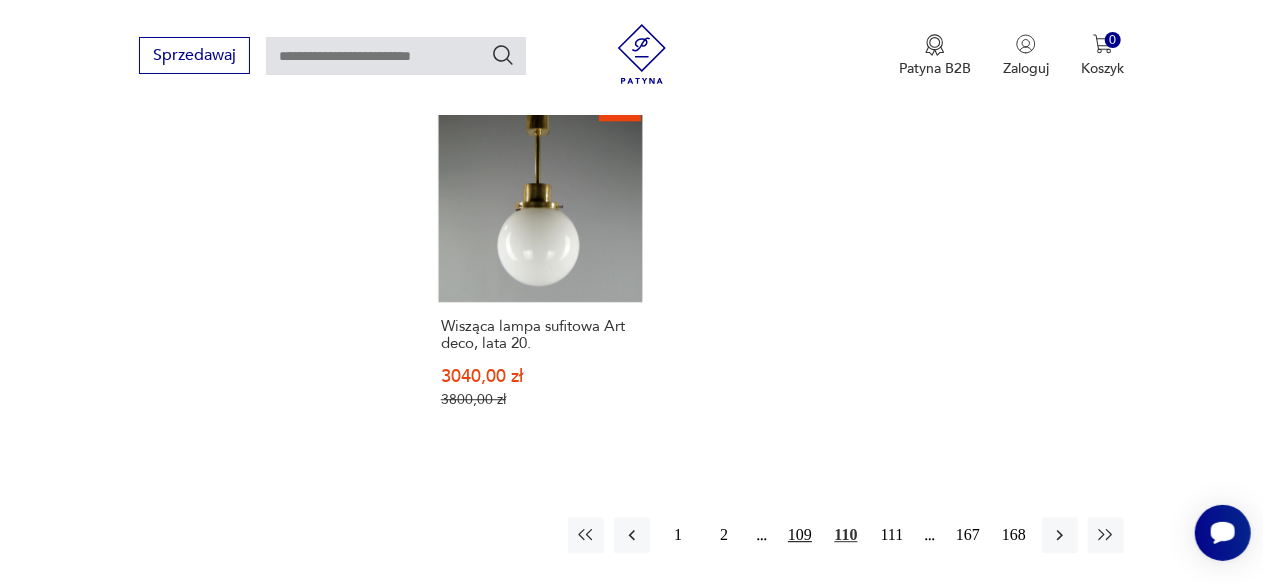 click on "109" at bounding box center (800, 535) 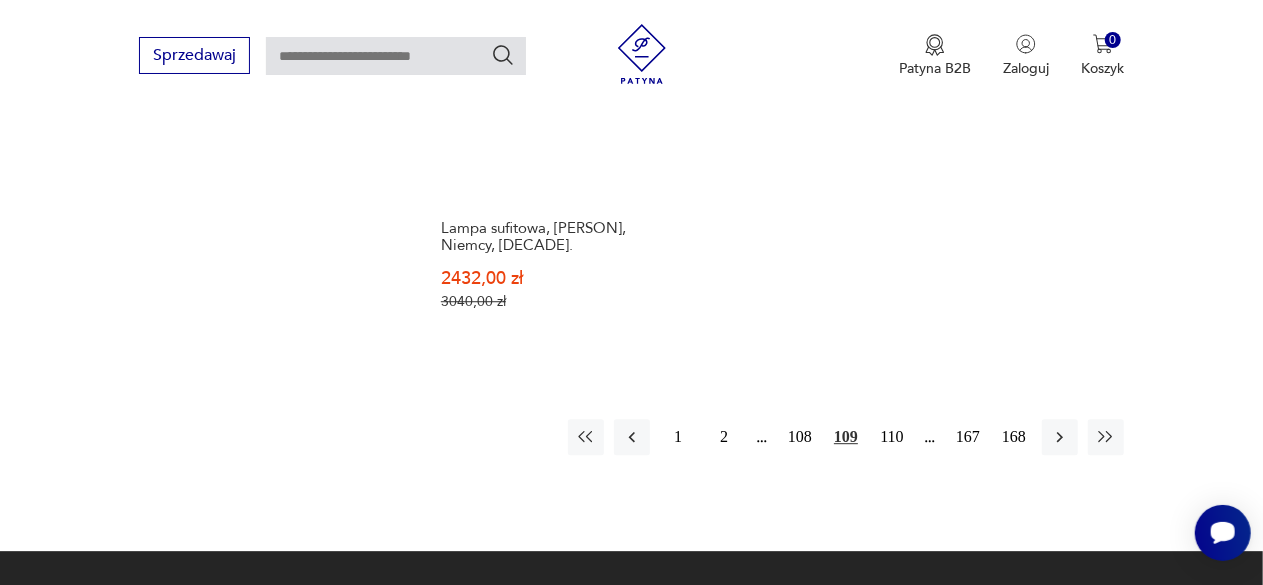 scroll, scrollTop: 2667, scrollLeft: 0, axis: vertical 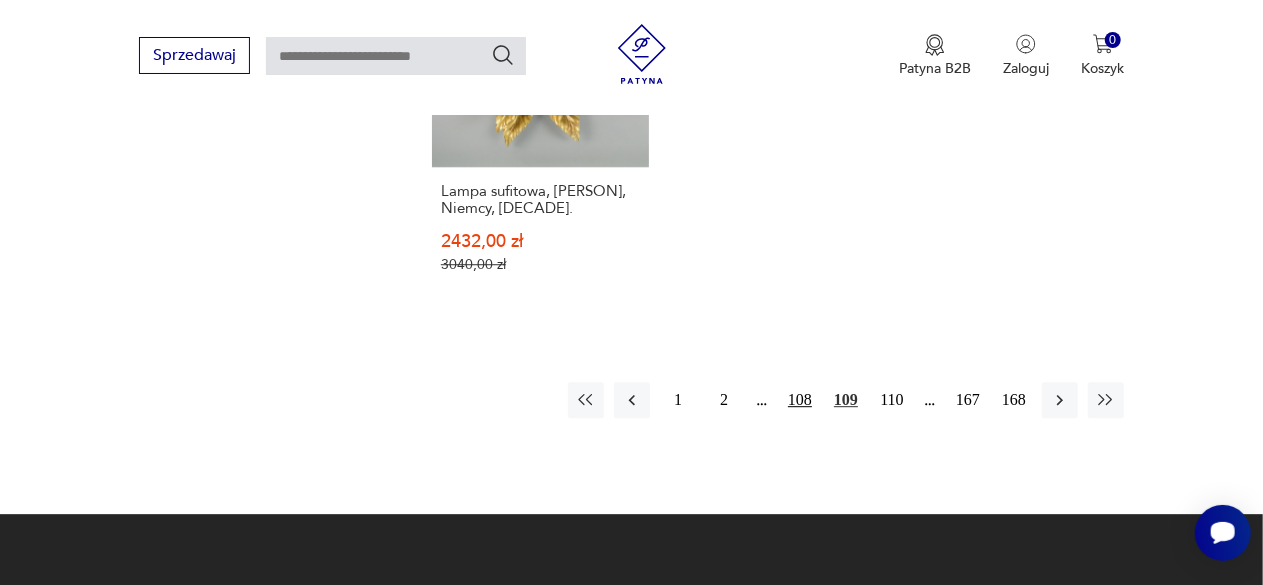 click on "108" at bounding box center [800, 400] 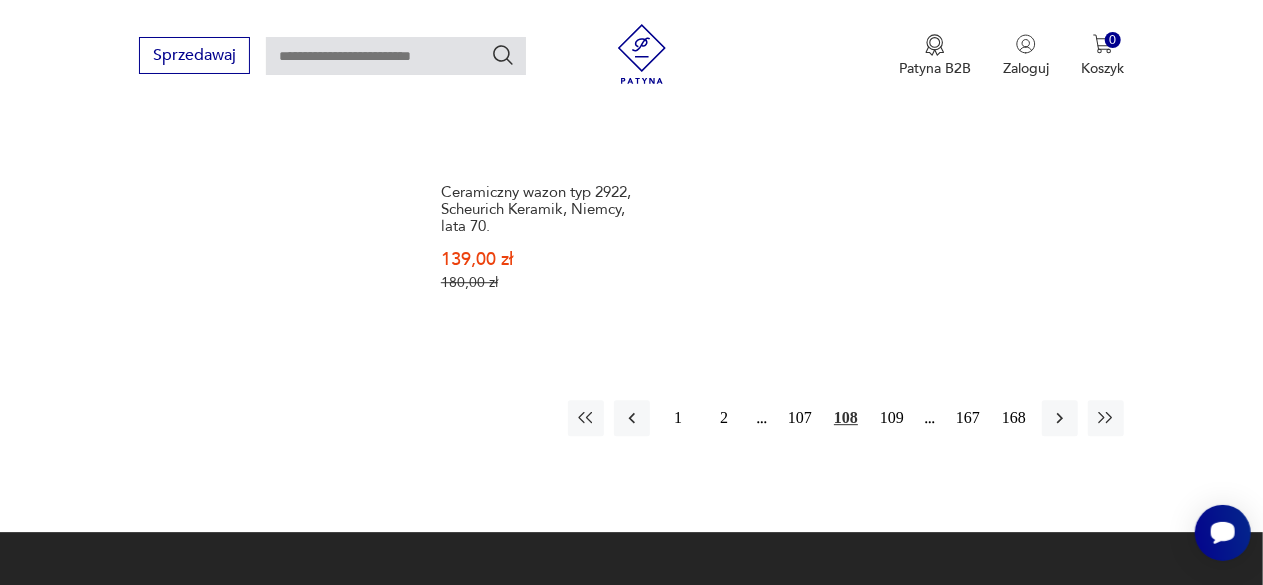 scroll, scrollTop: 2731, scrollLeft: 0, axis: vertical 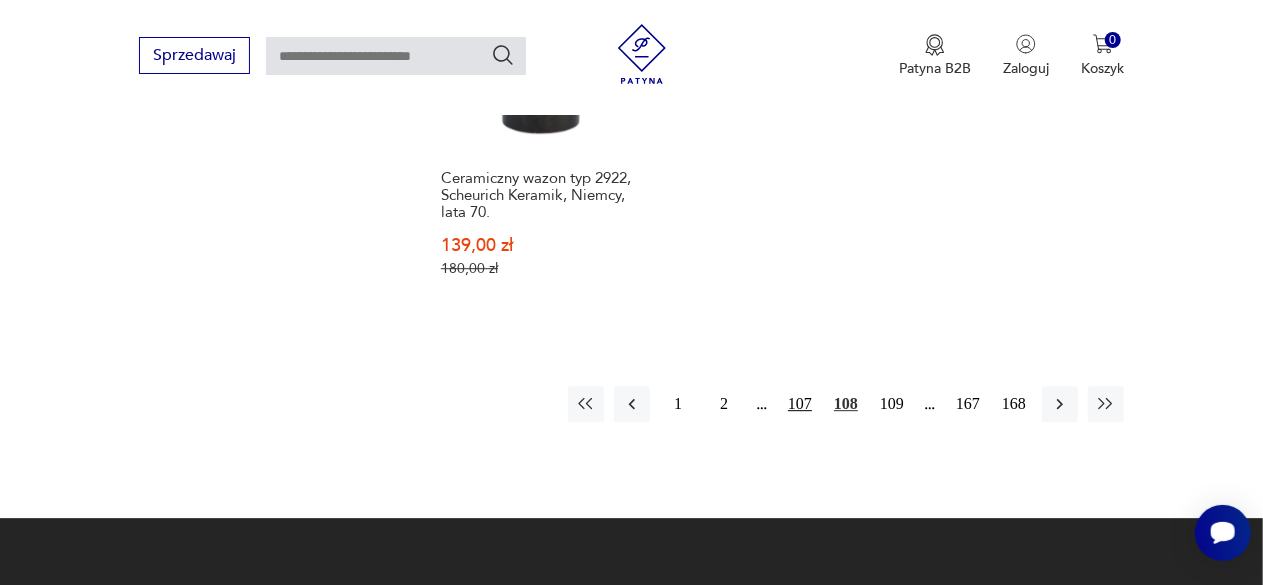 click on "107" at bounding box center (800, 404) 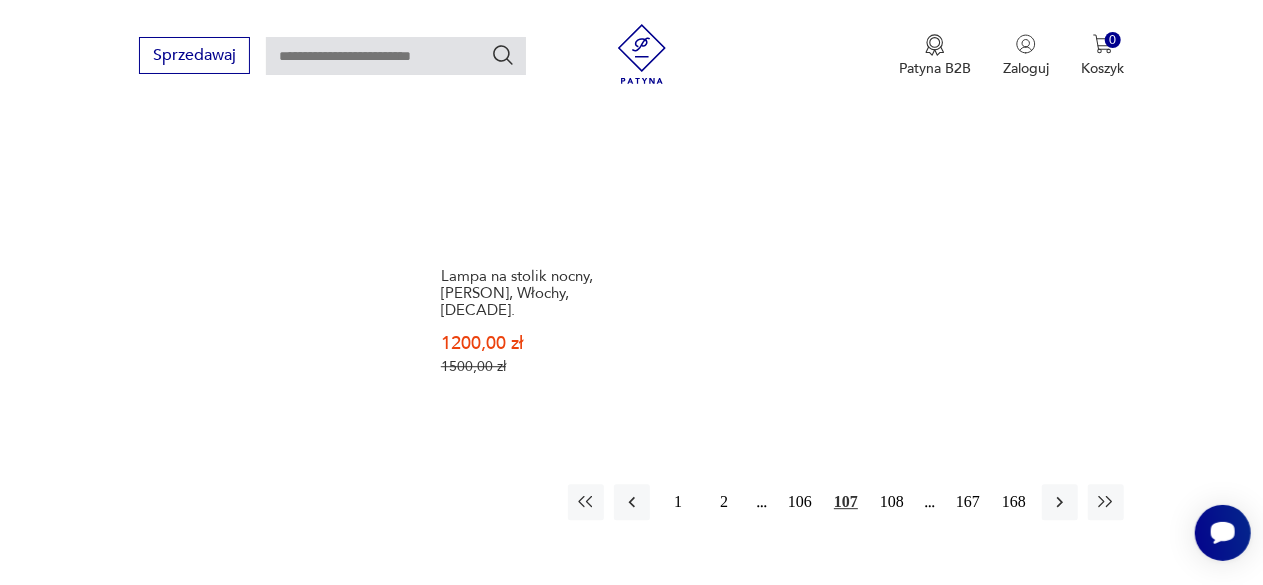 scroll, scrollTop: 2626, scrollLeft: 0, axis: vertical 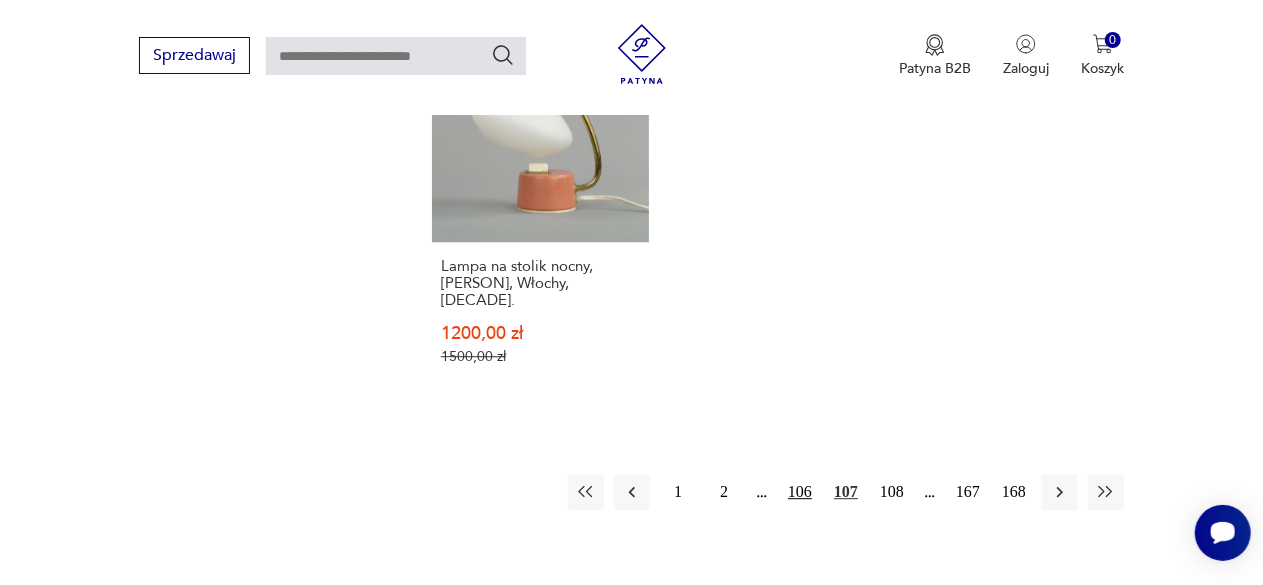 click on "106" at bounding box center [800, 492] 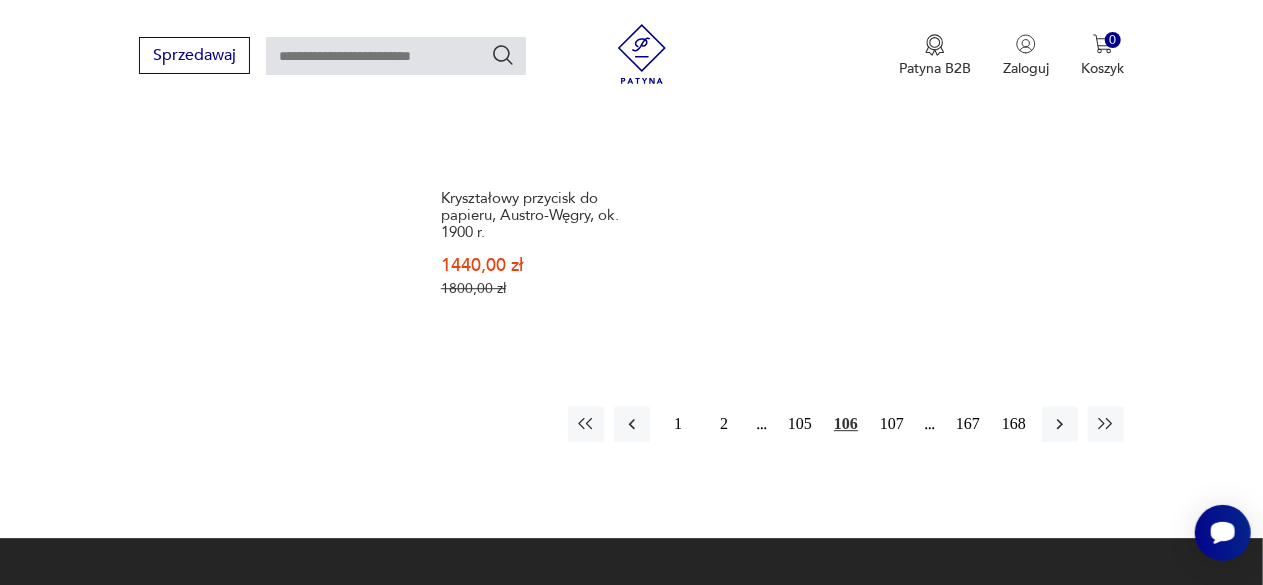 scroll, scrollTop: 2744, scrollLeft: 0, axis: vertical 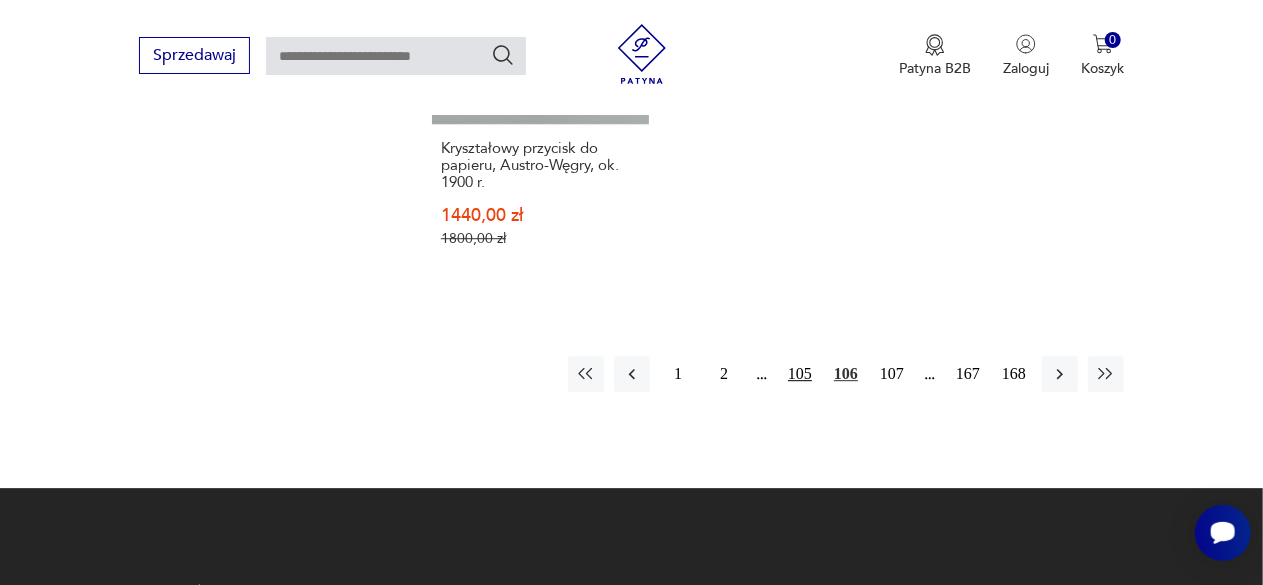 click on "105" at bounding box center (800, 374) 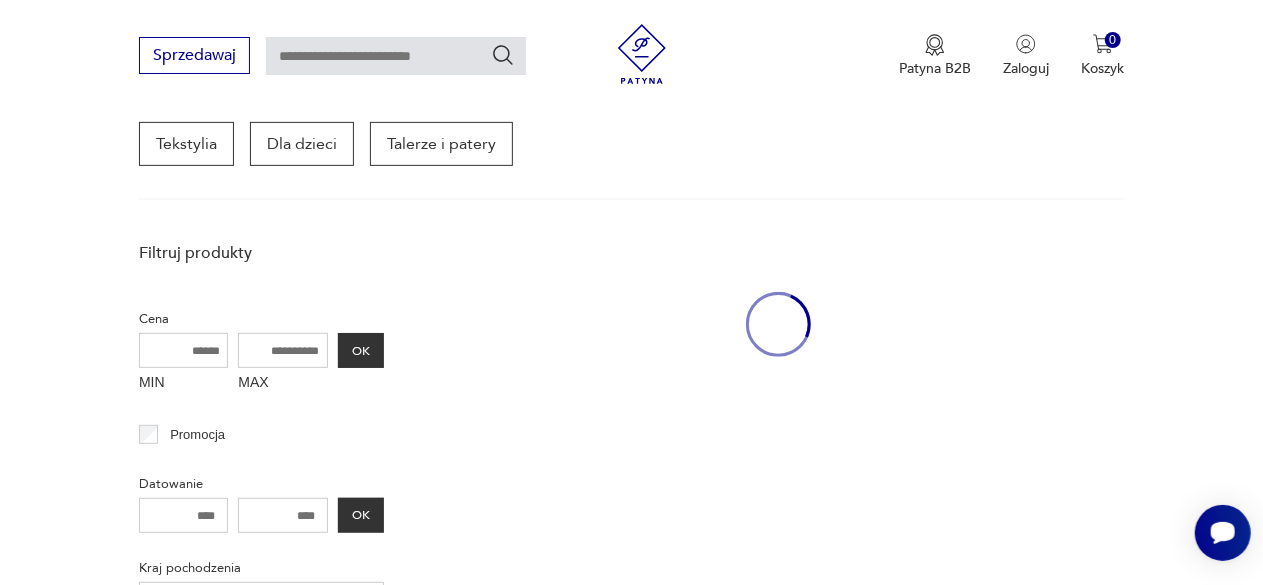 scroll, scrollTop: 258, scrollLeft: 0, axis: vertical 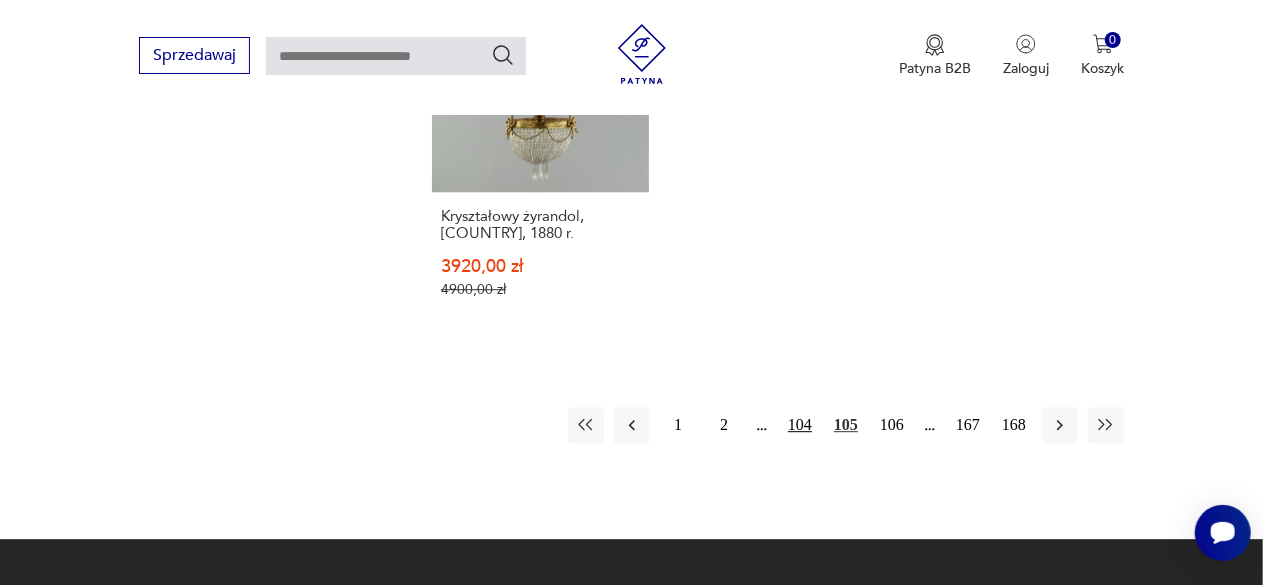 click on "104" at bounding box center (800, 425) 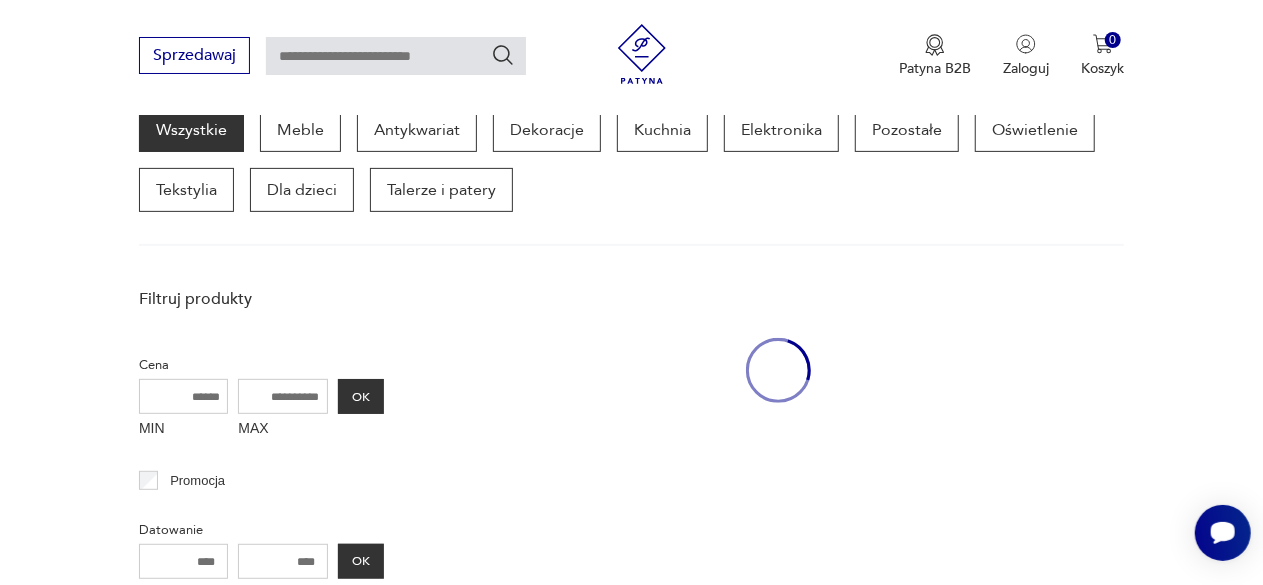 scroll, scrollTop: 258, scrollLeft: 0, axis: vertical 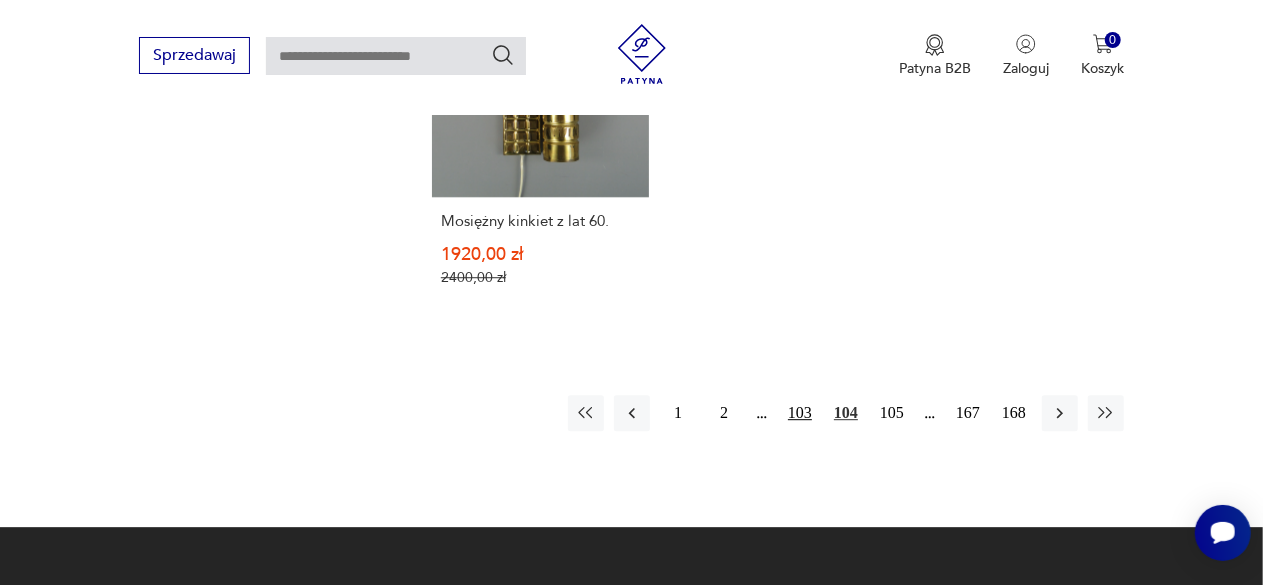 click on "103" at bounding box center (800, 413) 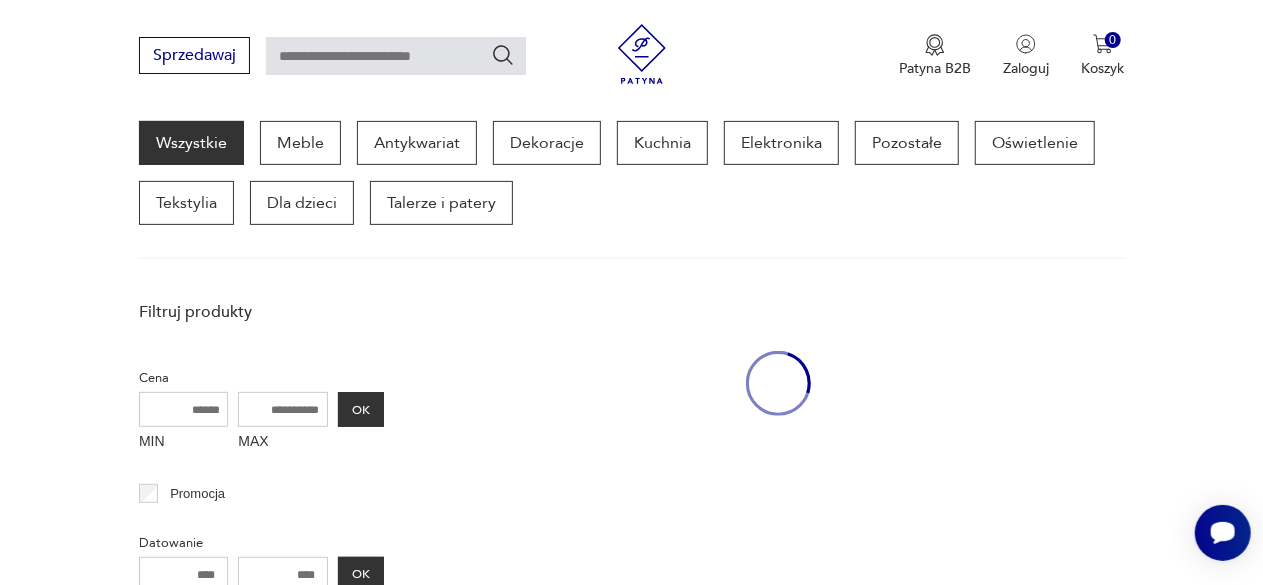 scroll, scrollTop: 258, scrollLeft: 0, axis: vertical 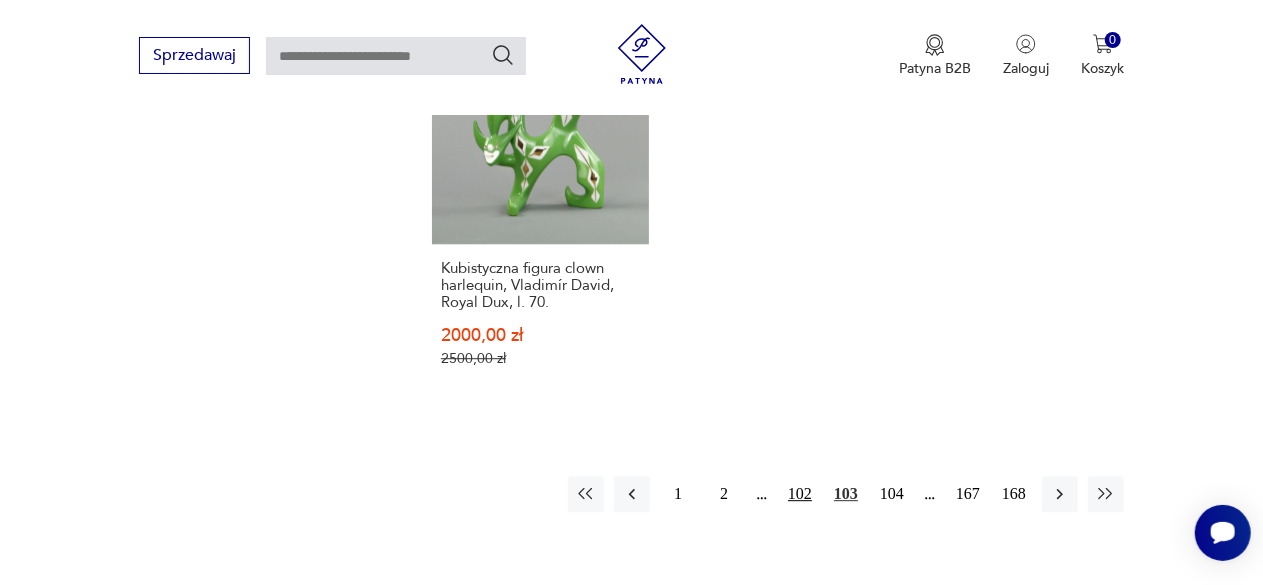 click on "102" at bounding box center (800, 494) 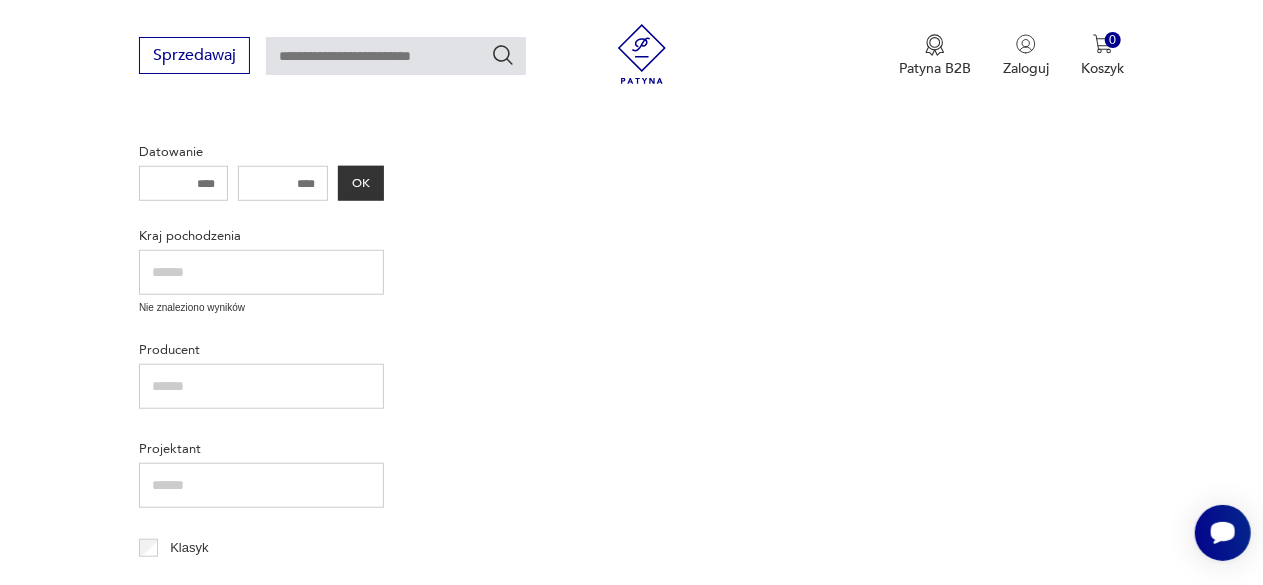 scroll, scrollTop: 258, scrollLeft: 0, axis: vertical 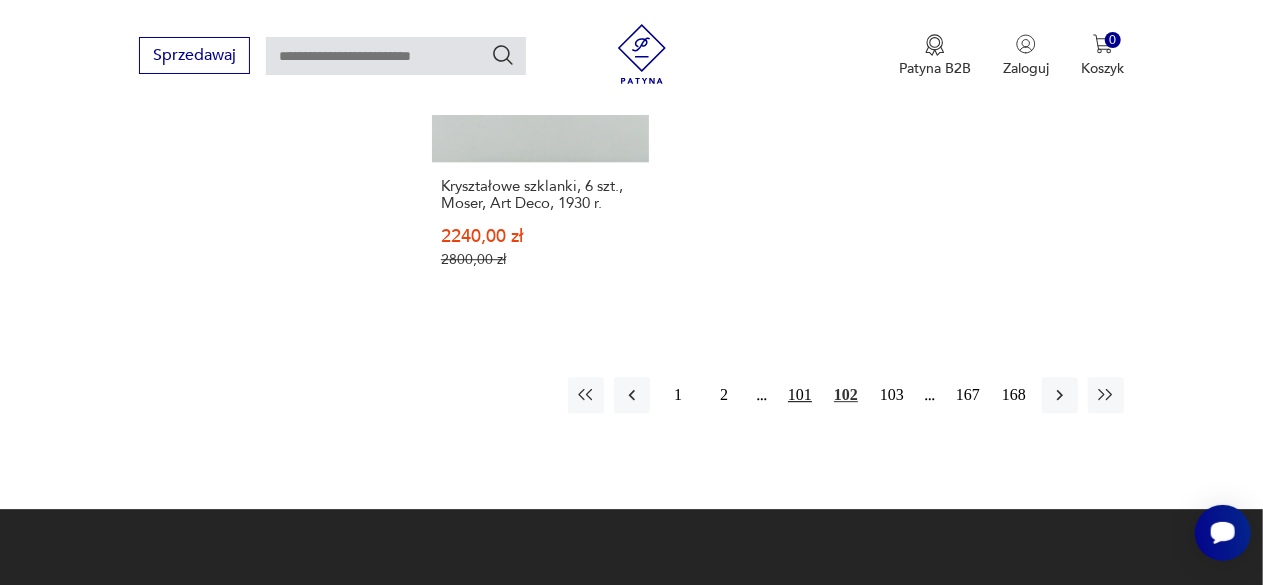 click on "101" at bounding box center (800, 395) 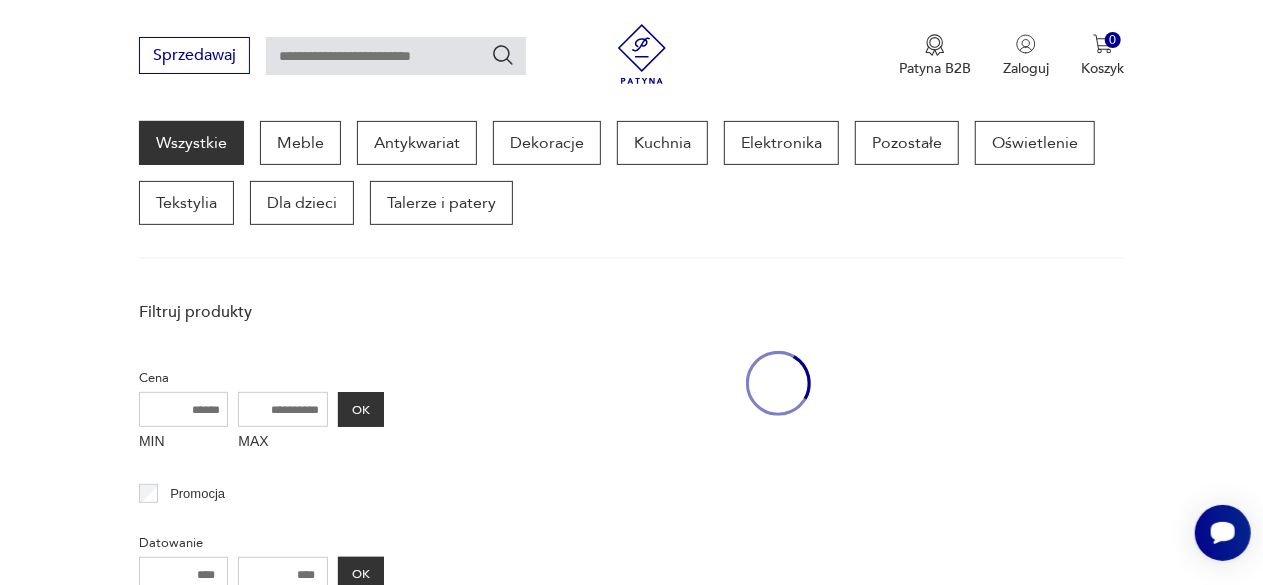 scroll, scrollTop: 258, scrollLeft: 0, axis: vertical 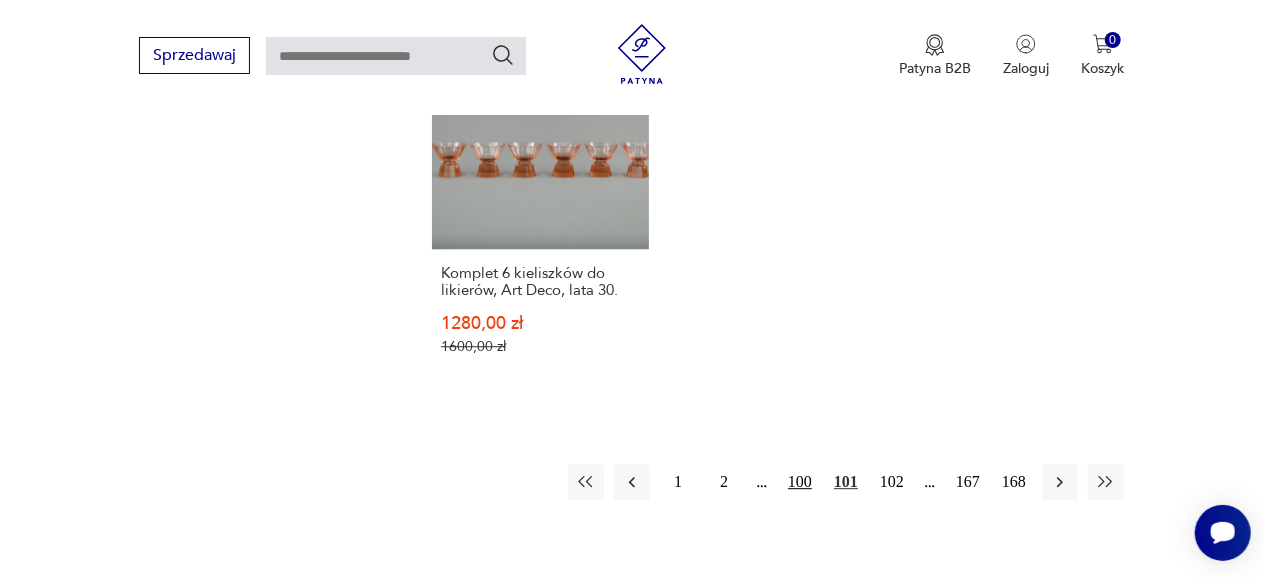 click on "100" at bounding box center [800, 482] 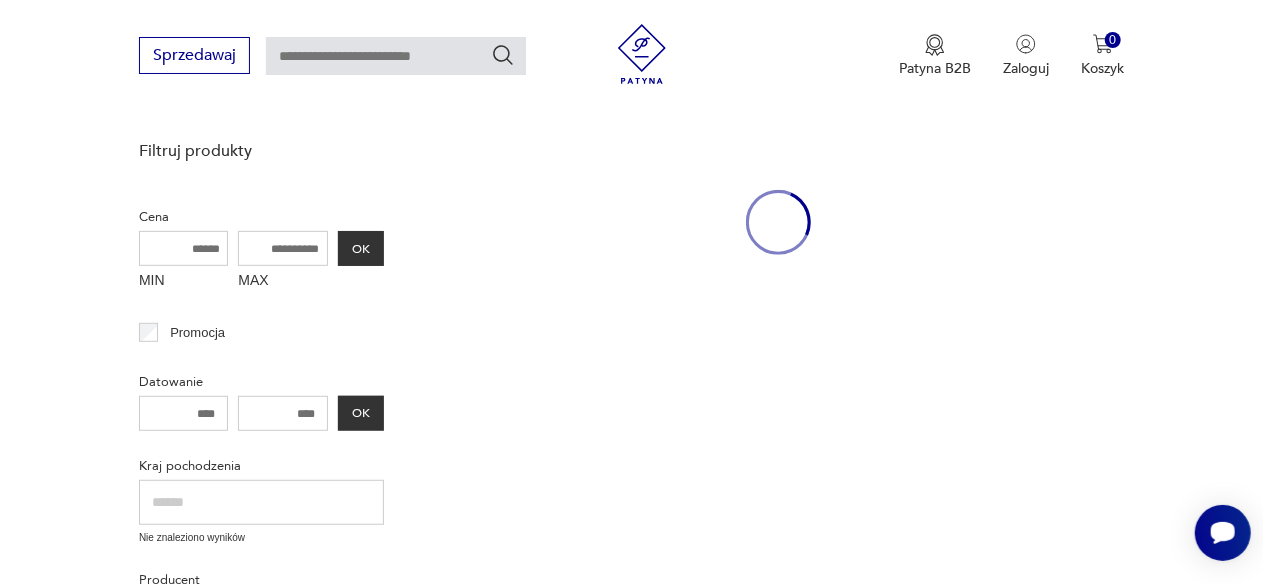 scroll, scrollTop: 258, scrollLeft: 0, axis: vertical 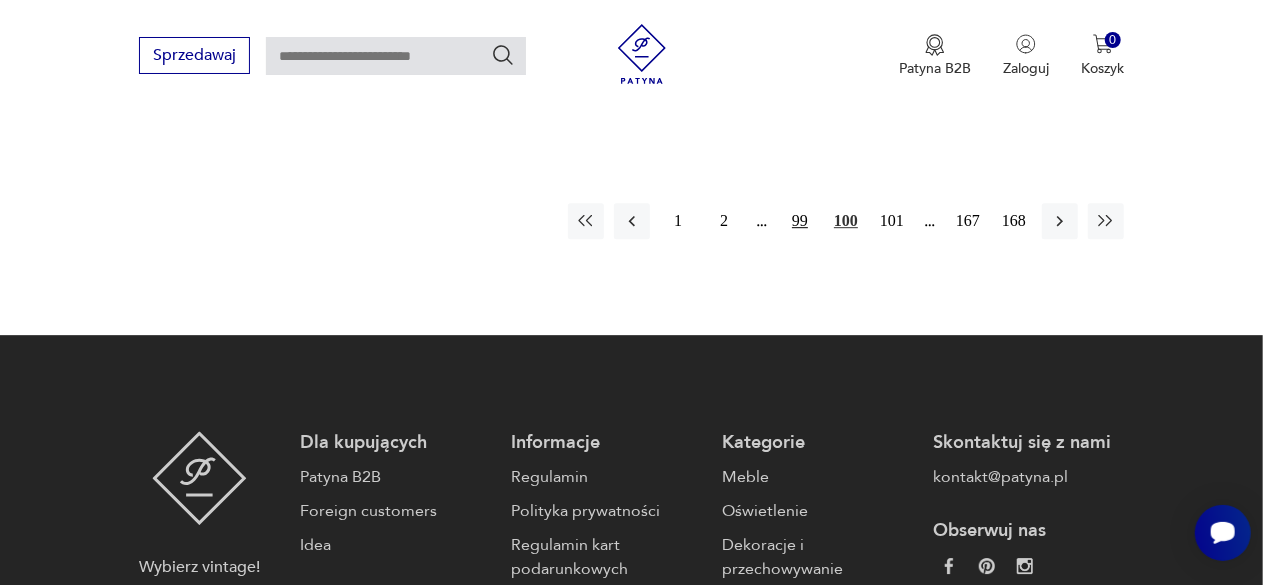 click on "99" at bounding box center [800, 221] 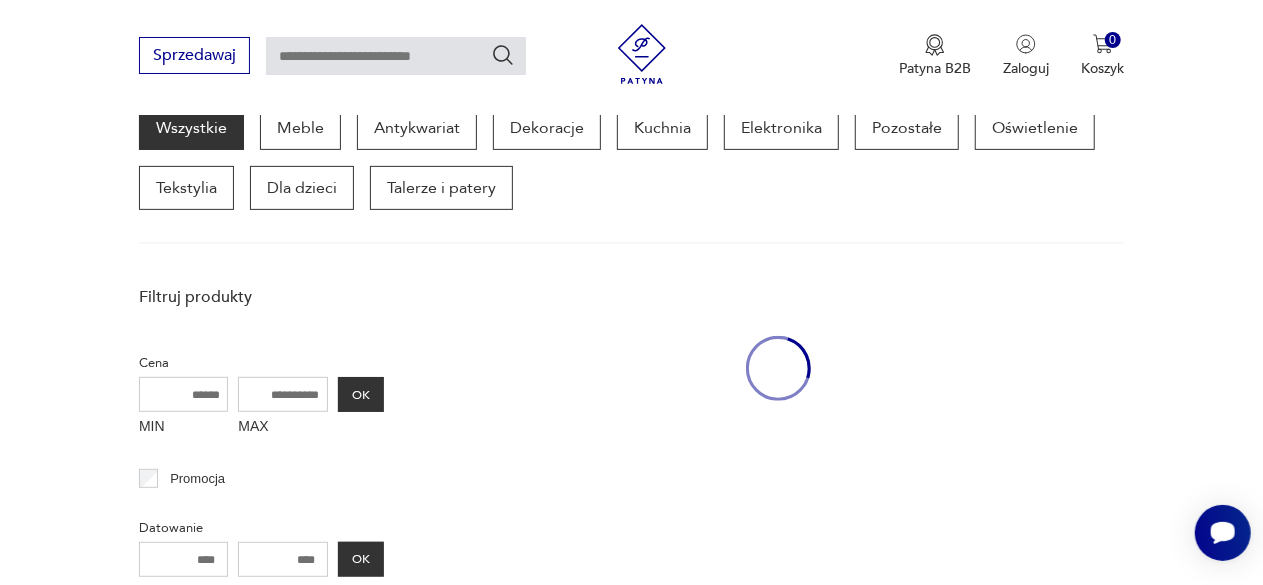 scroll, scrollTop: 258, scrollLeft: 0, axis: vertical 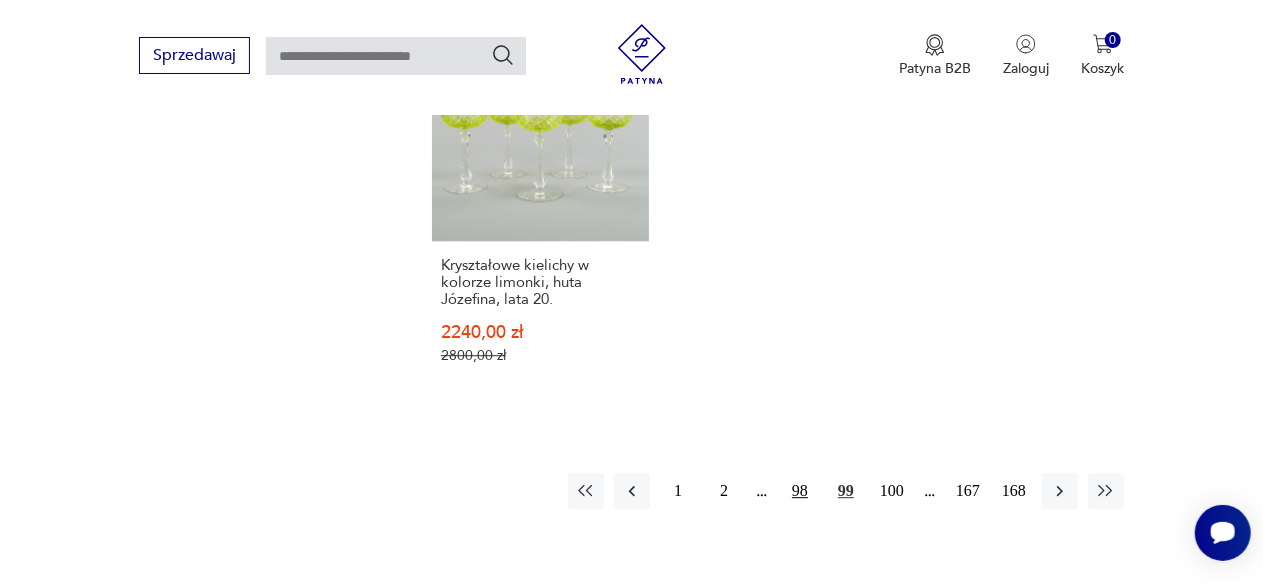click on "98" at bounding box center (800, 491) 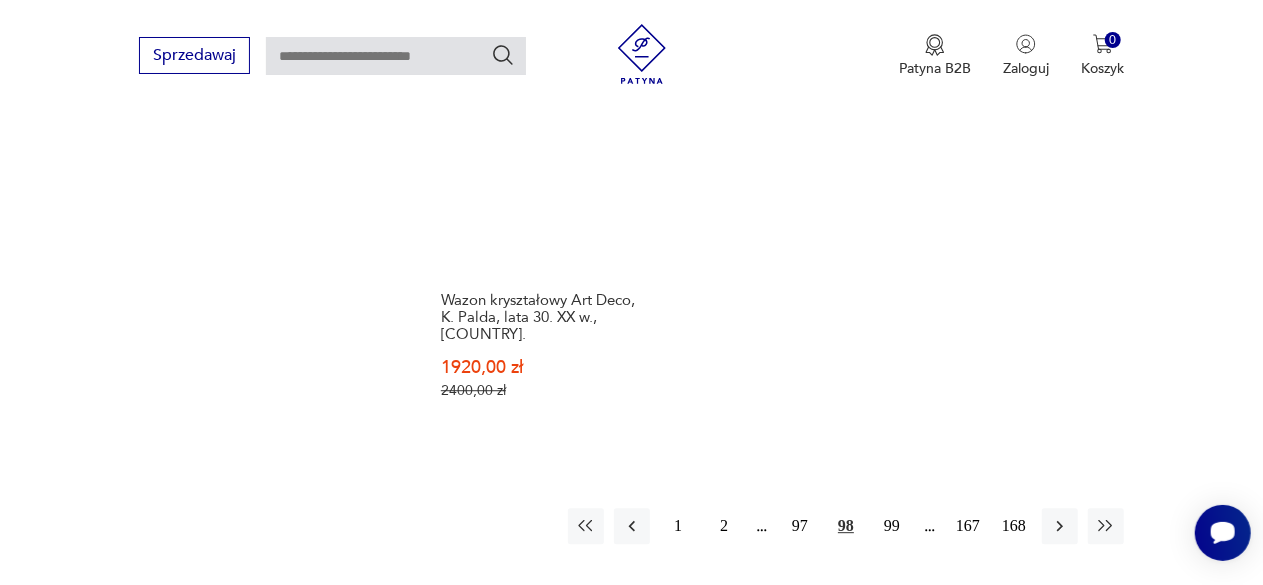 scroll, scrollTop: 2758, scrollLeft: 0, axis: vertical 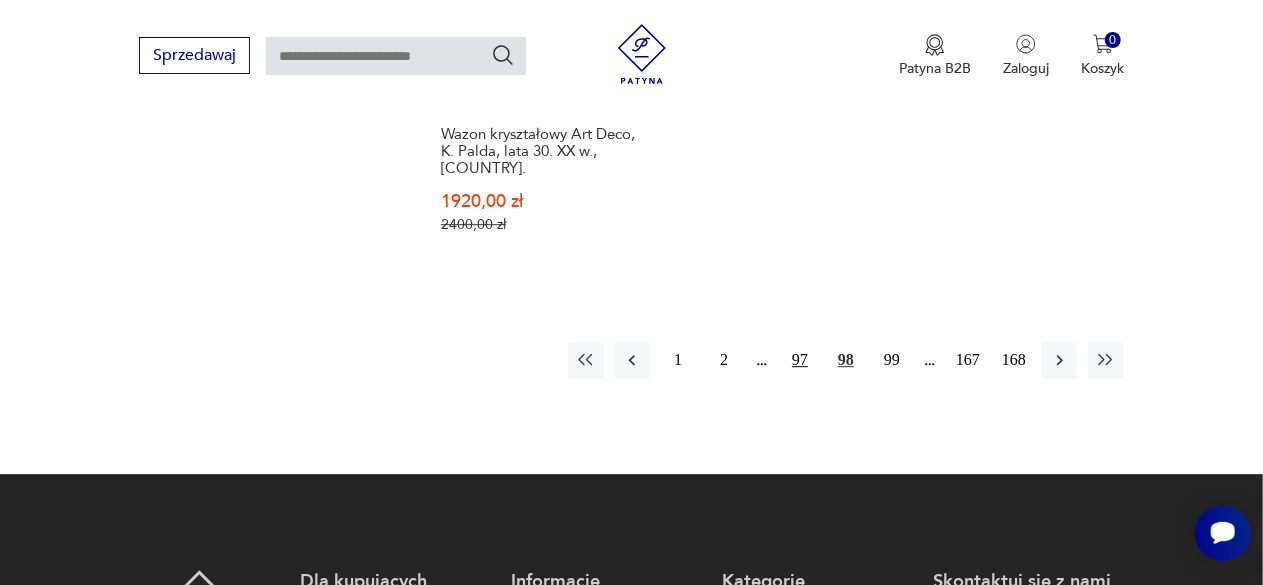click on "97" at bounding box center [800, 360] 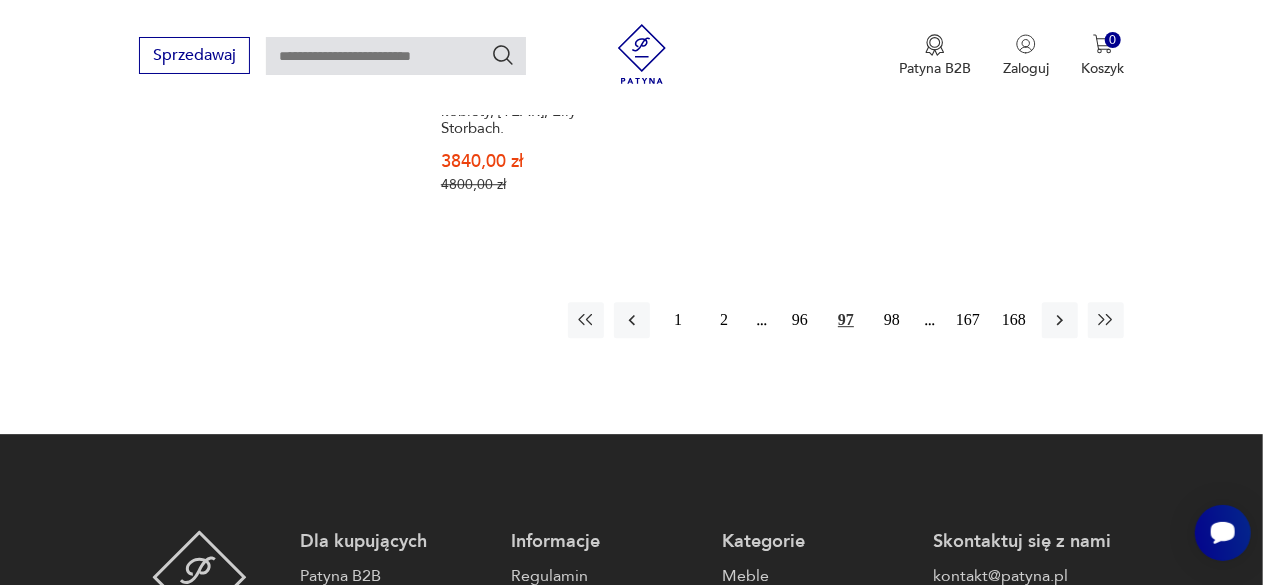 scroll, scrollTop: 2794, scrollLeft: 0, axis: vertical 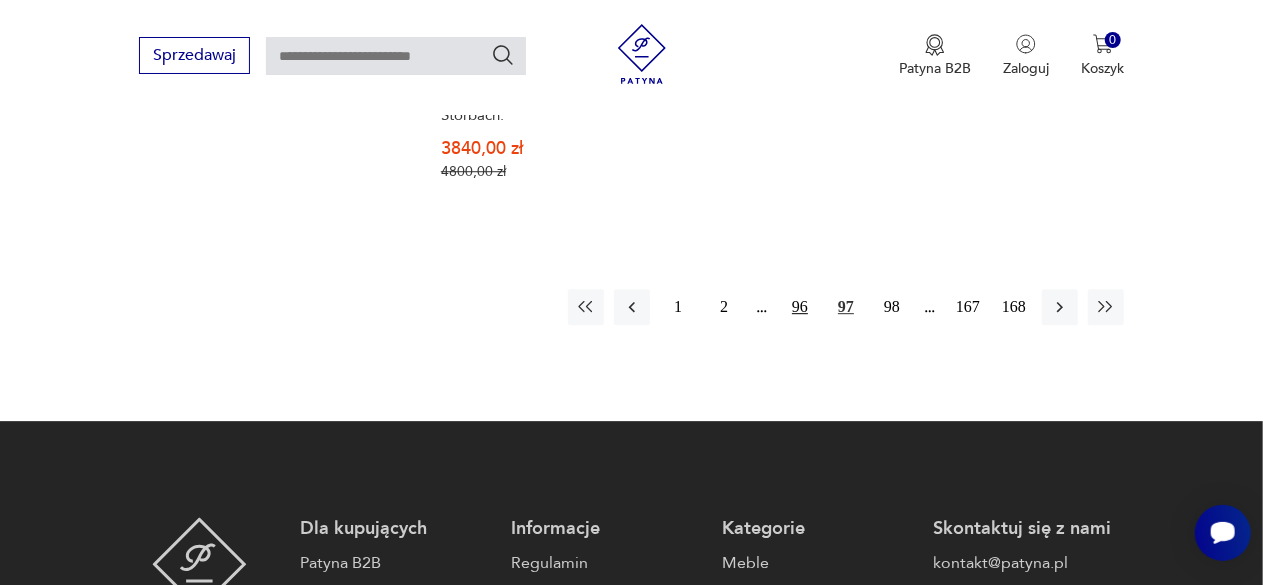 click on "96" at bounding box center [800, 307] 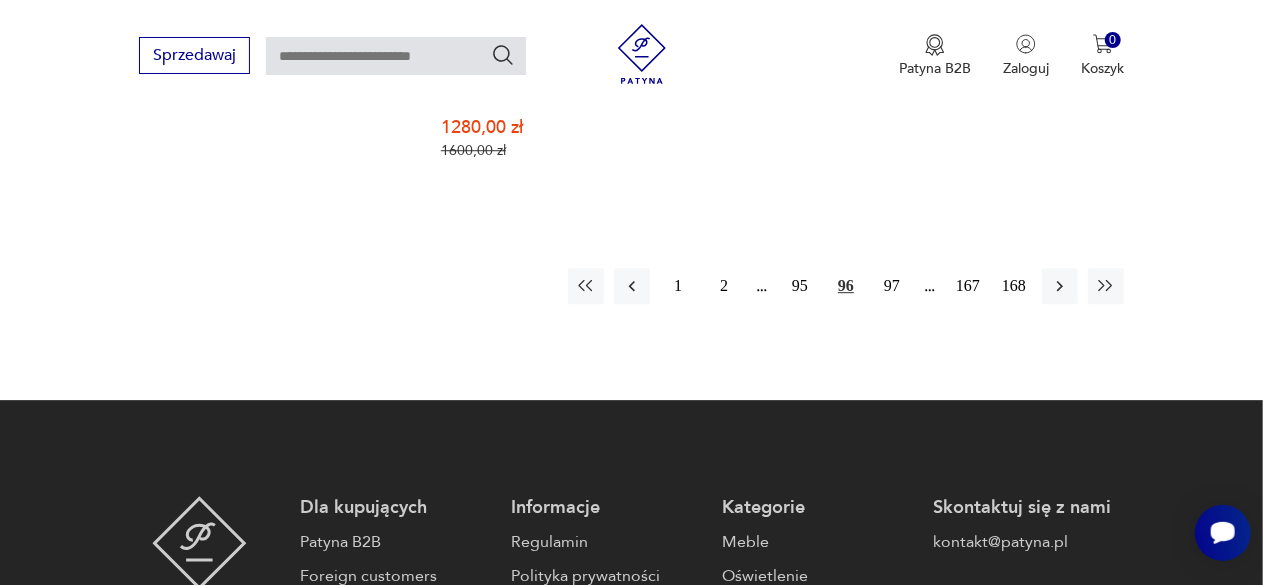 scroll, scrollTop: 2906, scrollLeft: 0, axis: vertical 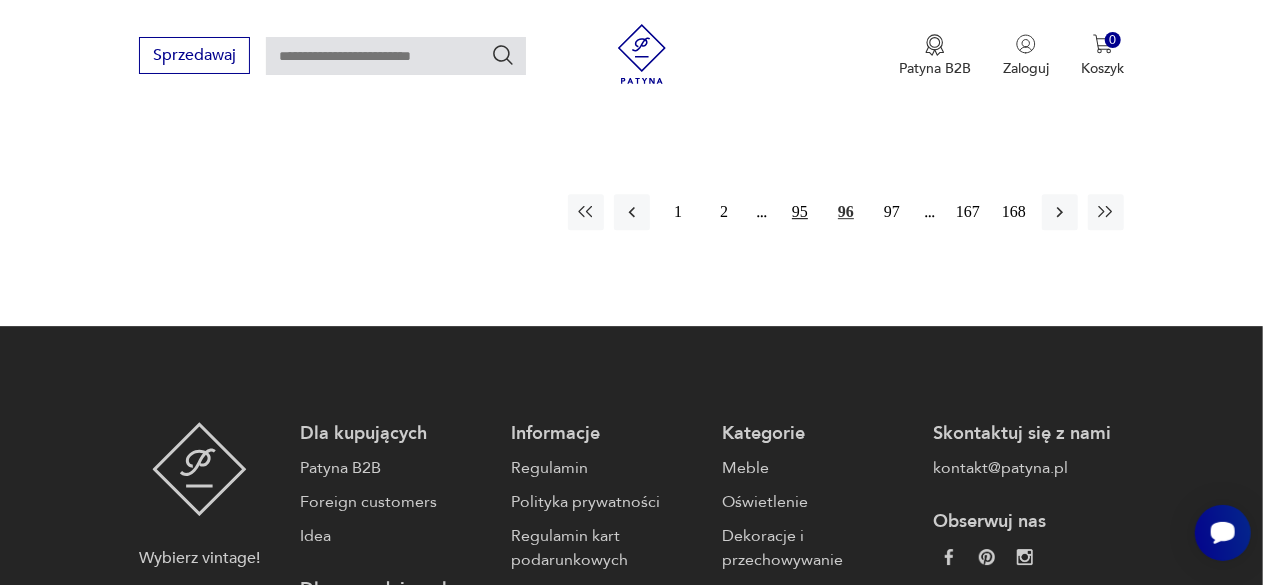 click on "95" at bounding box center (800, 212) 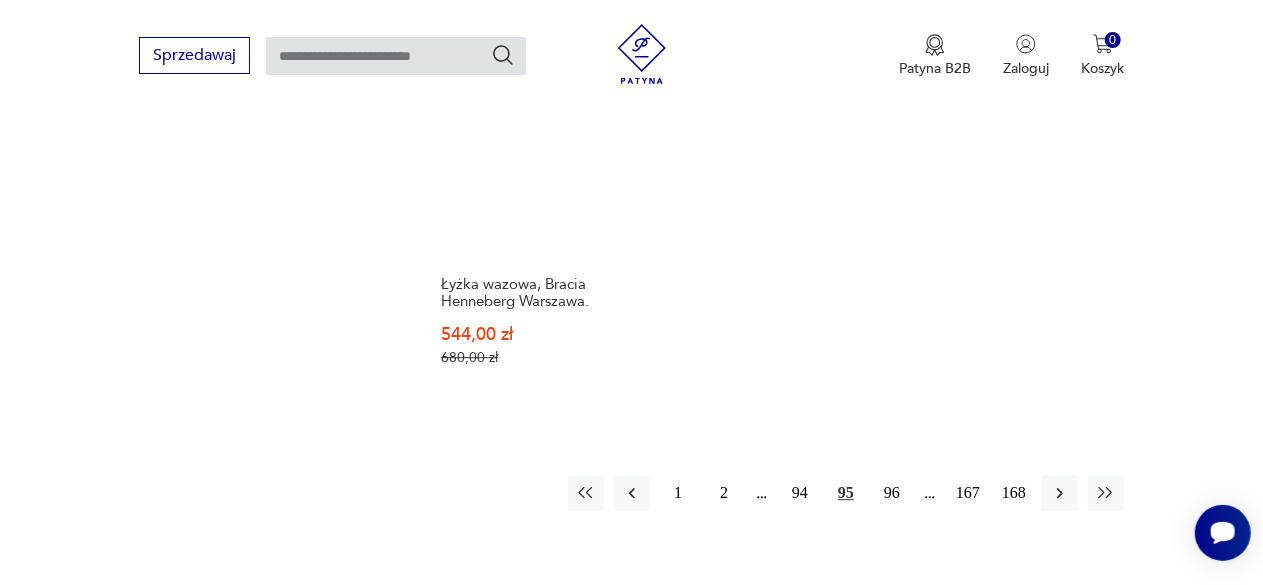 scroll, scrollTop: 2638, scrollLeft: 0, axis: vertical 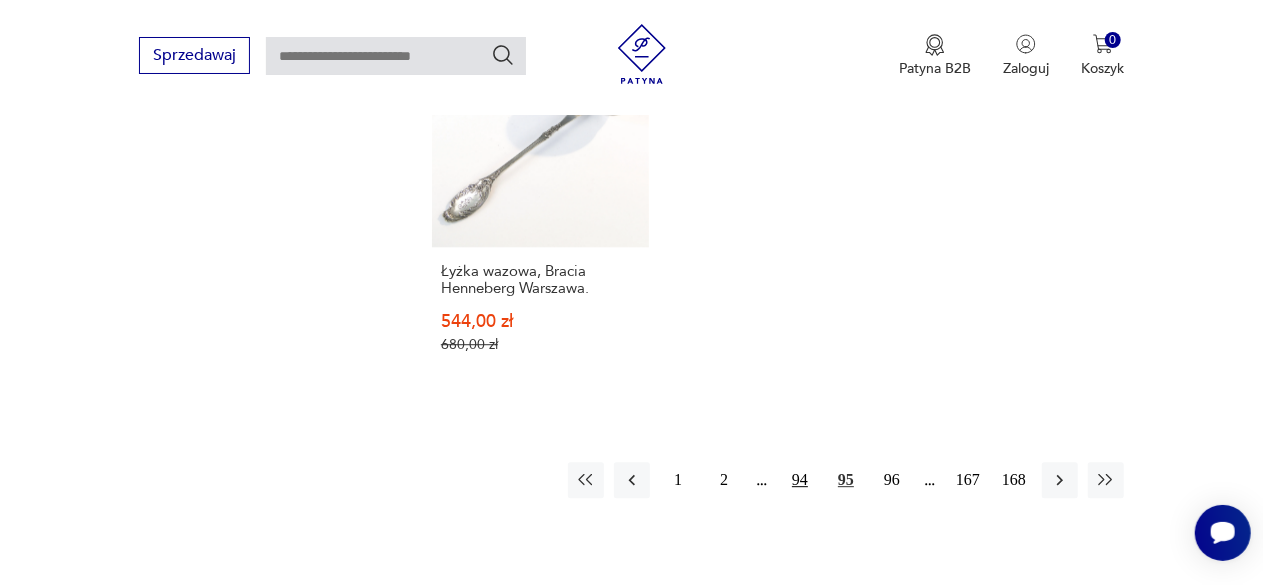 click on "94" at bounding box center [800, 480] 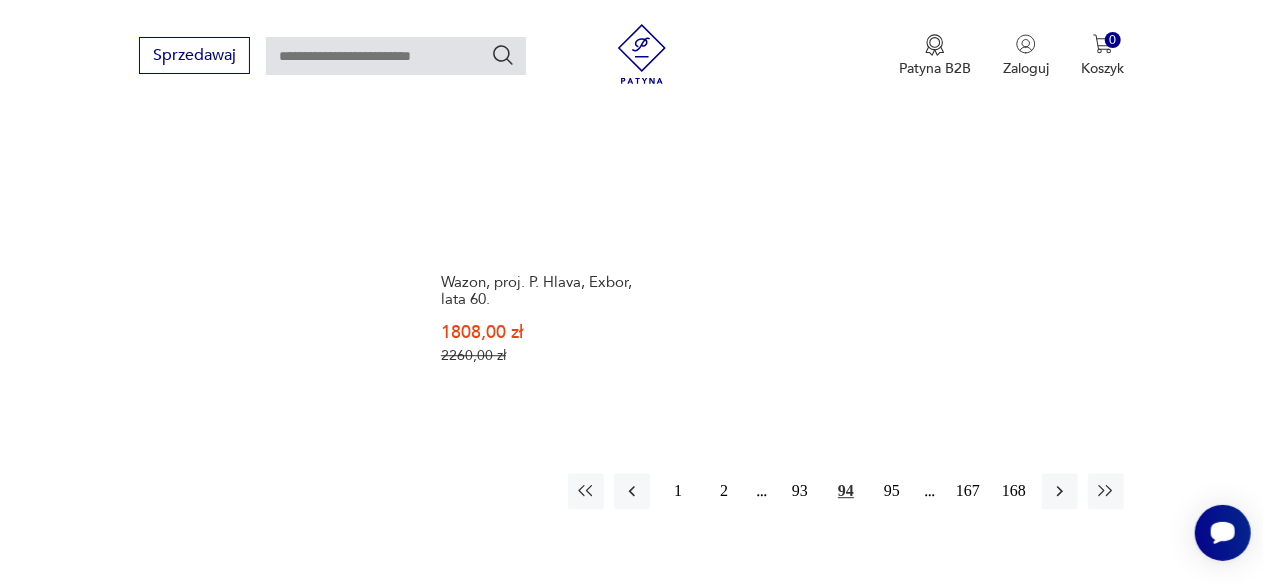 scroll, scrollTop: 2644, scrollLeft: 0, axis: vertical 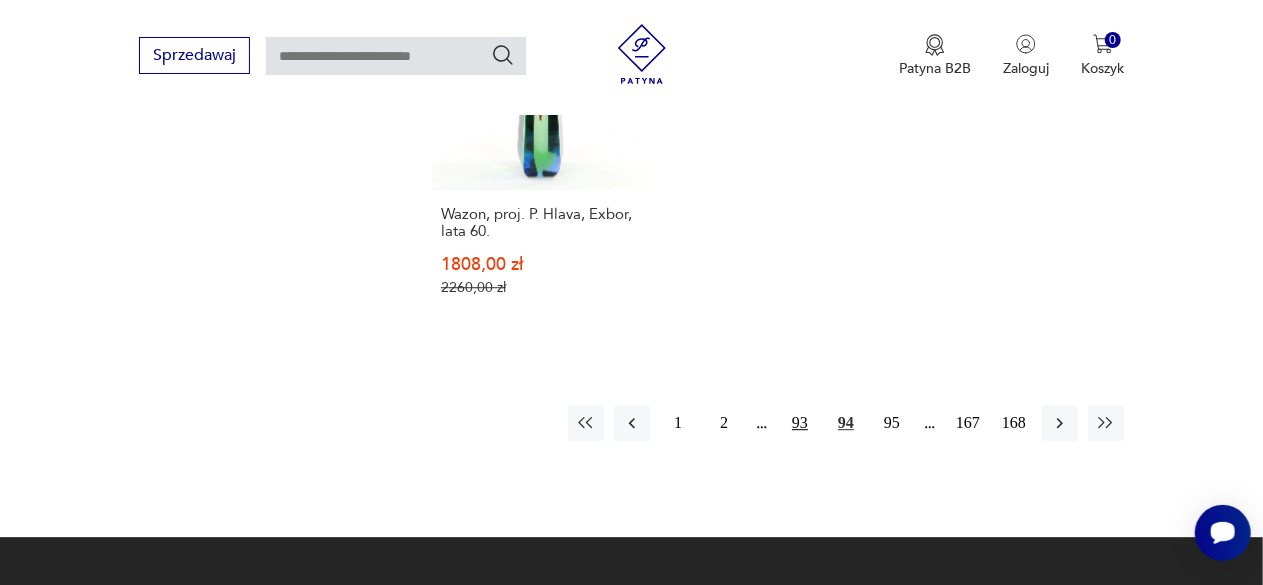 click on "93" at bounding box center [800, 423] 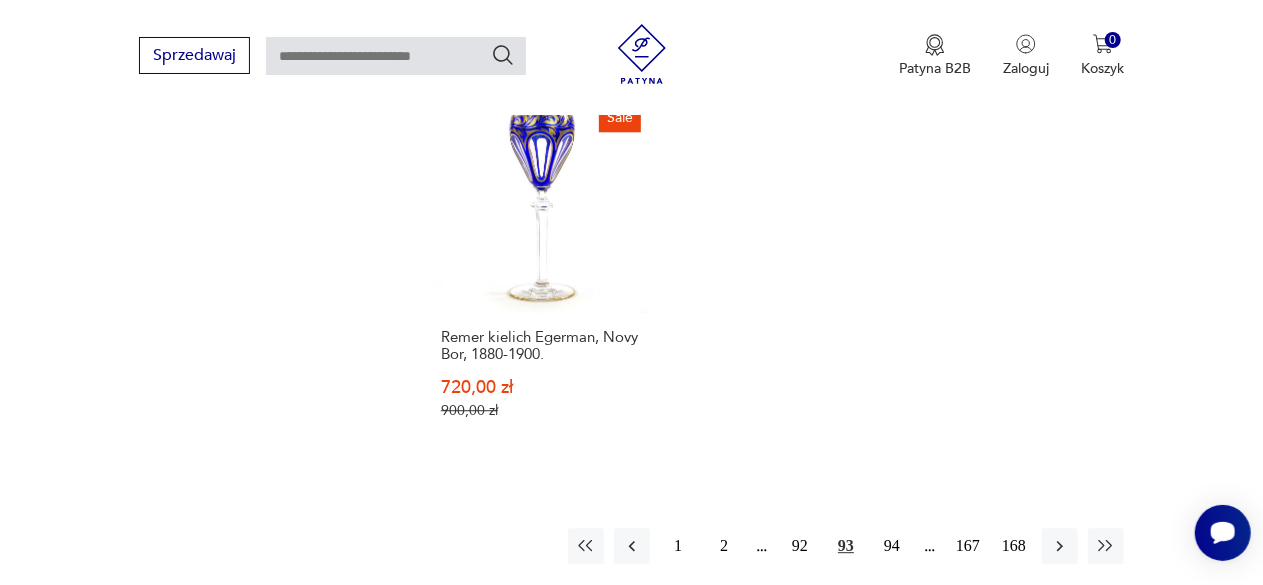 scroll, scrollTop: 2556, scrollLeft: 0, axis: vertical 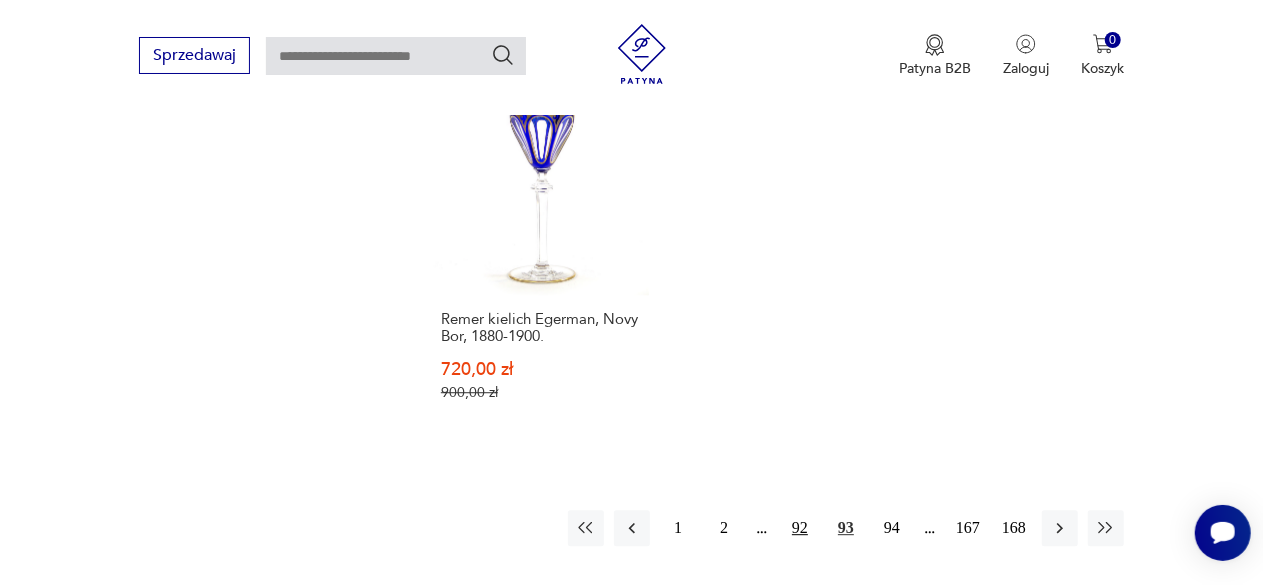 click on "92" at bounding box center (800, 528) 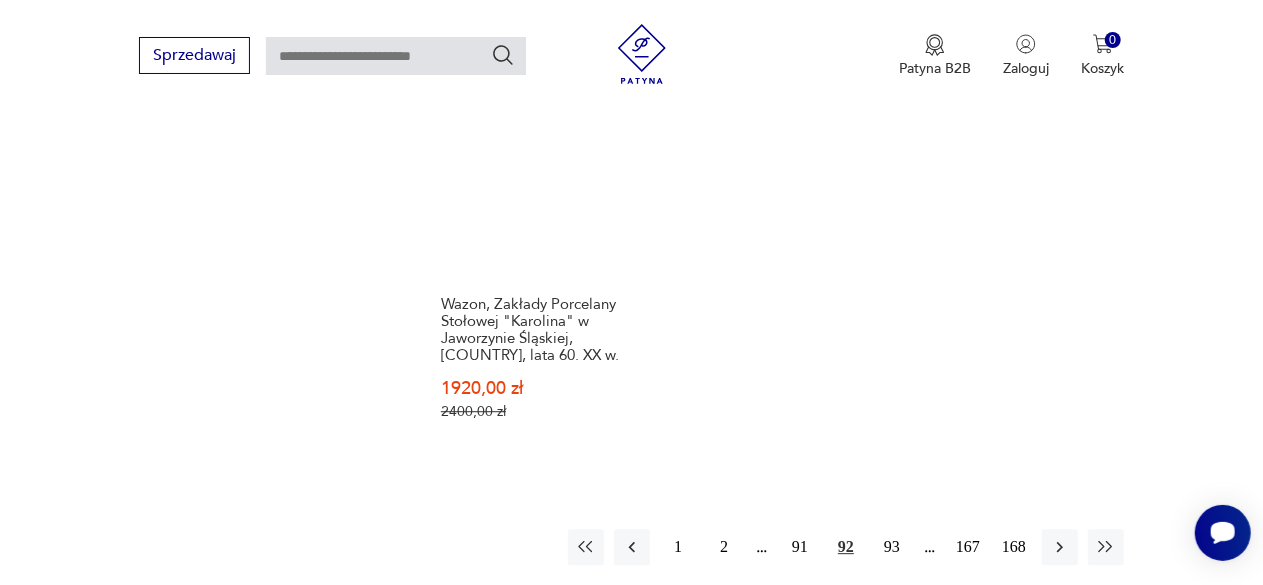 scroll, scrollTop: 2624, scrollLeft: 0, axis: vertical 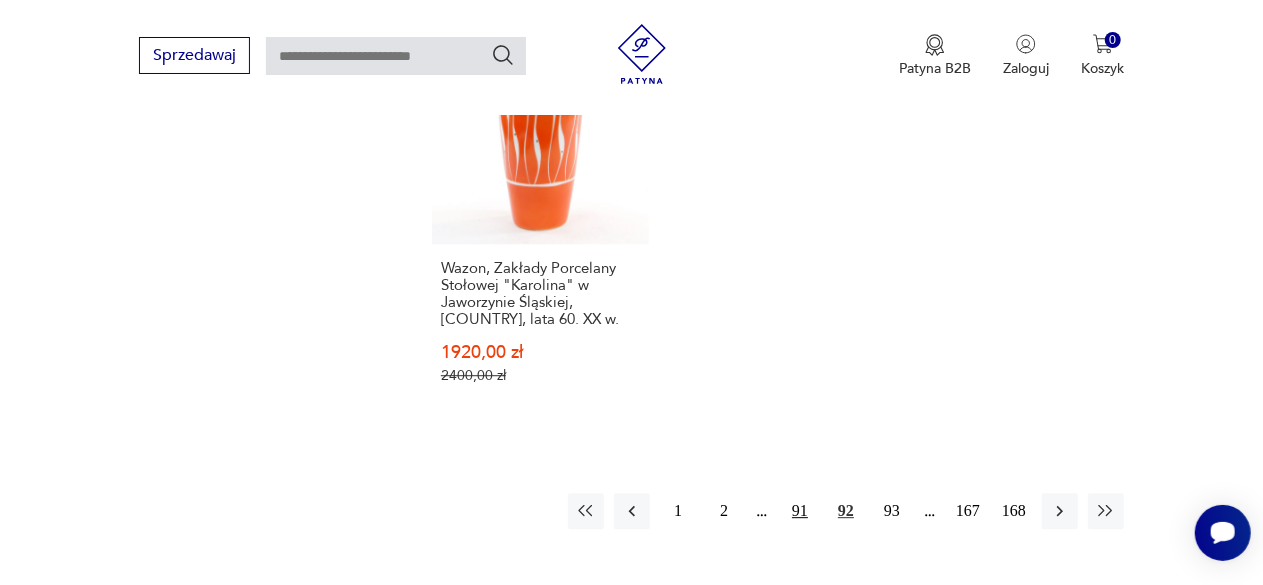 click on "91" at bounding box center [800, 511] 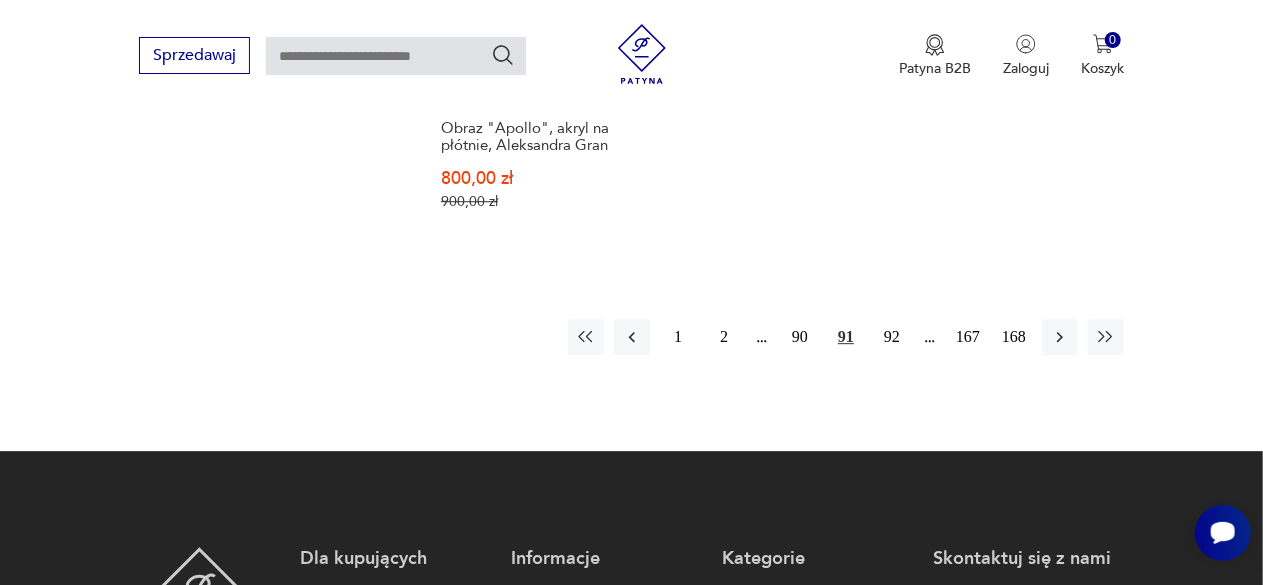 scroll, scrollTop: 2799, scrollLeft: 0, axis: vertical 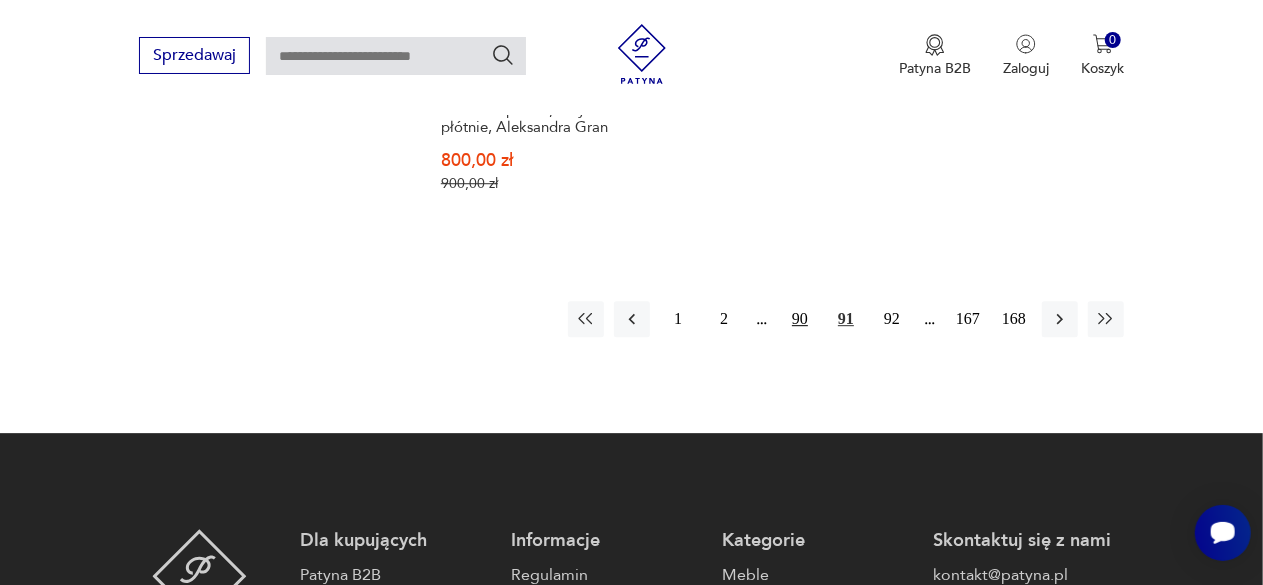click on "90" at bounding box center (800, 319) 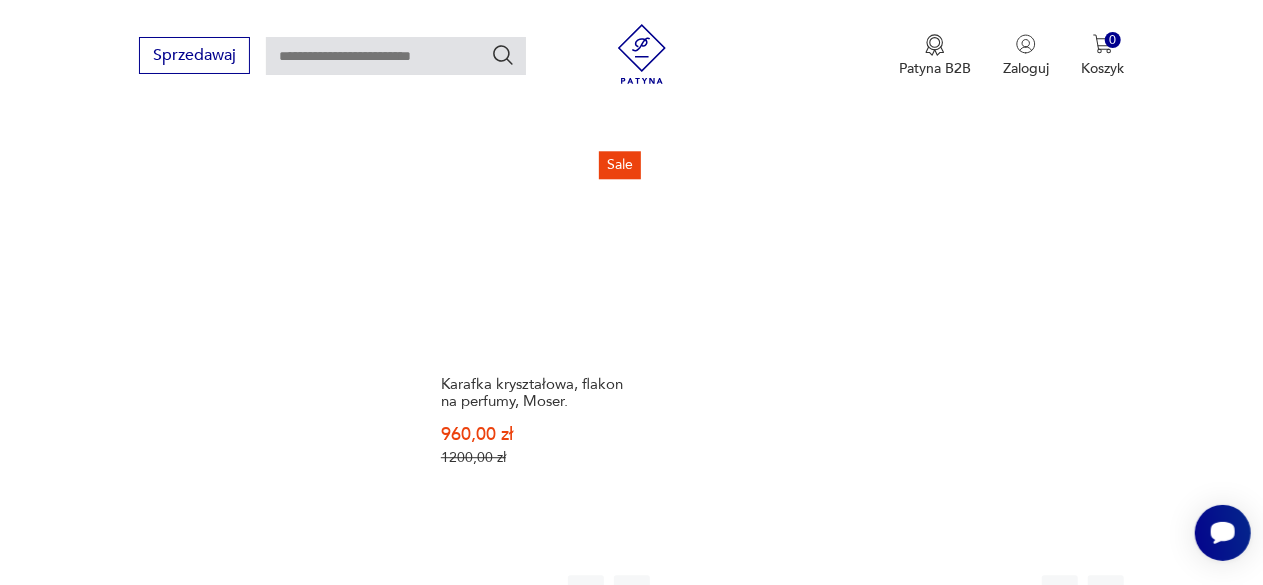 scroll, scrollTop: 2649, scrollLeft: 0, axis: vertical 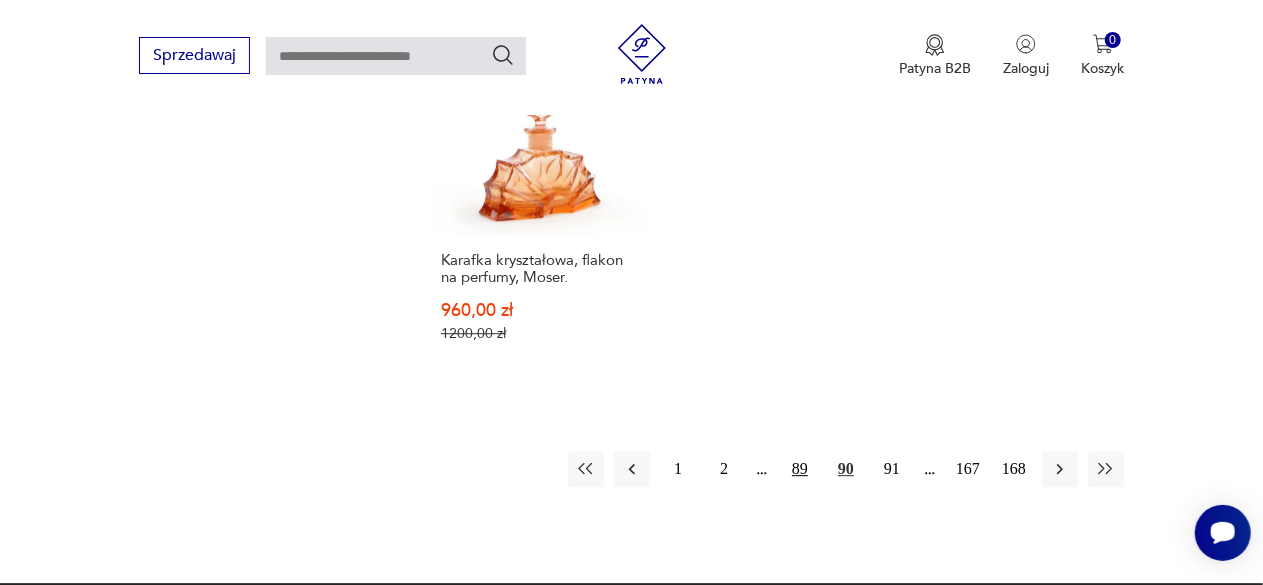 click on "89" at bounding box center [800, 469] 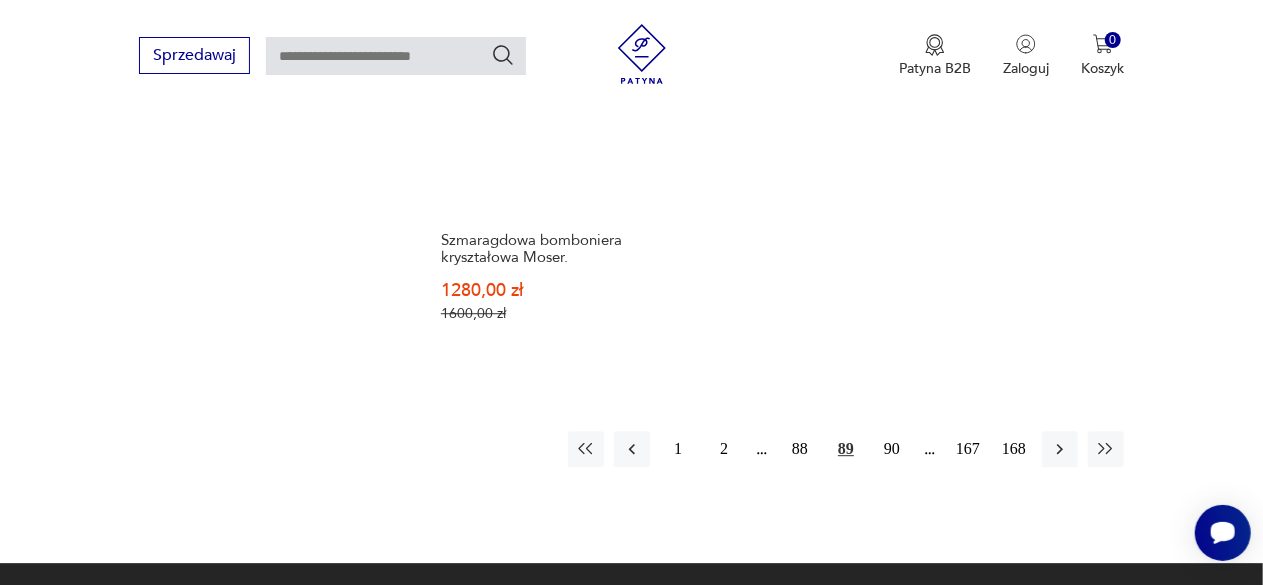 scroll, scrollTop: 2640, scrollLeft: 0, axis: vertical 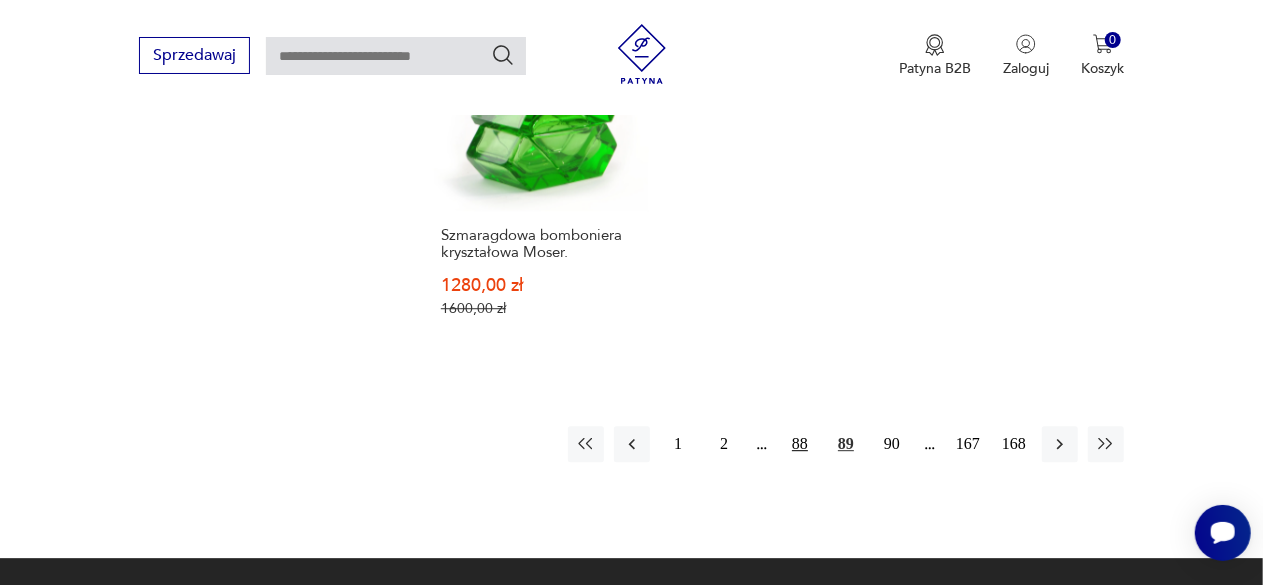 click on "88" at bounding box center [800, 444] 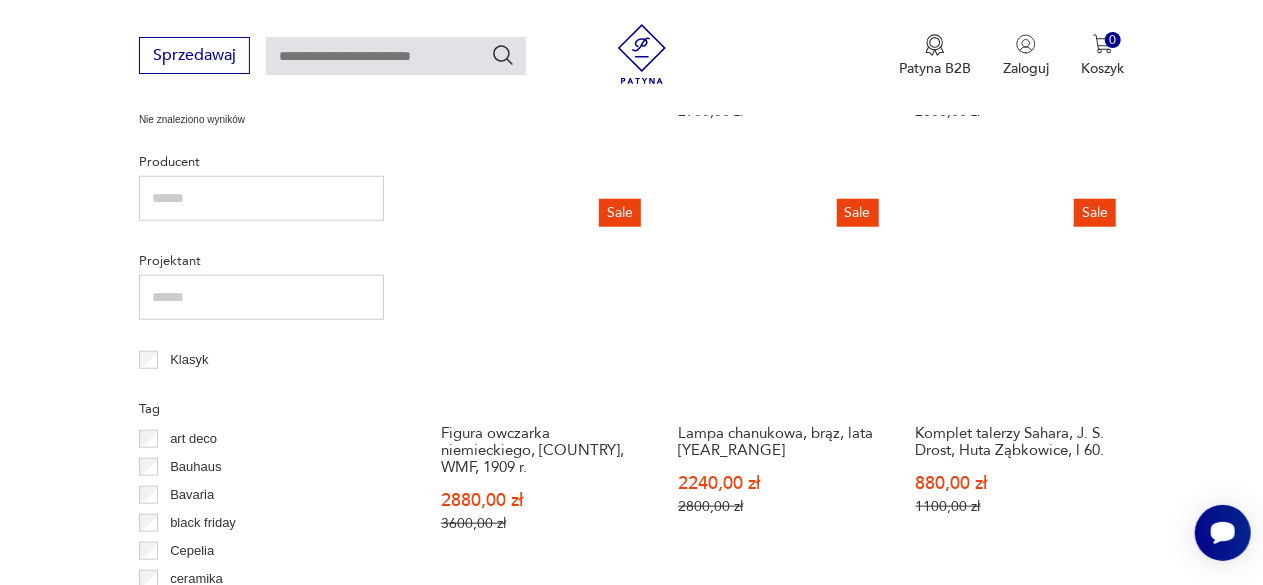scroll, scrollTop: 885, scrollLeft: 0, axis: vertical 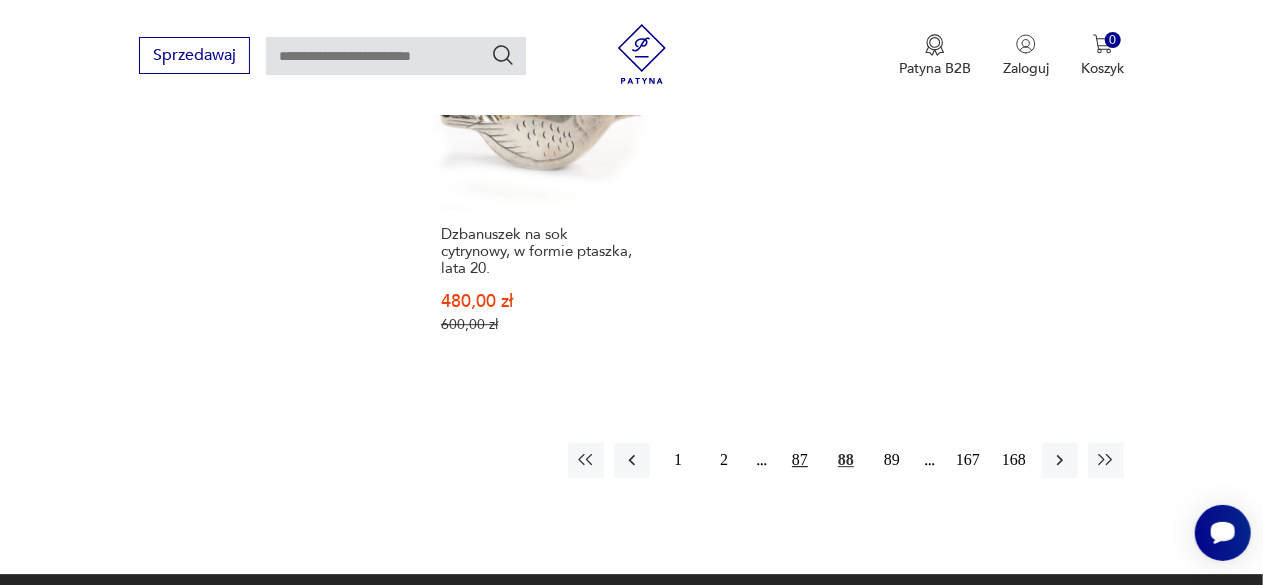 click on "87" at bounding box center [800, 460] 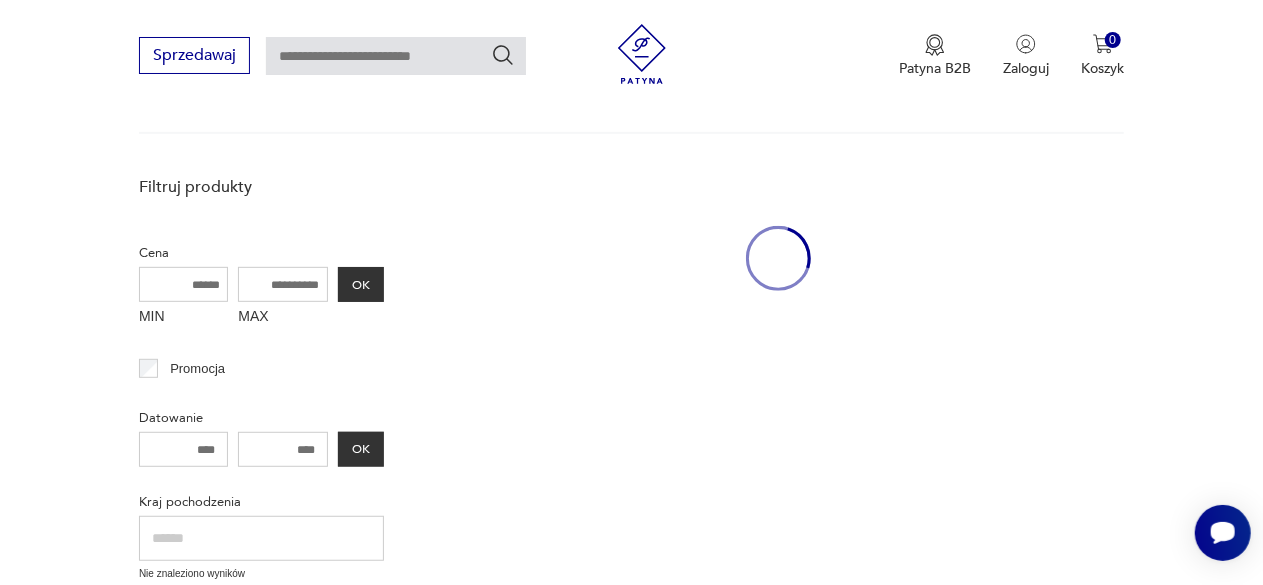 scroll, scrollTop: 258, scrollLeft: 0, axis: vertical 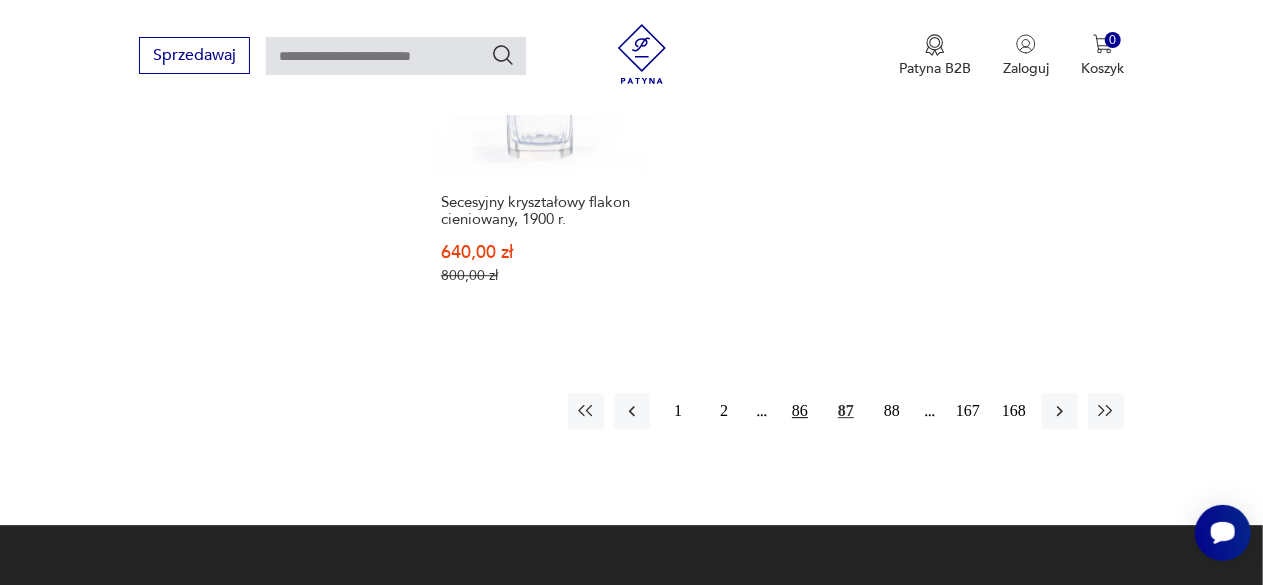 click on "86" at bounding box center [800, 411] 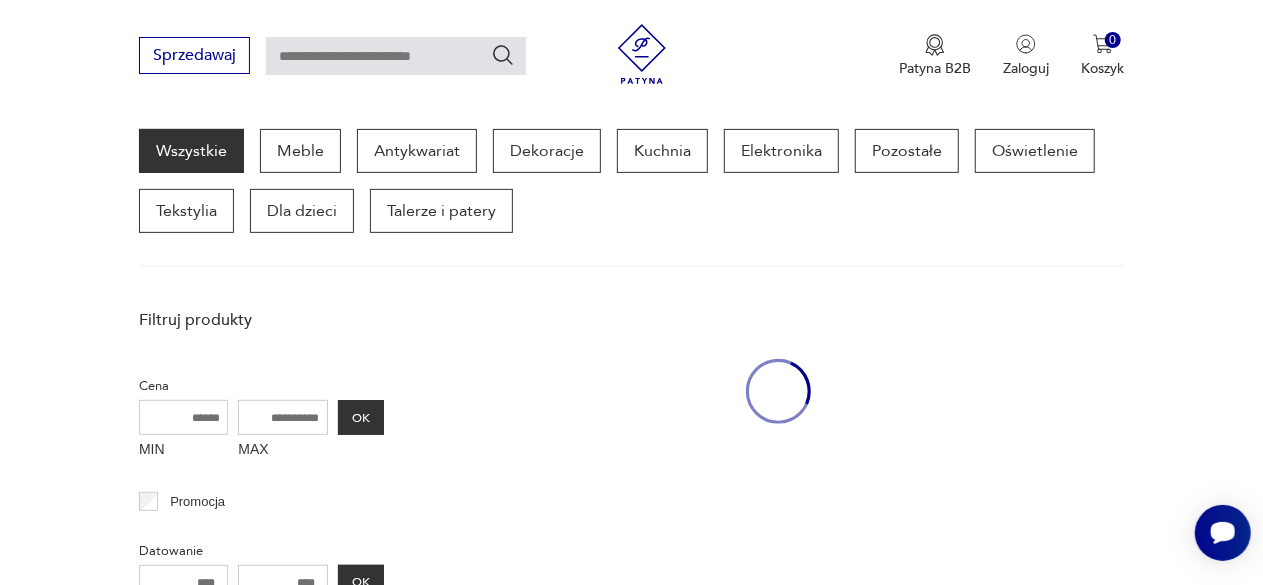 scroll, scrollTop: 258, scrollLeft: 0, axis: vertical 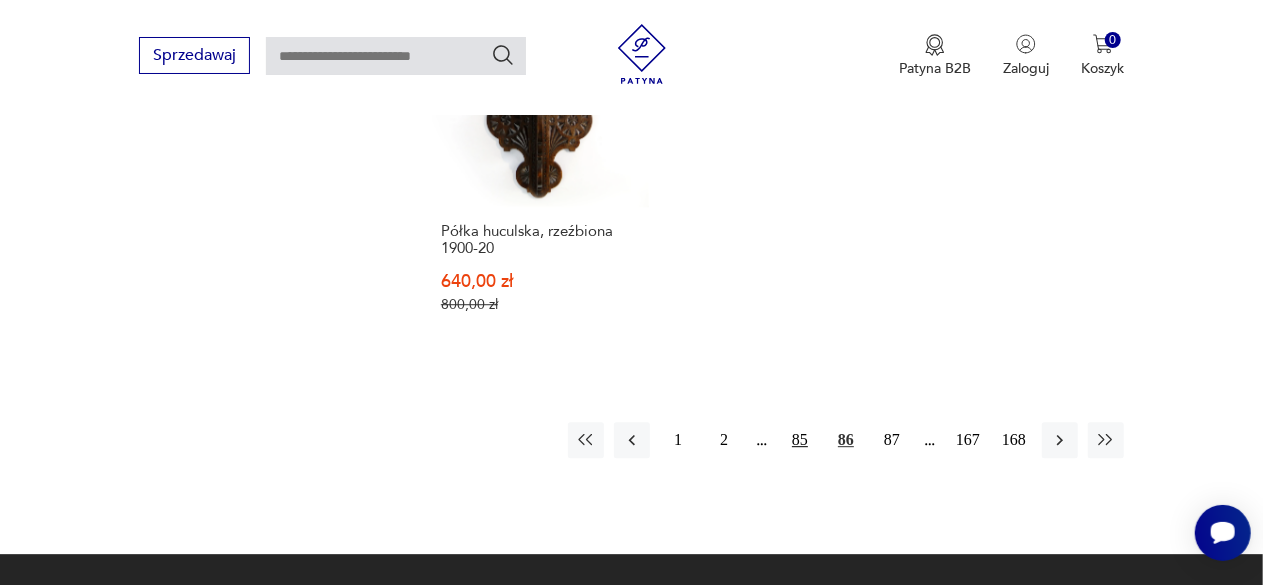click on "85" at bounding box center (800, 440) 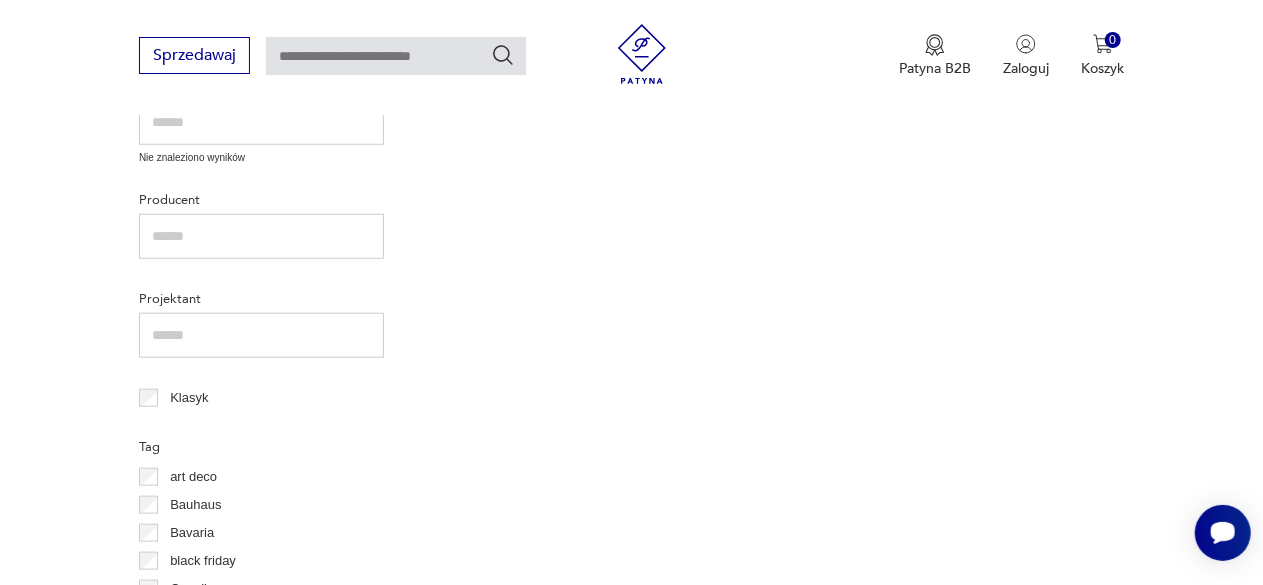 scroll, scrollTop: 258, scrollLeft: 0, axis: vertical 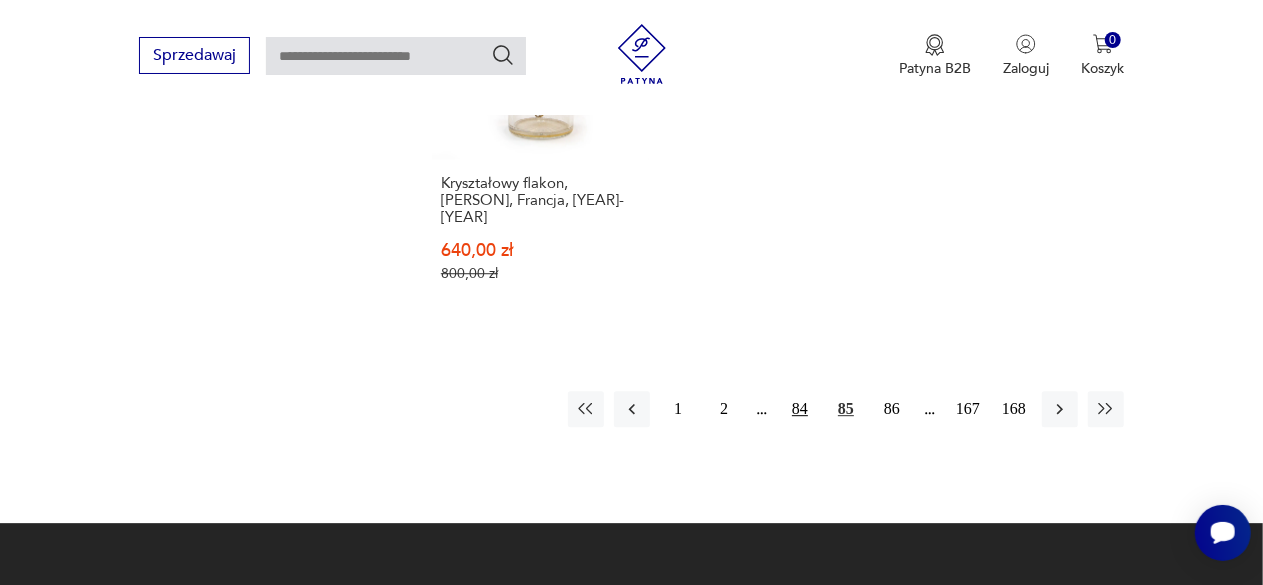 click on "84" at bounding box center (800, 409) 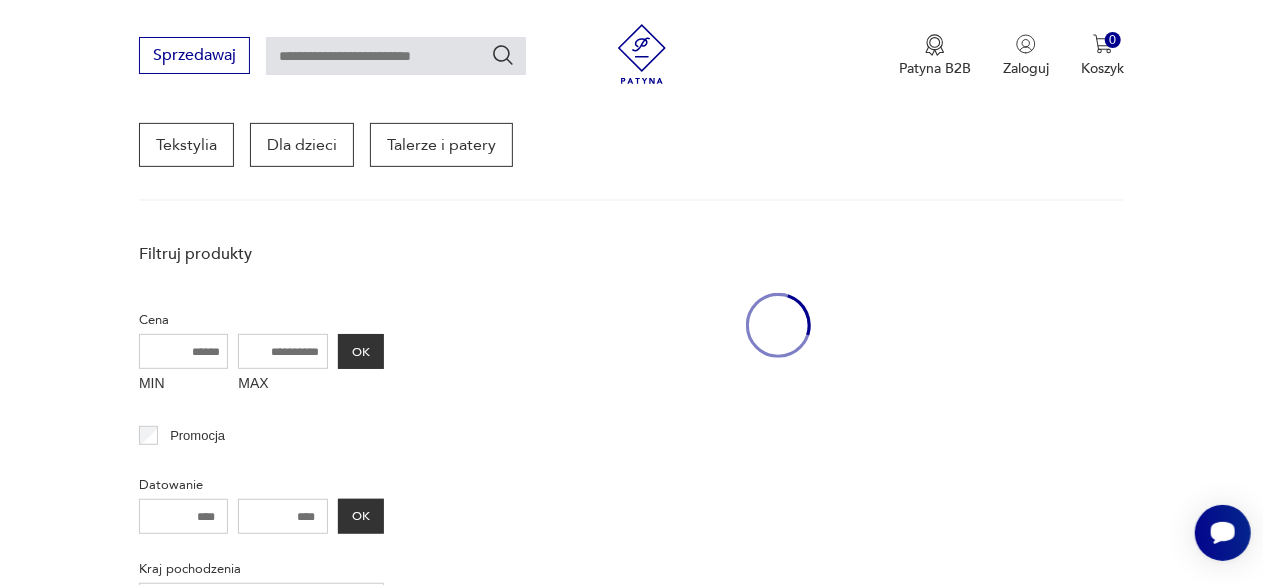 scroll, scrollTop: 258, scrollLeft: 0, axis: vertical 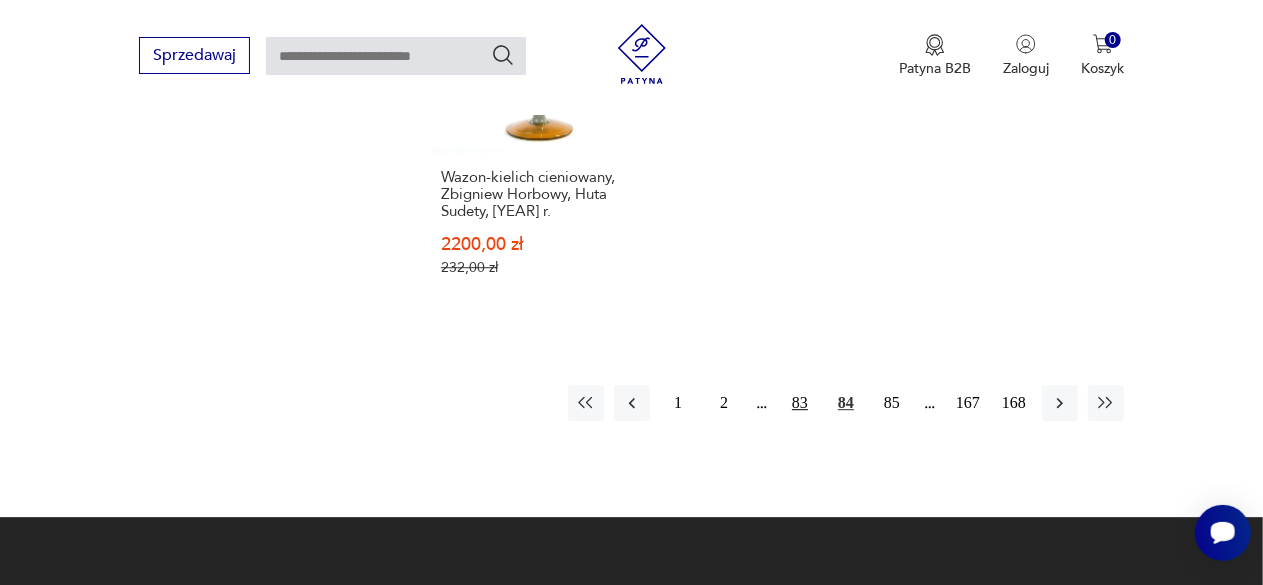 click on "83" at bounding box center [800, 403] 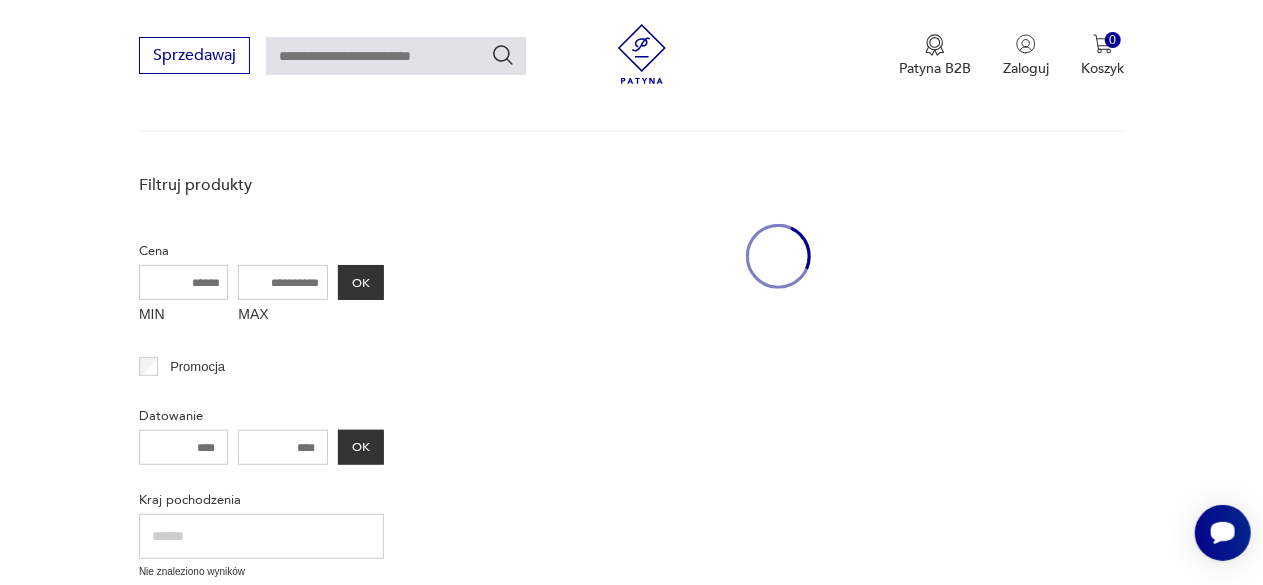 scroll, scrollTop: 258, scrollLeft: 0, axis: vertical 